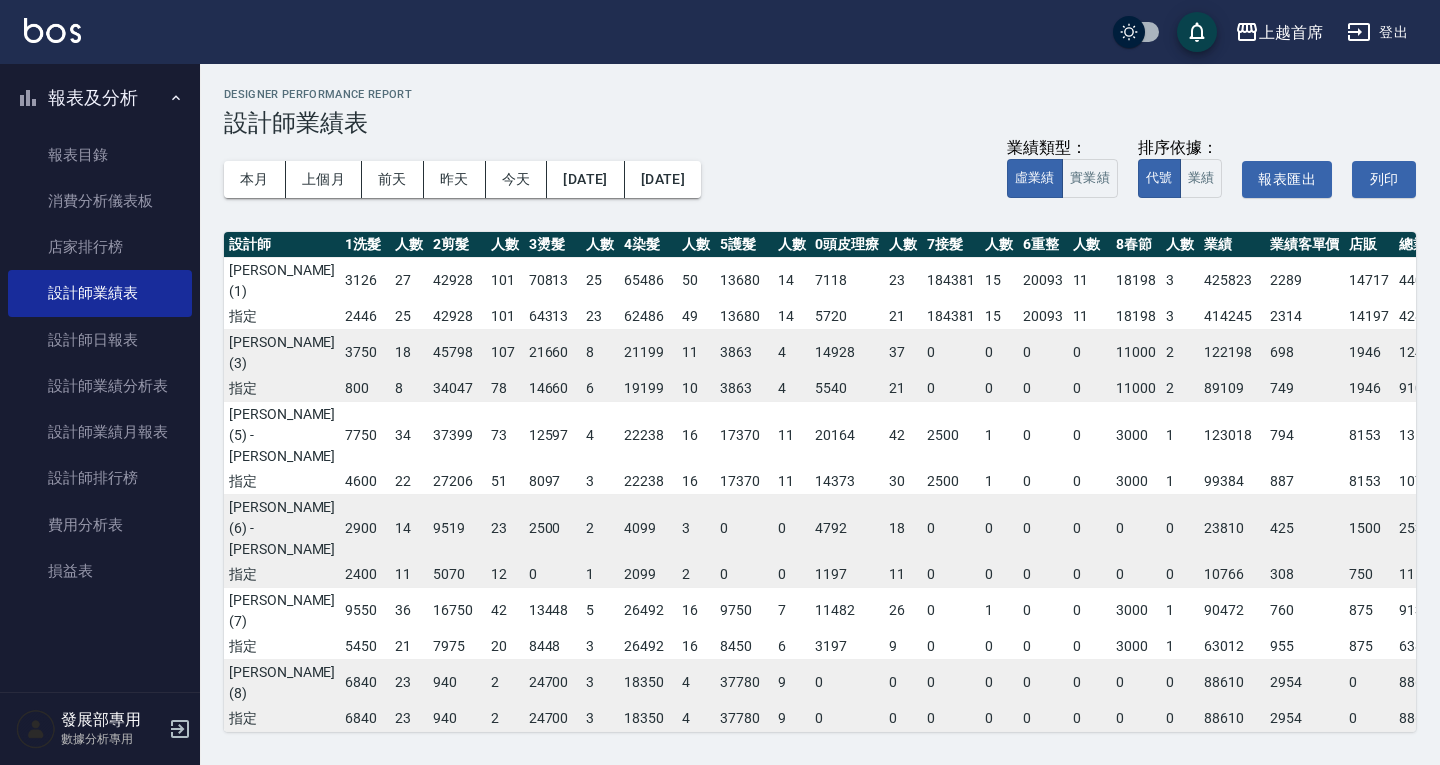 scroll, scrollTop: 0, scrollLeft: 0, axis: both 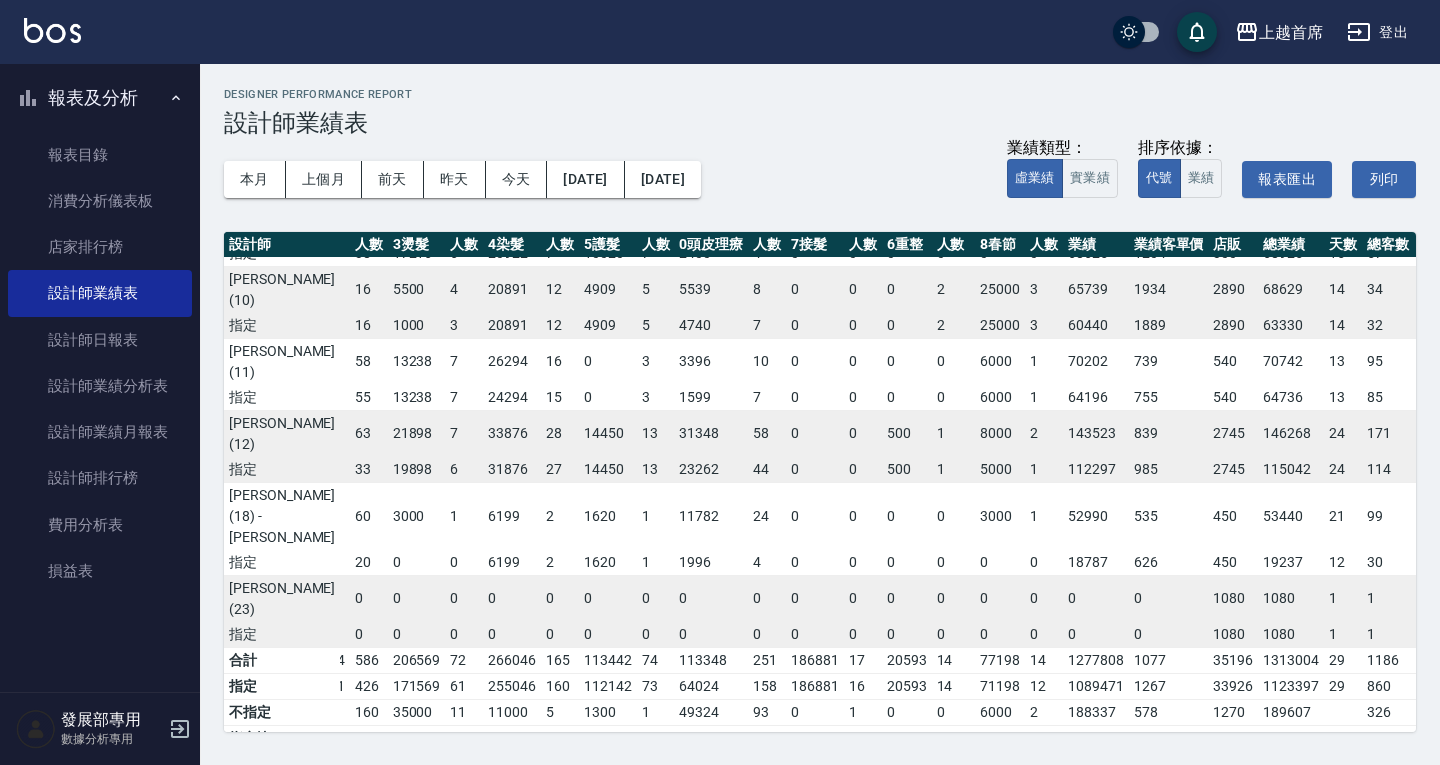 click on "上越首席" at bounding box center [1291, 32] 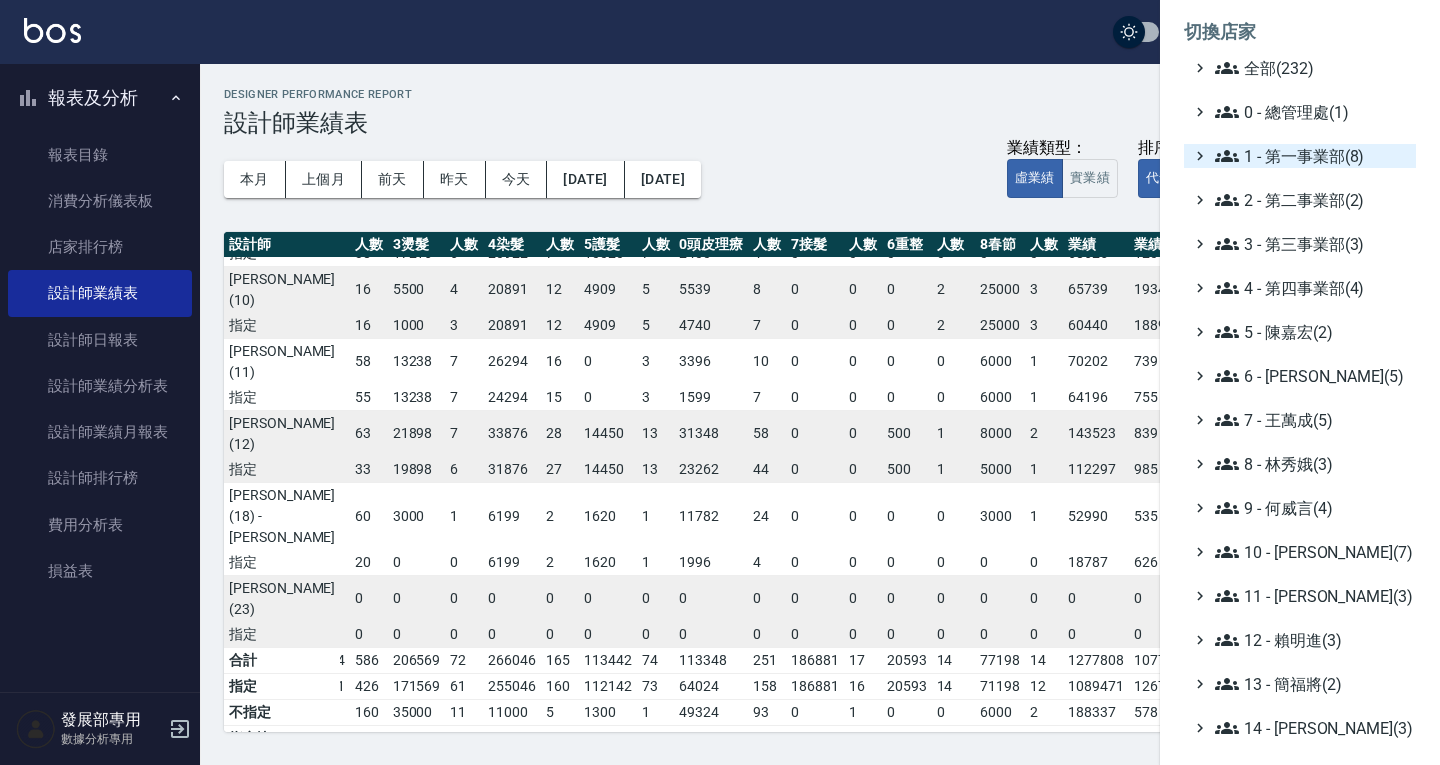 click on "1 - 第一事業部(8)" at bounding box center [1311, 156] 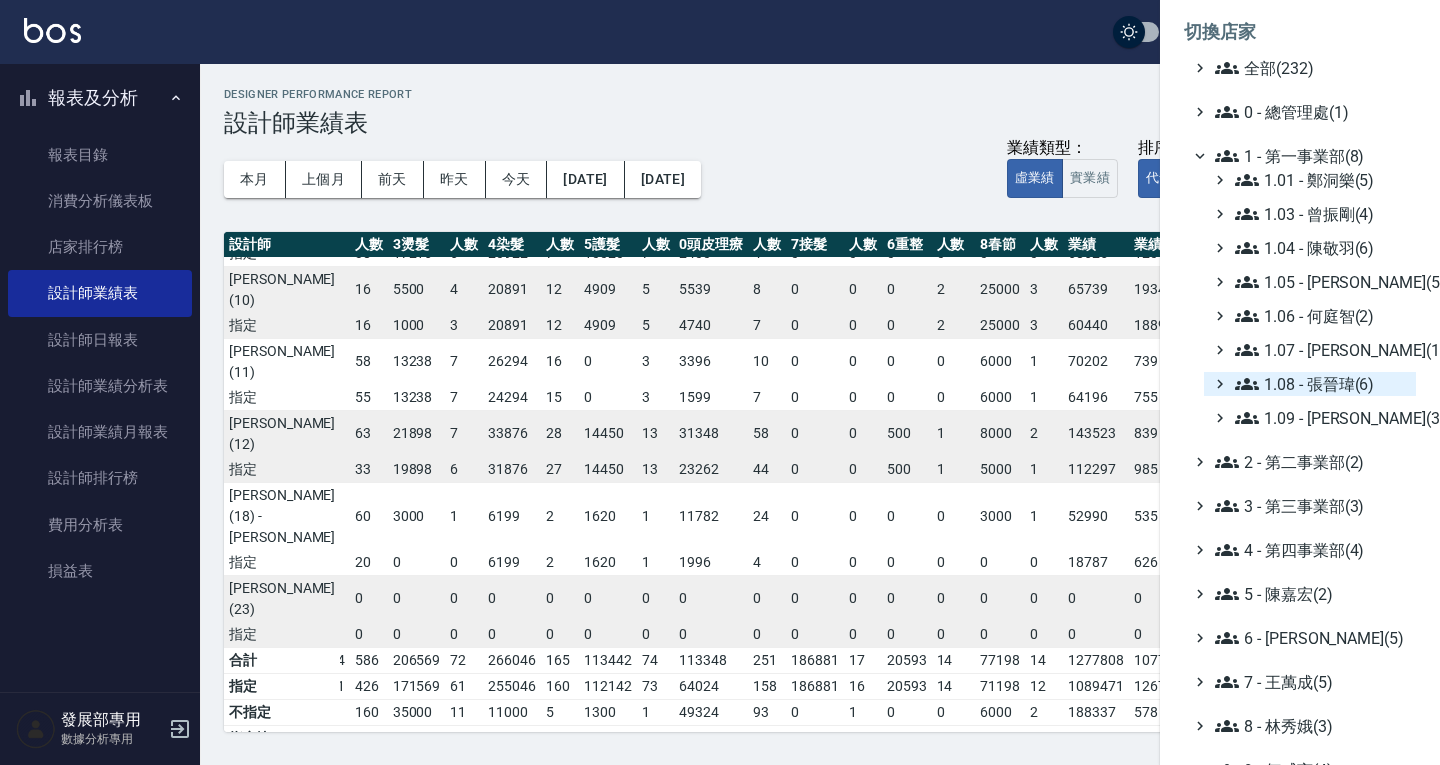 click on "1.08 - 張晉瑋(6)" at bounding box center [1321, 384] 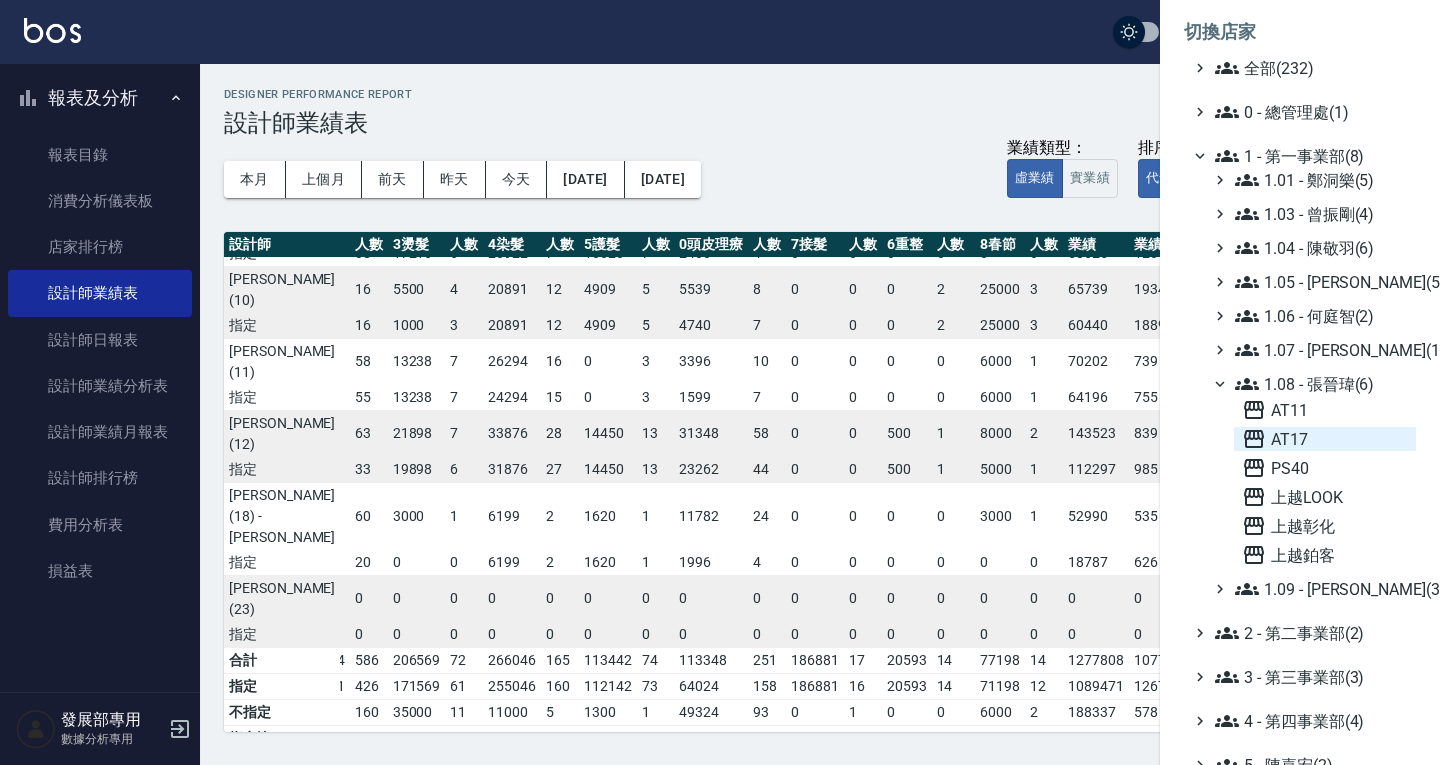 click on "AT17" at bounding box center (1325, 439) 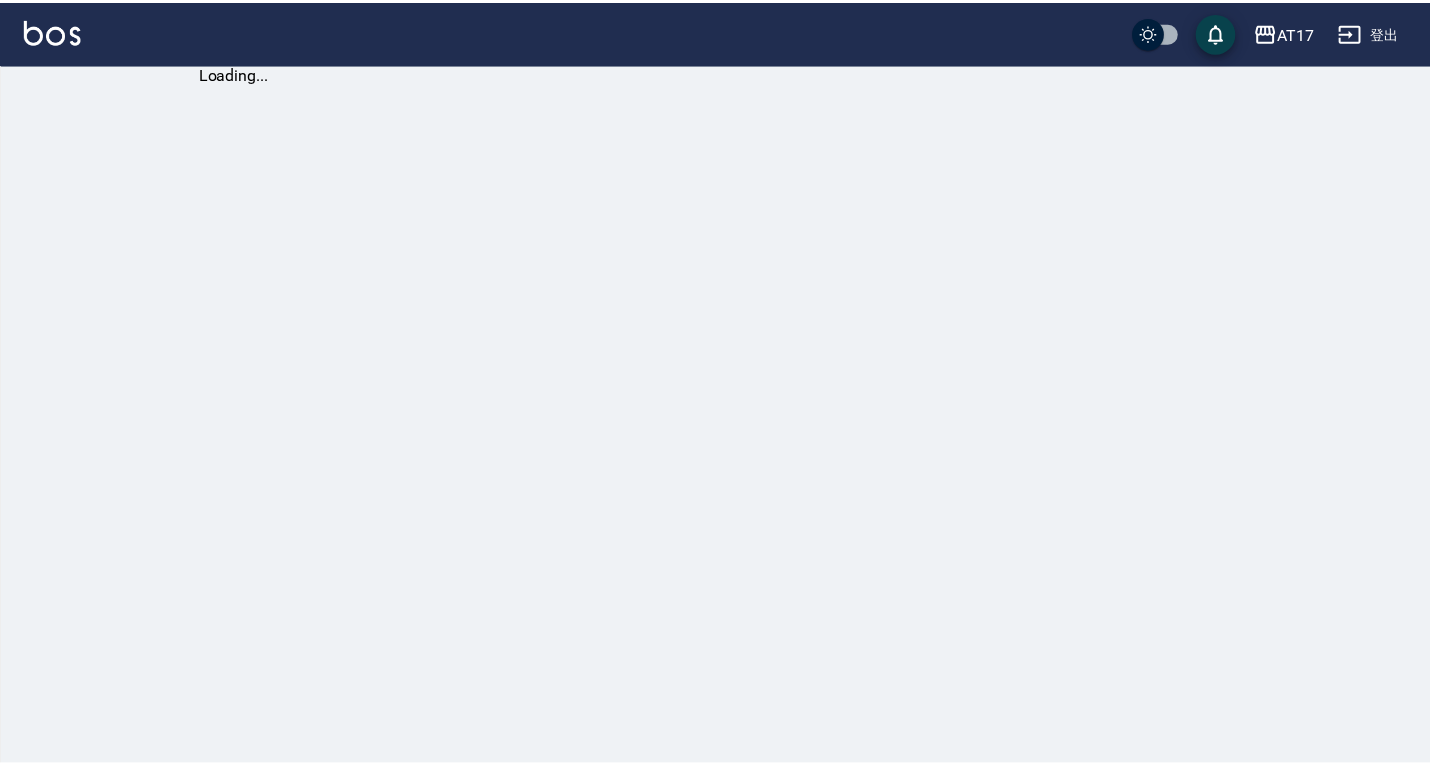 scroll, scrollTop: 0, scrollLeft: 0, axis: both 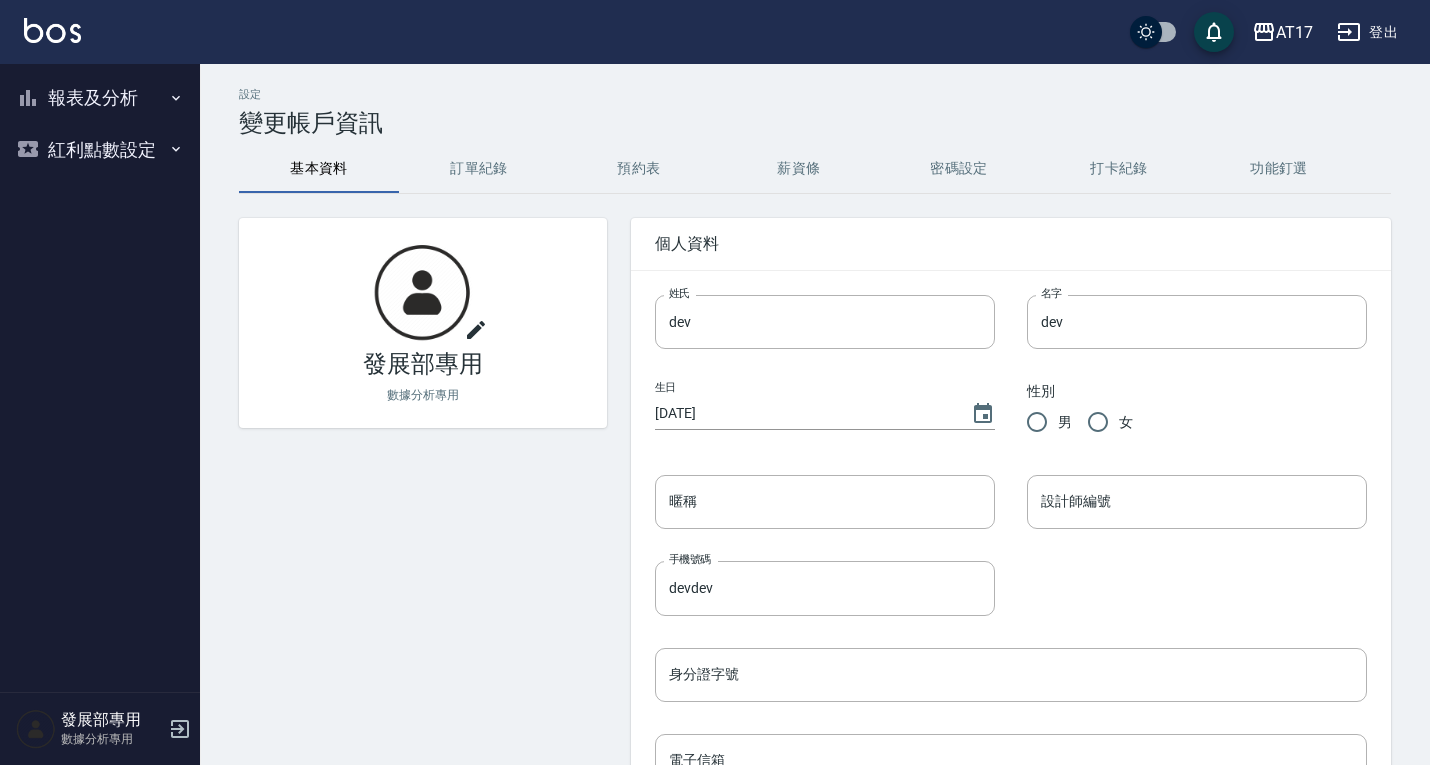 click on "報表及分析" at bounding box center (100, 98) 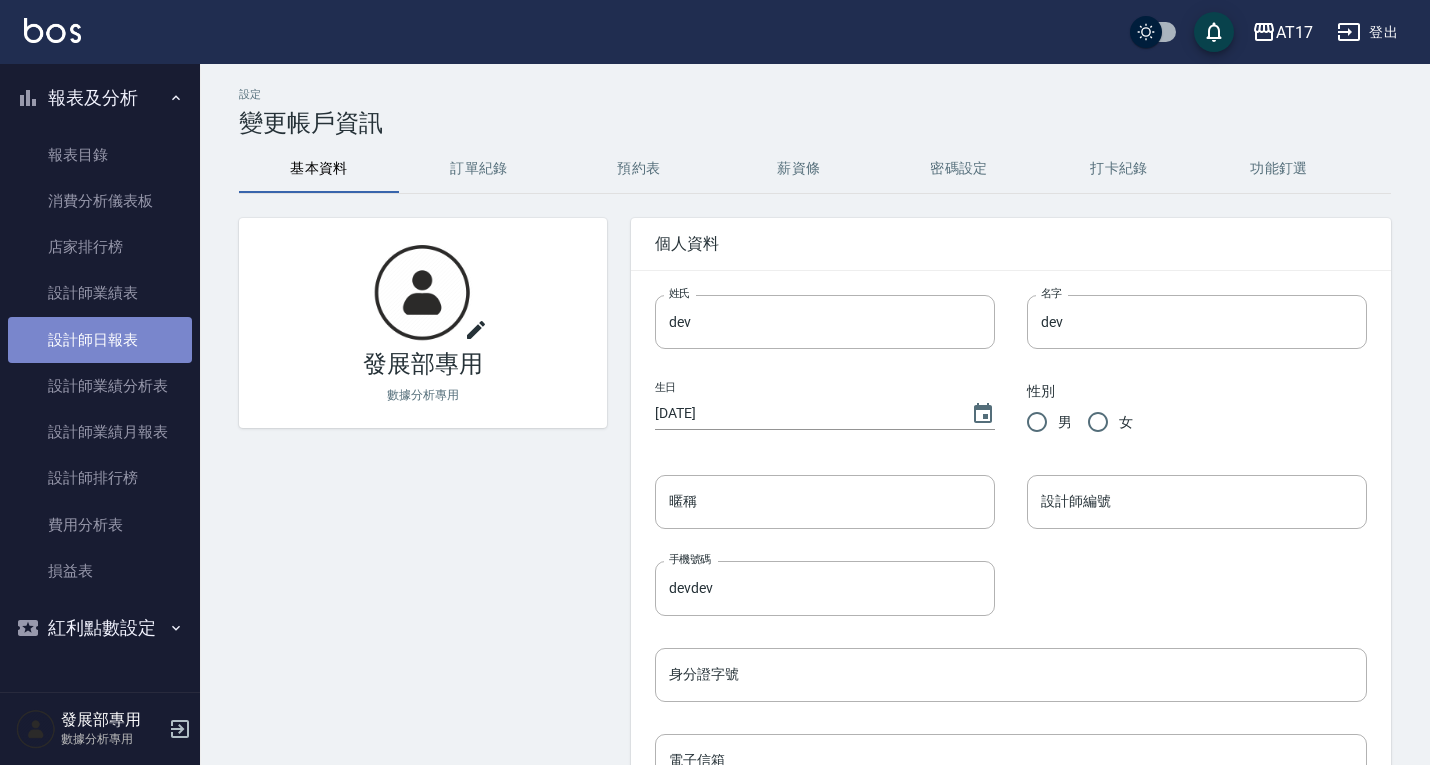 click on "設計師日報表" at bounding box center [100, 340] 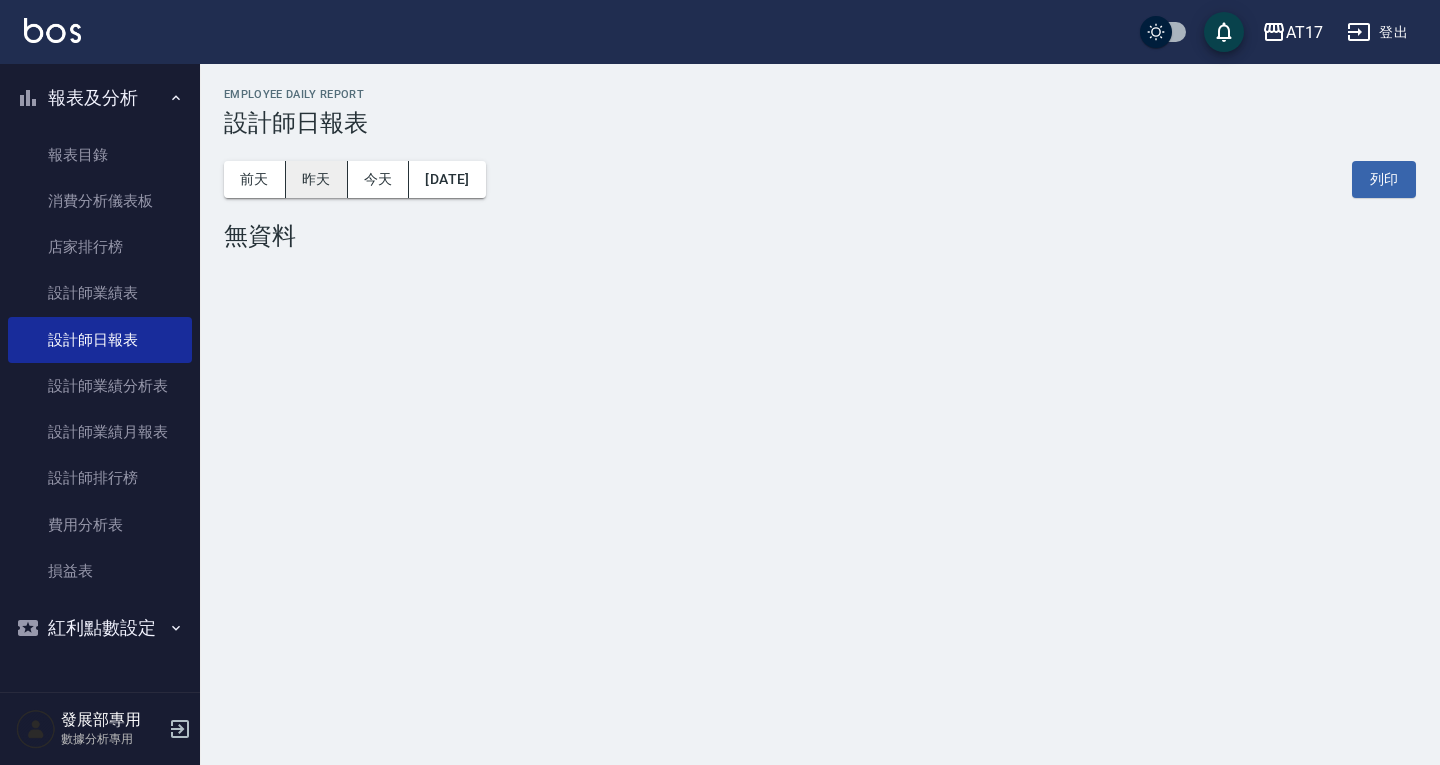 click on "昨天" at bounding box center [317, 179] 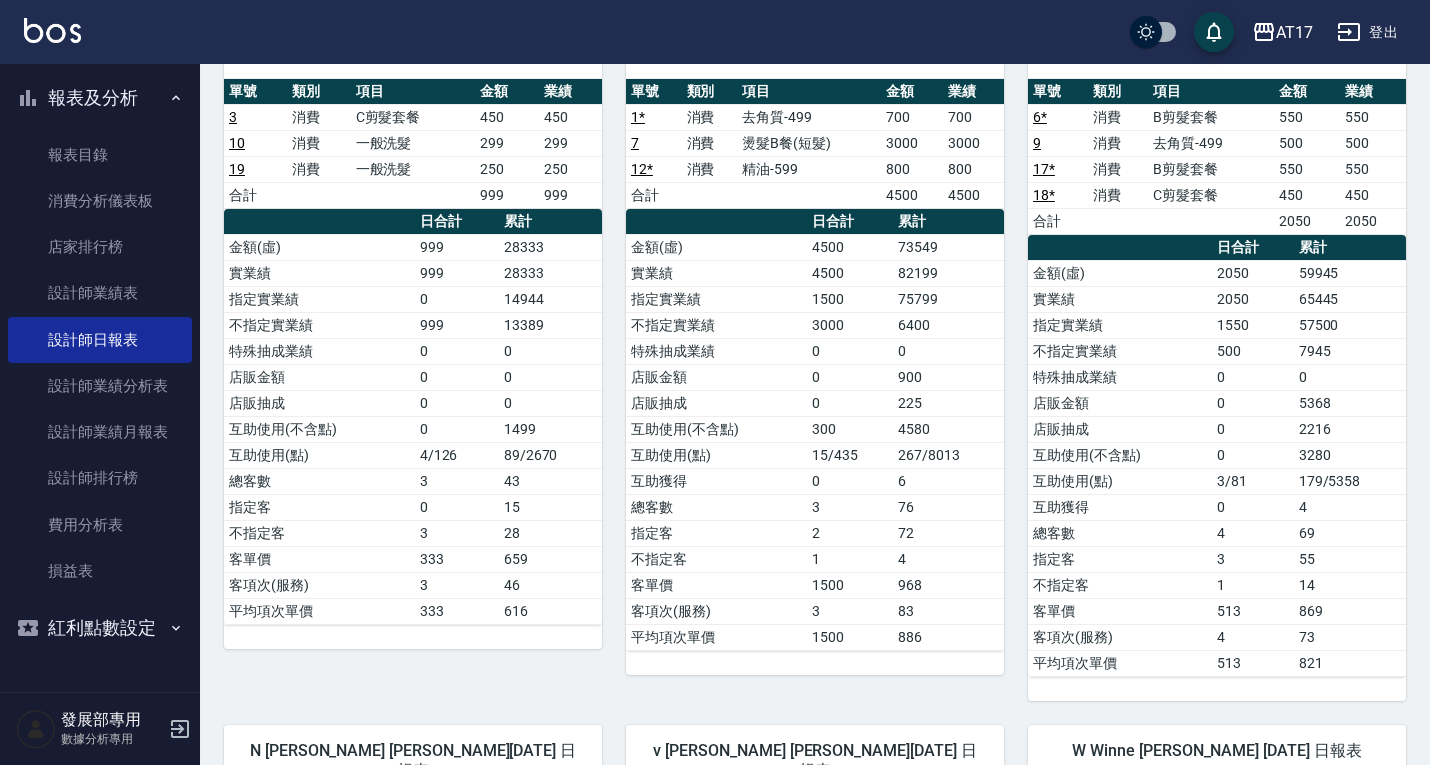 scroll, scrollTop: 0, scrollLeft: 0, axis: both 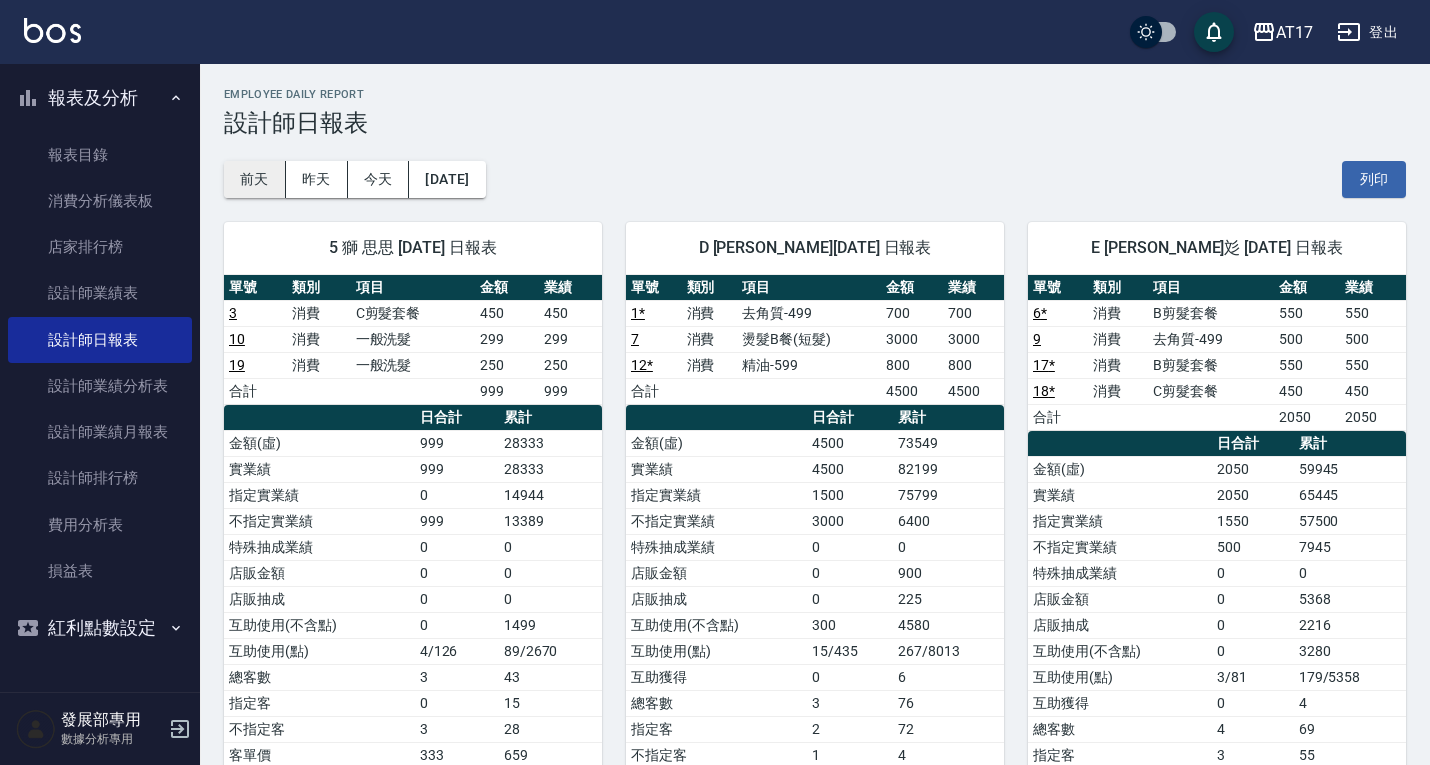 click on "前天" at bounding box center (255, 179) 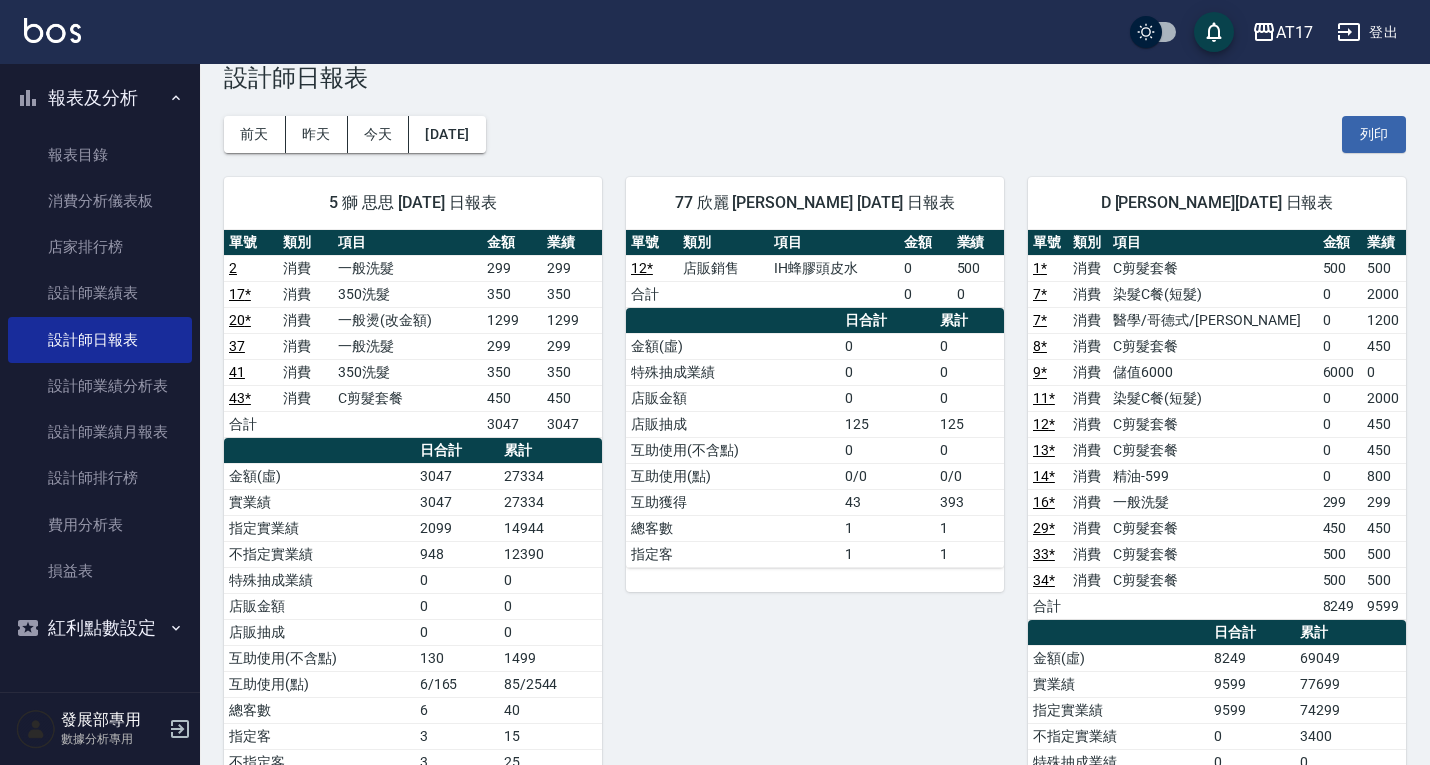 scroll, scrollTop: 100, scrollLeft: 0, axis: vertical 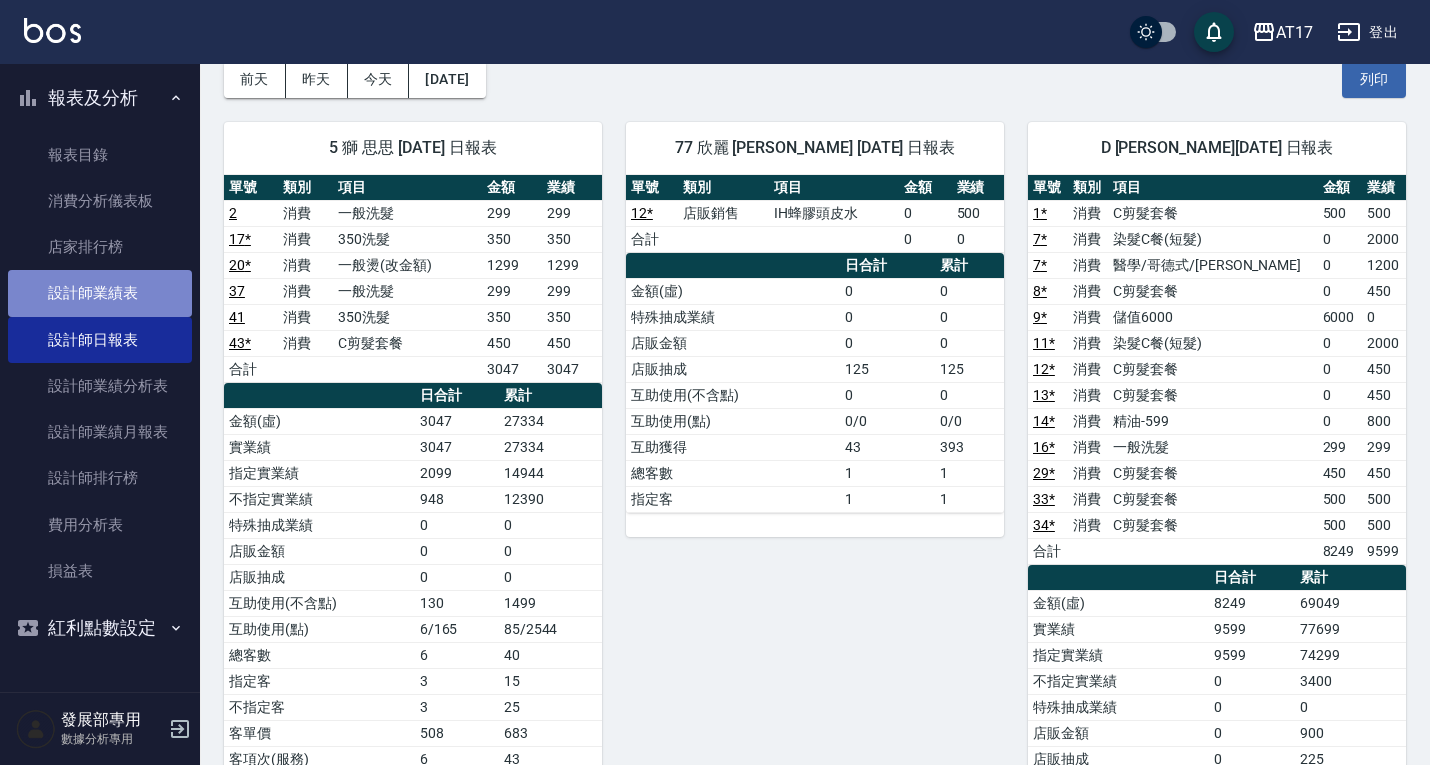 click on "設計師業績表" at bounding box center [100, 293] 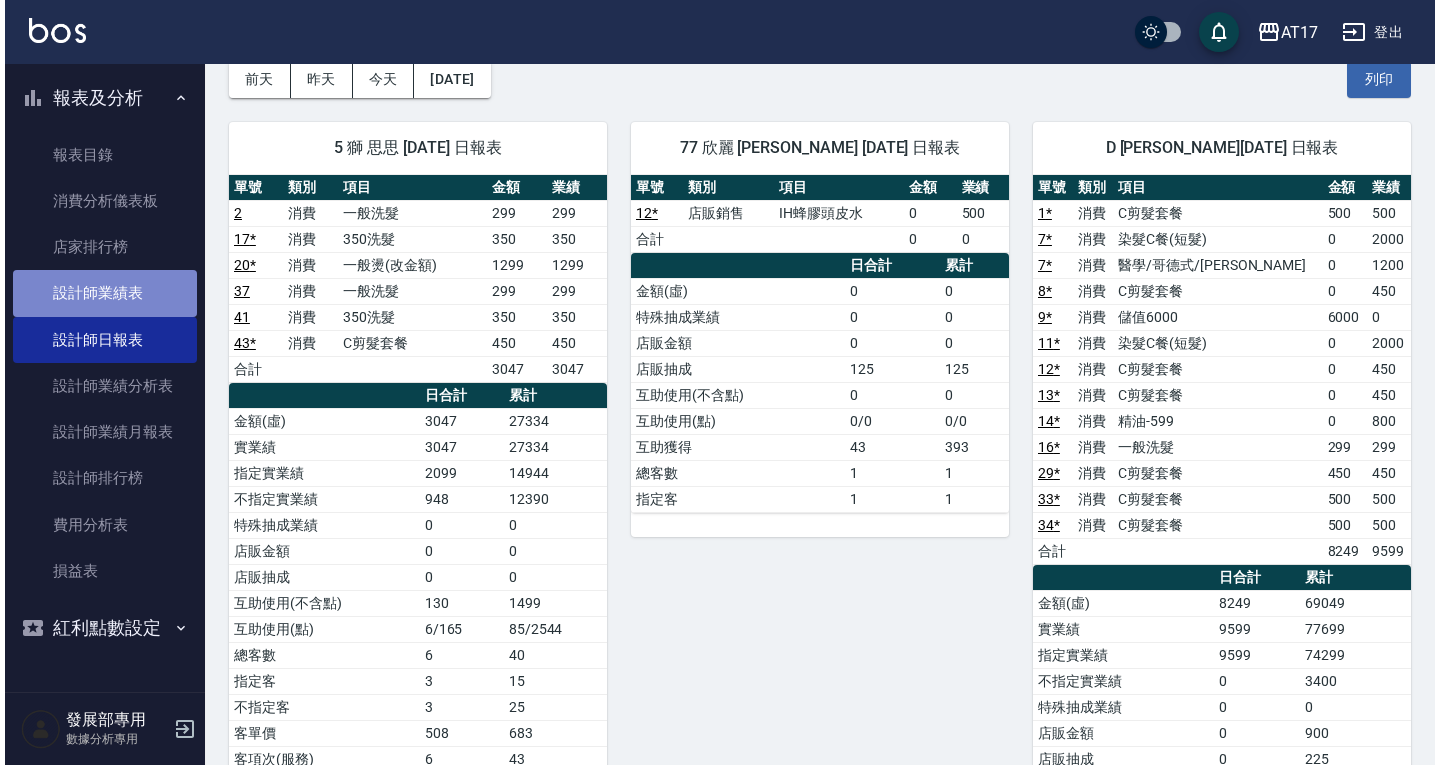 scroll, scrollTop: 0, scrollLeft: 0, axis: both 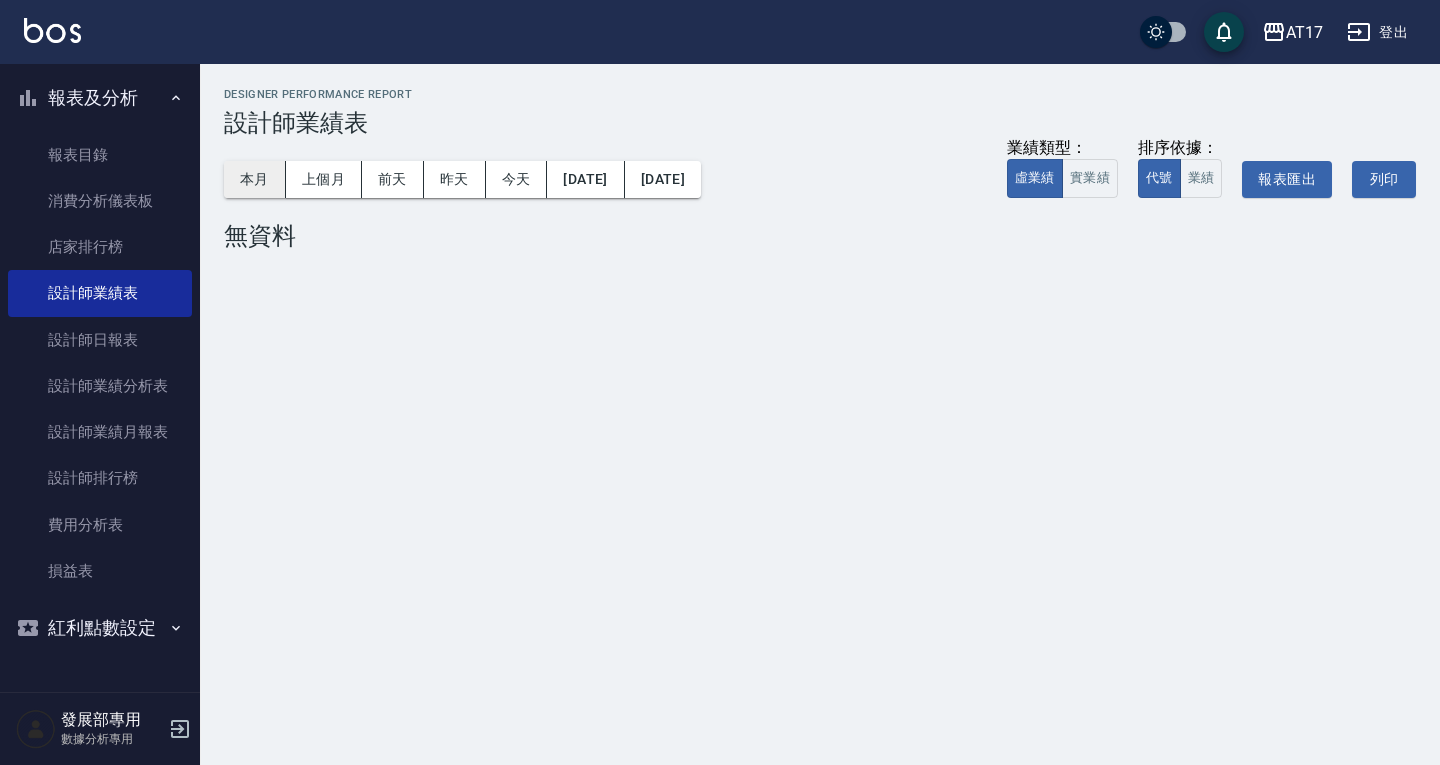 click on "本月" at bounding box center [255, 179] 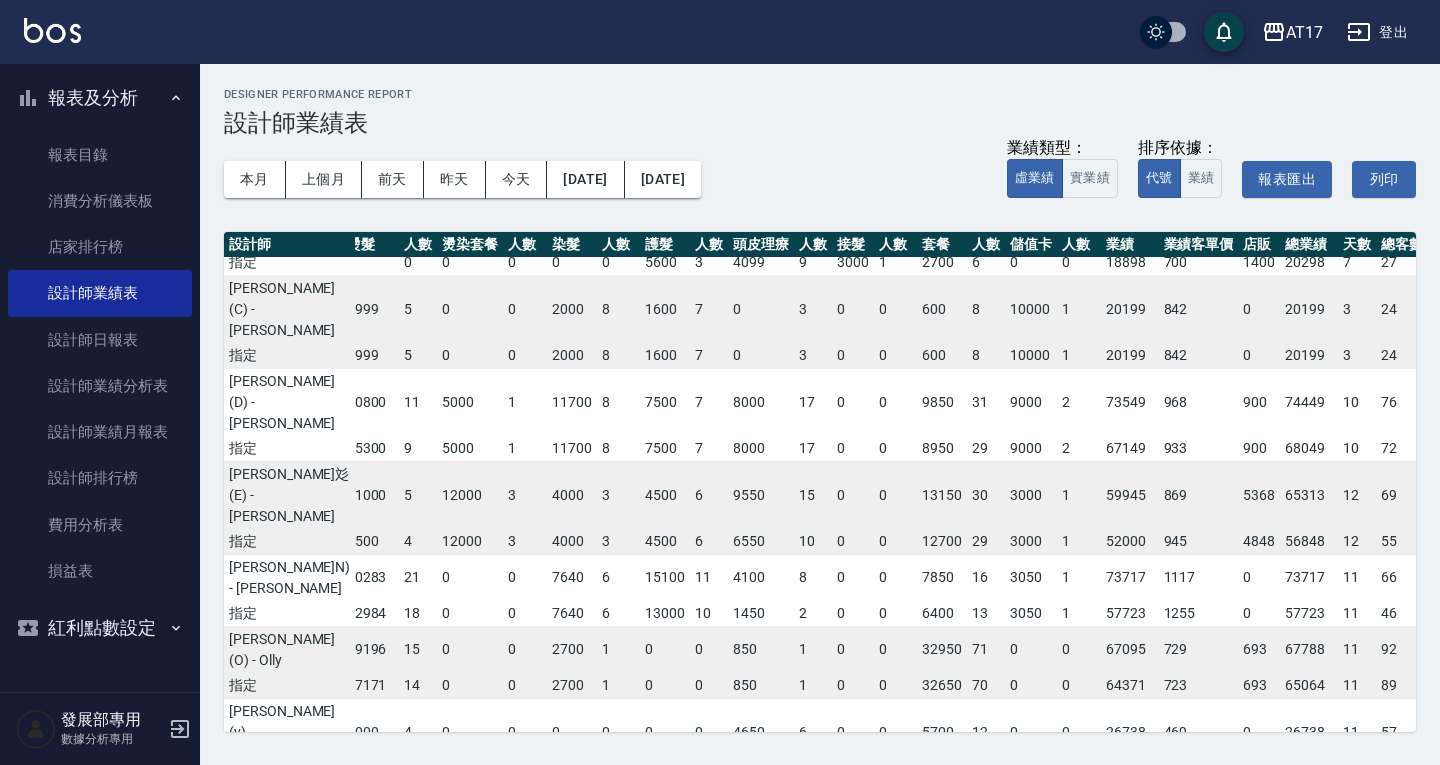 scroll, scrollTop: 0, scrollLeft: 181, axis: horizontal 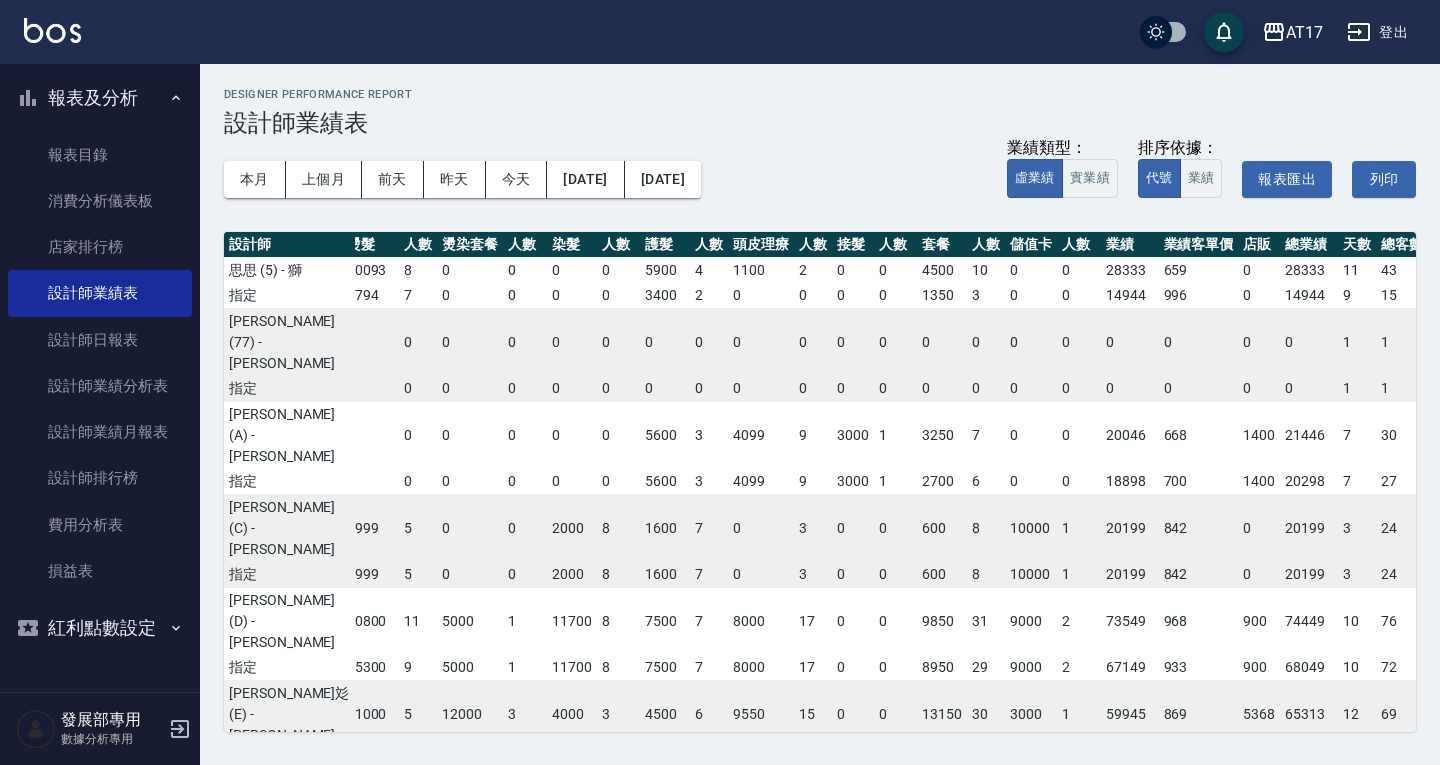 click 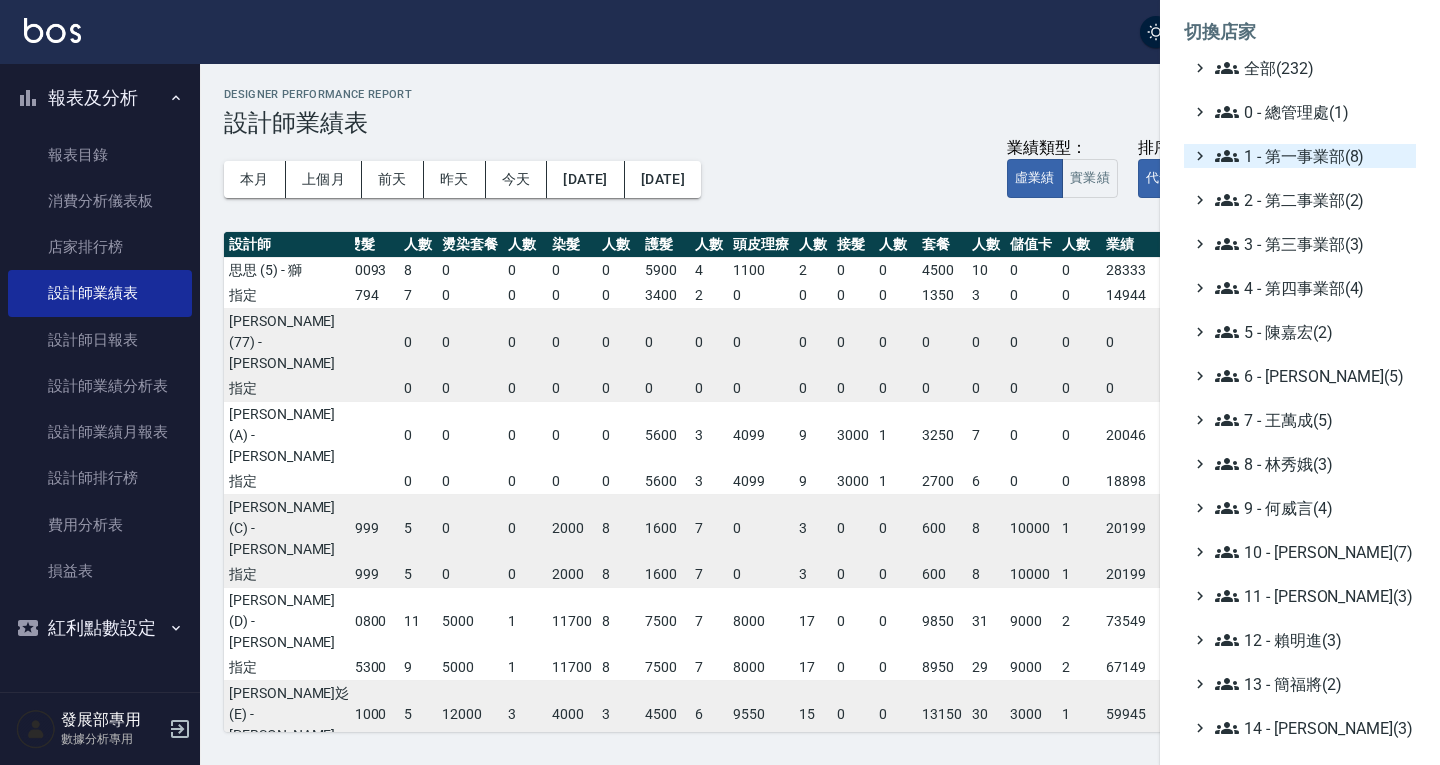 click on "1 - 第一事業部(8)" at bounding box center (1311, 156) 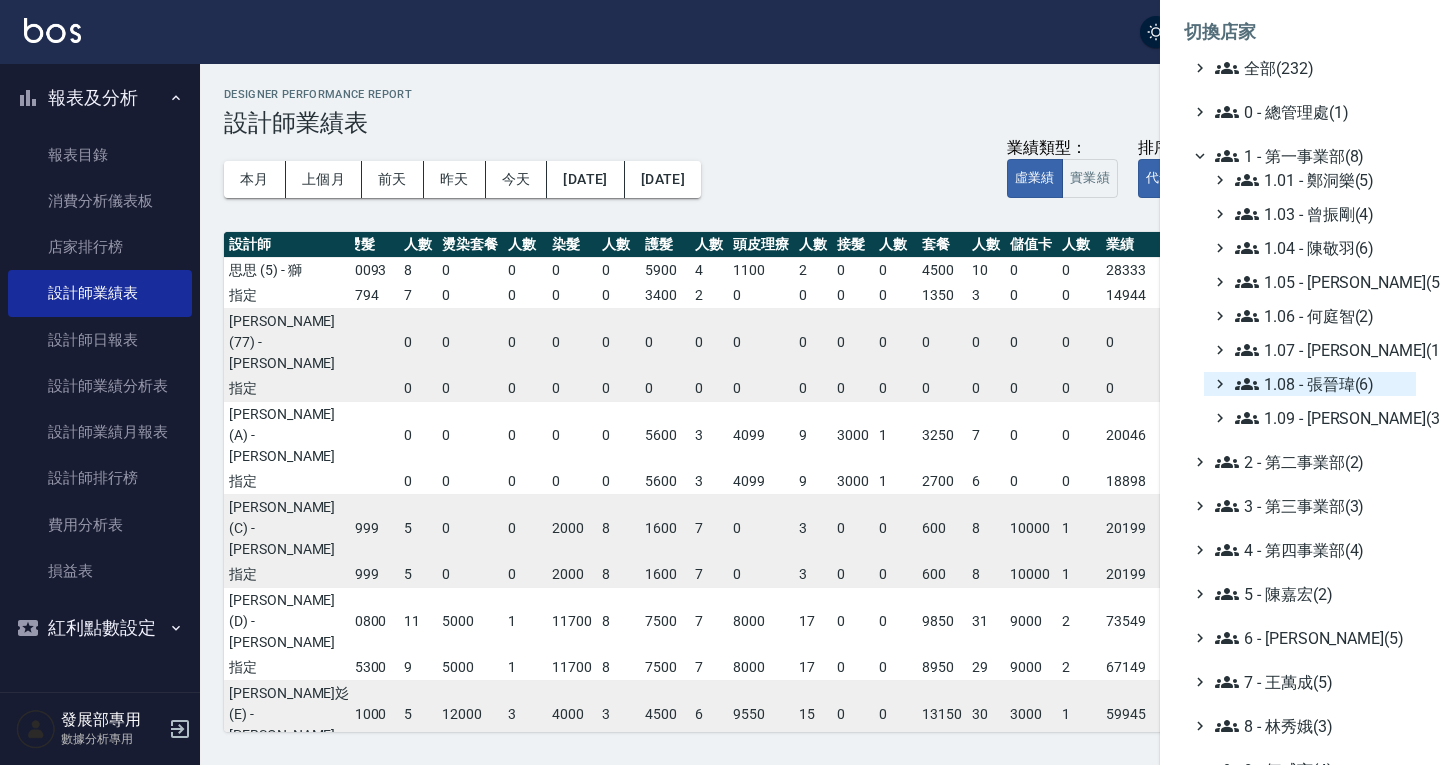 click on "1.08 - 張晉瑋(6)" at bounding box center [1321, 384] 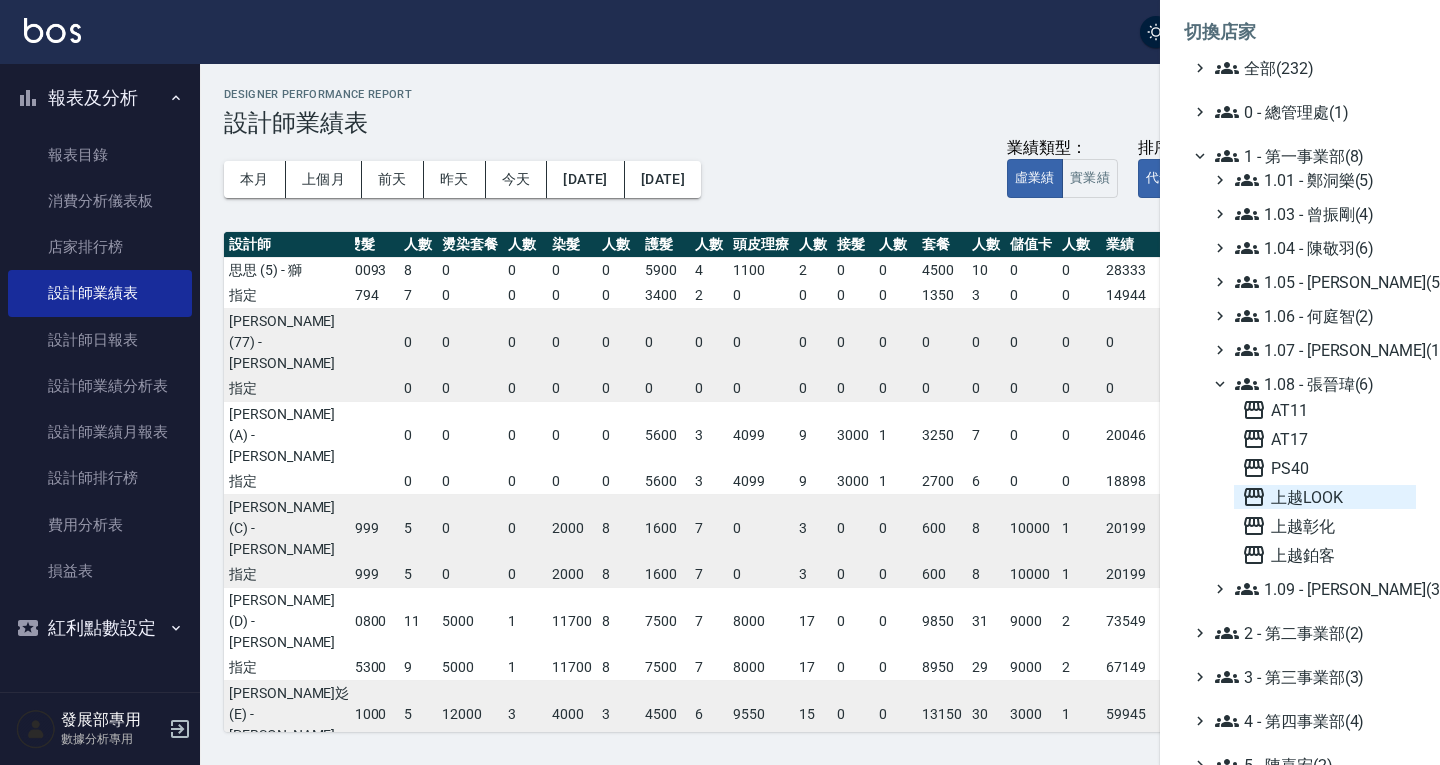 click on "上越LOOK" at bounding box center [1325, 497] 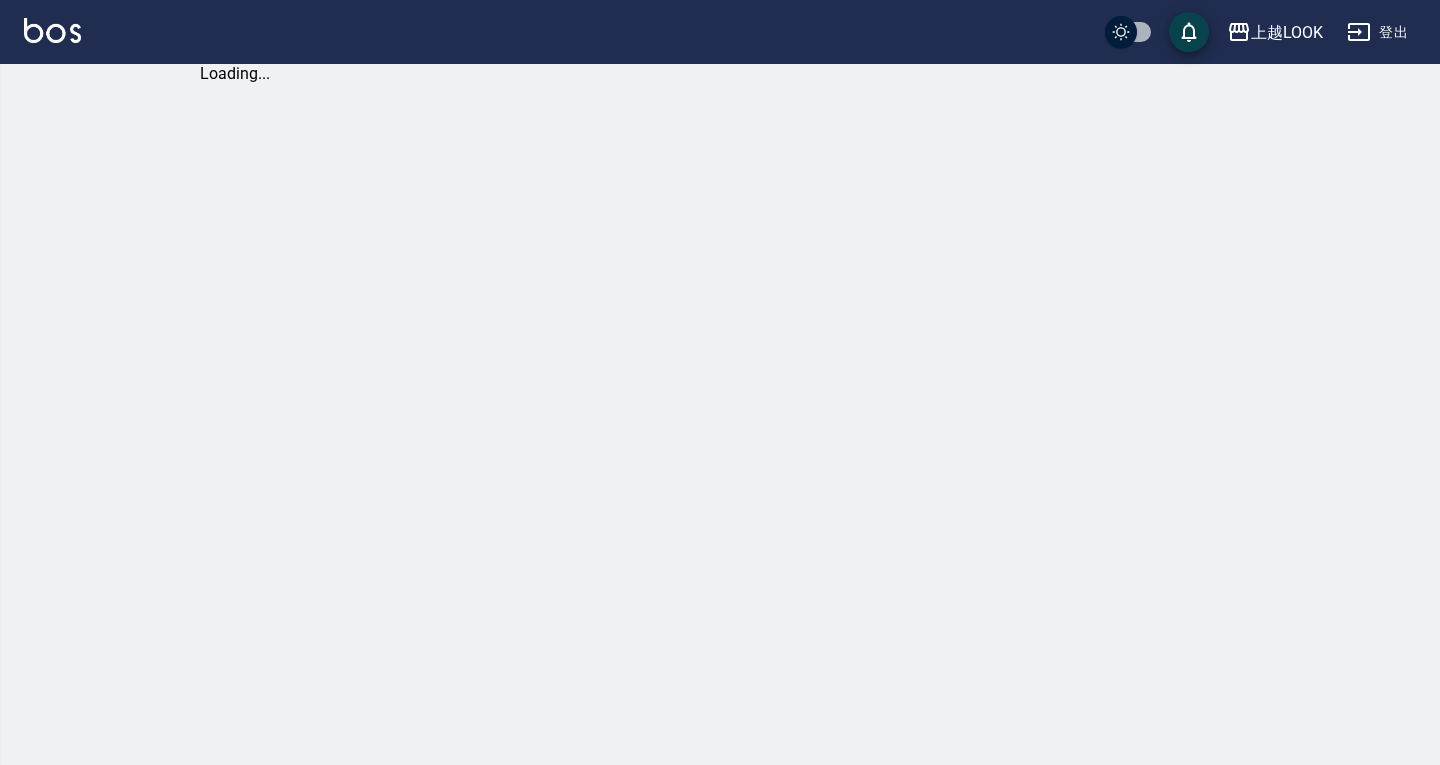 scroll, scrollTop: 0, scrollLeft: 0, axis: both 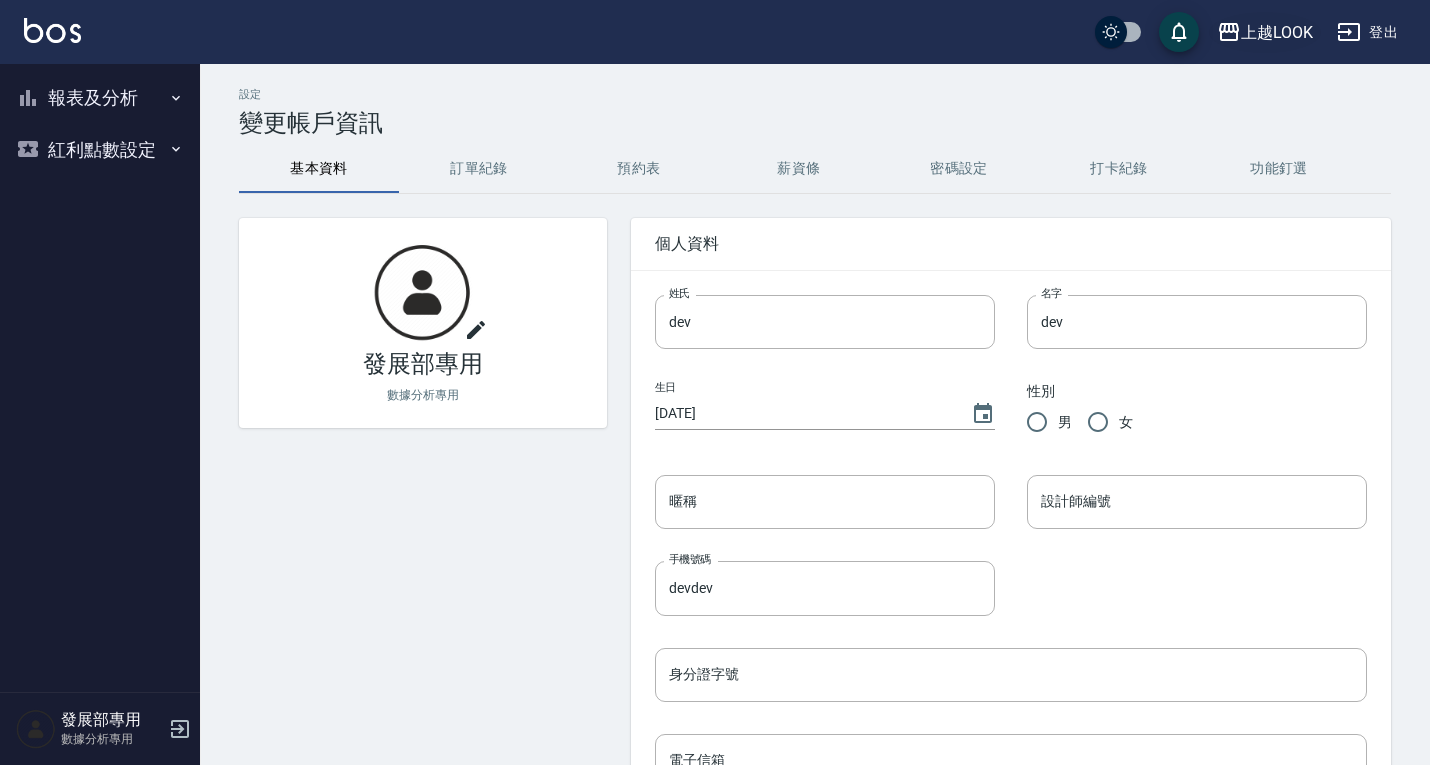 click on "上越LOOK" at bounding box center [1277, 32] 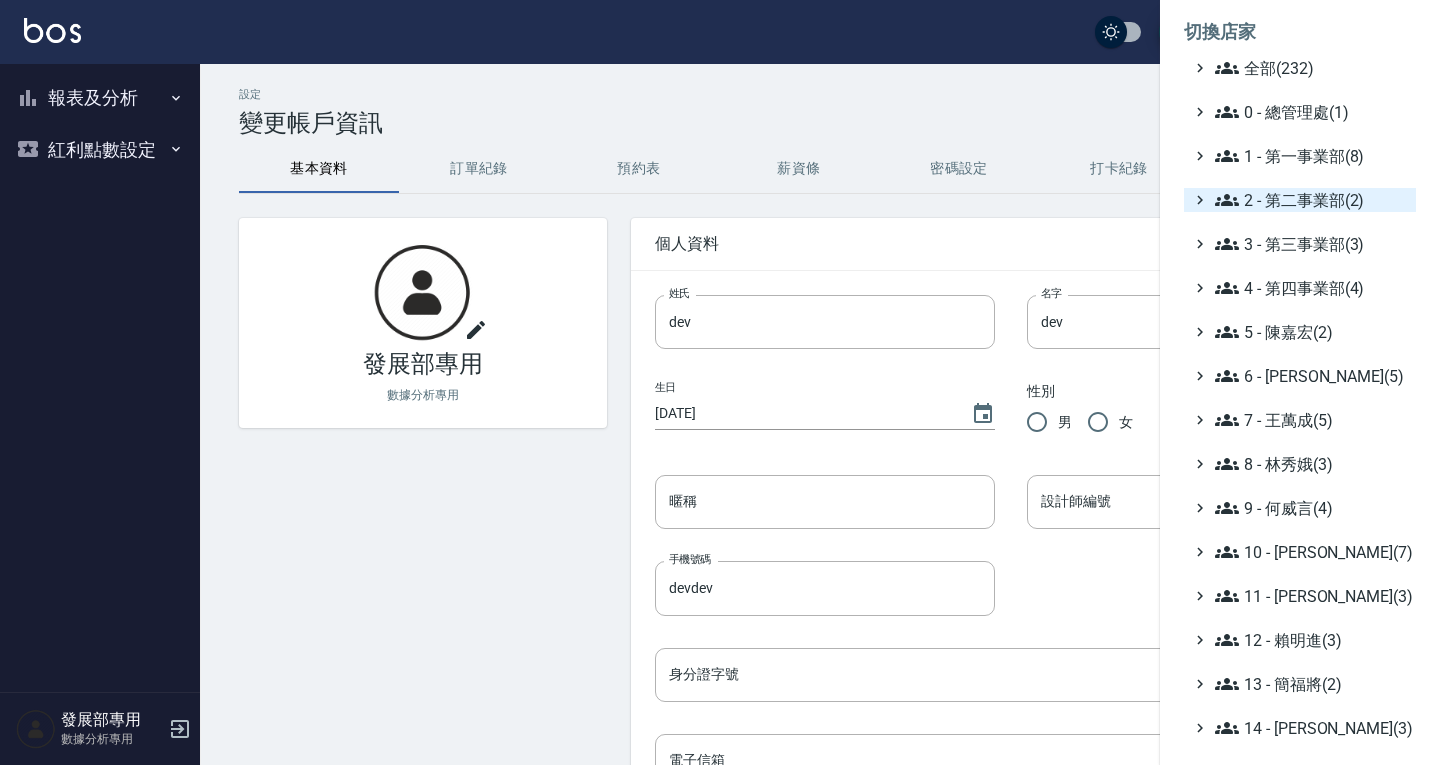 click on "2 - 第二事業部(2)" at bounding box center [1311, 200] 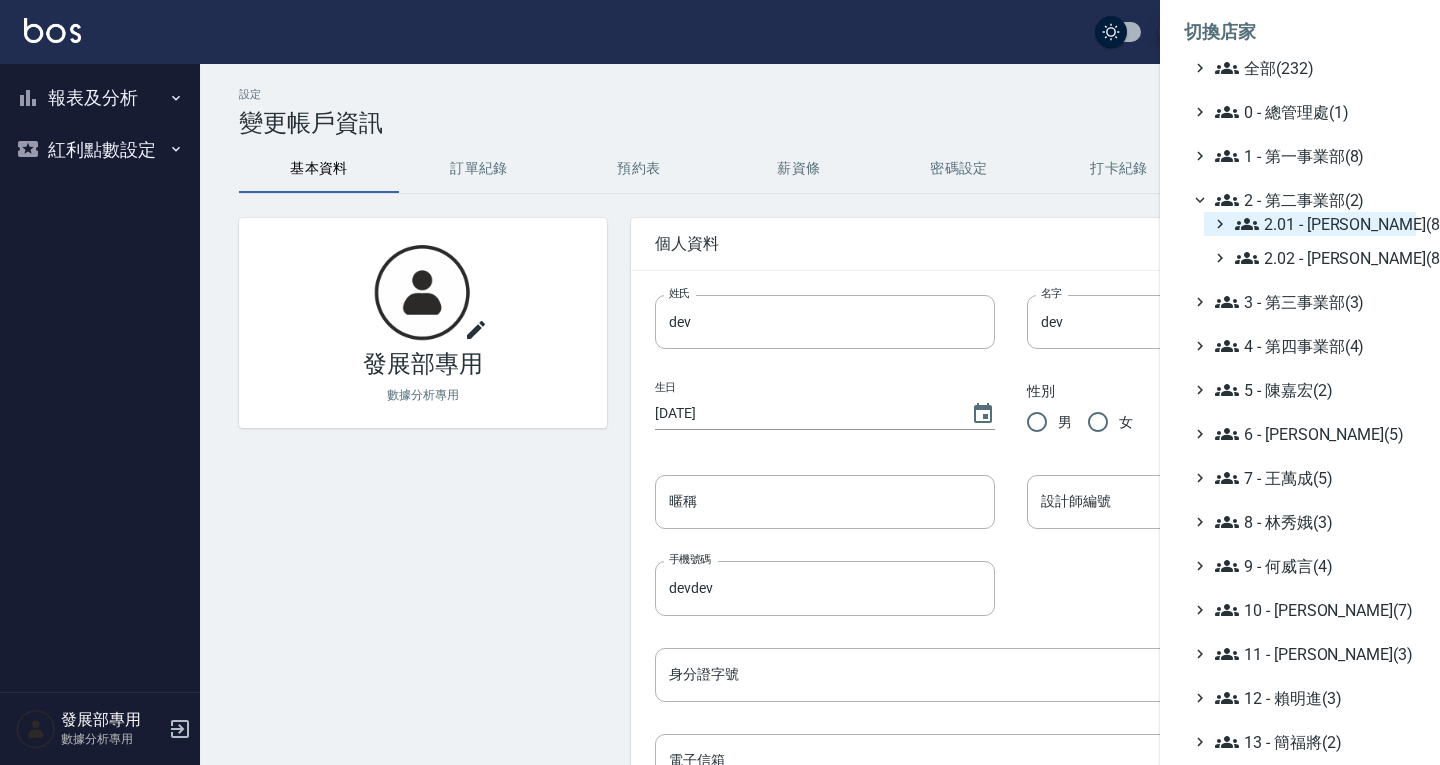 click on "2.01 - 李思敏(8)" at bounding box center [1321, 224] 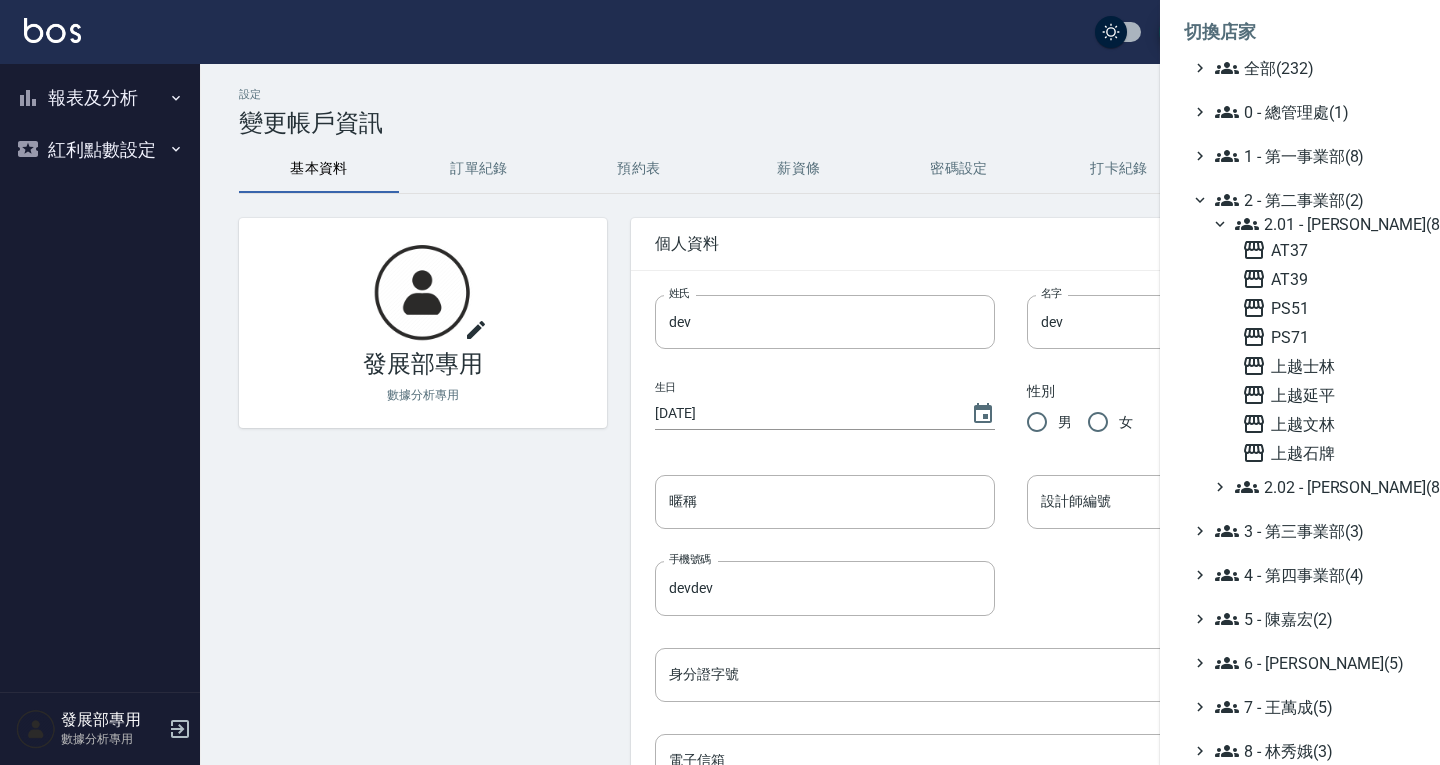 click on "2.01 - 李思敏(8)" at bounding box center [1321, 224] 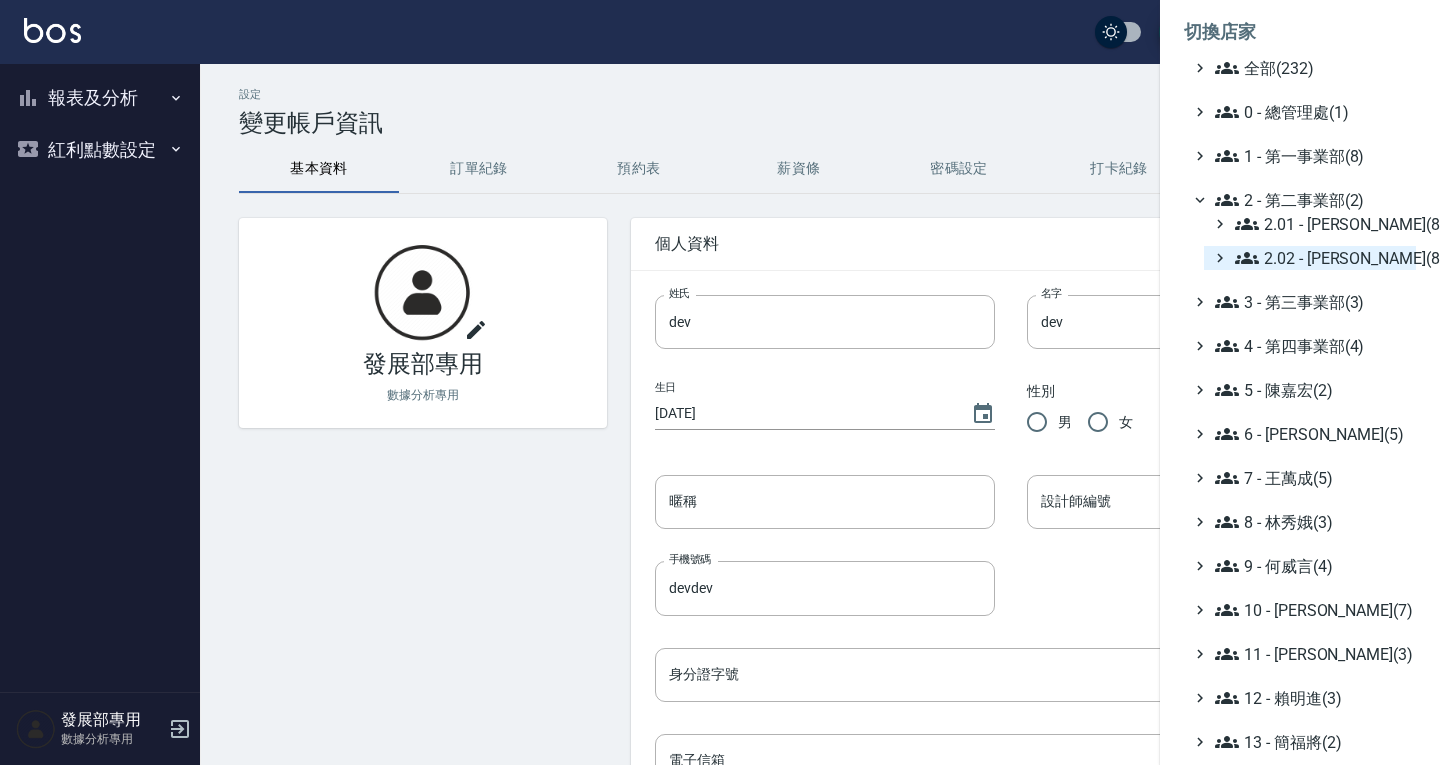 click on "2.02 - 何恭霖(8)" at bounding box center (1321, 258) 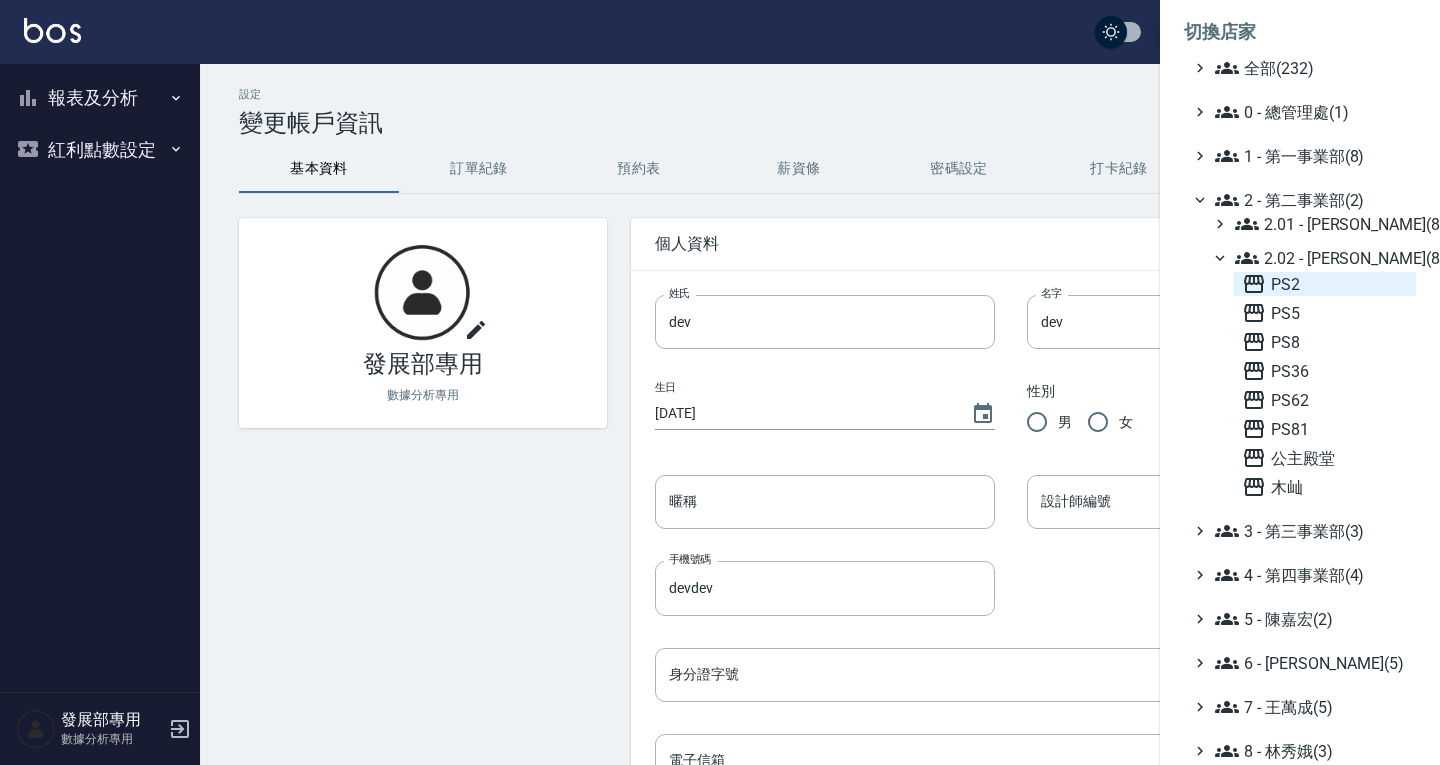 click on "PS2" at bounding box center (1325, 284) 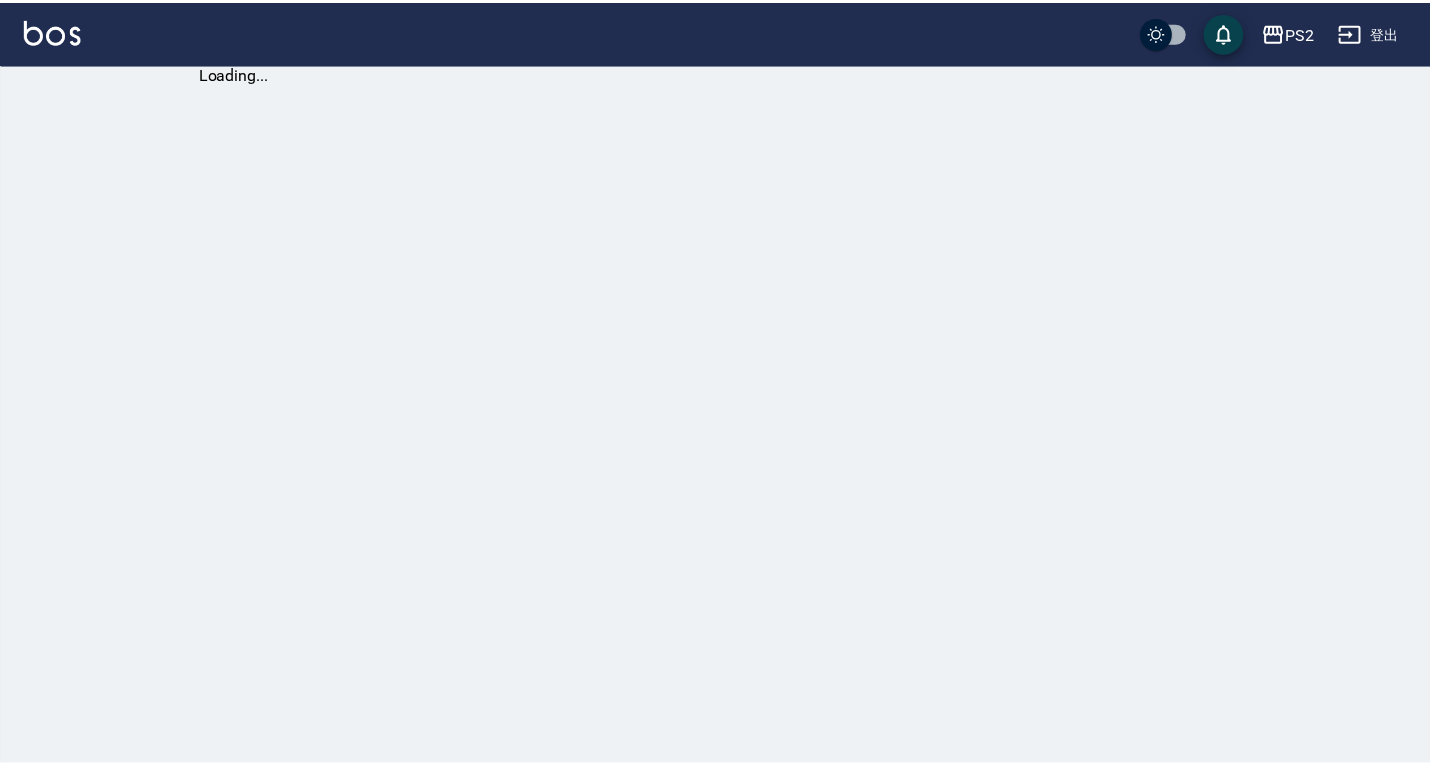 scroll, scrollTop: 0, scrollLeft: 0, axis: both 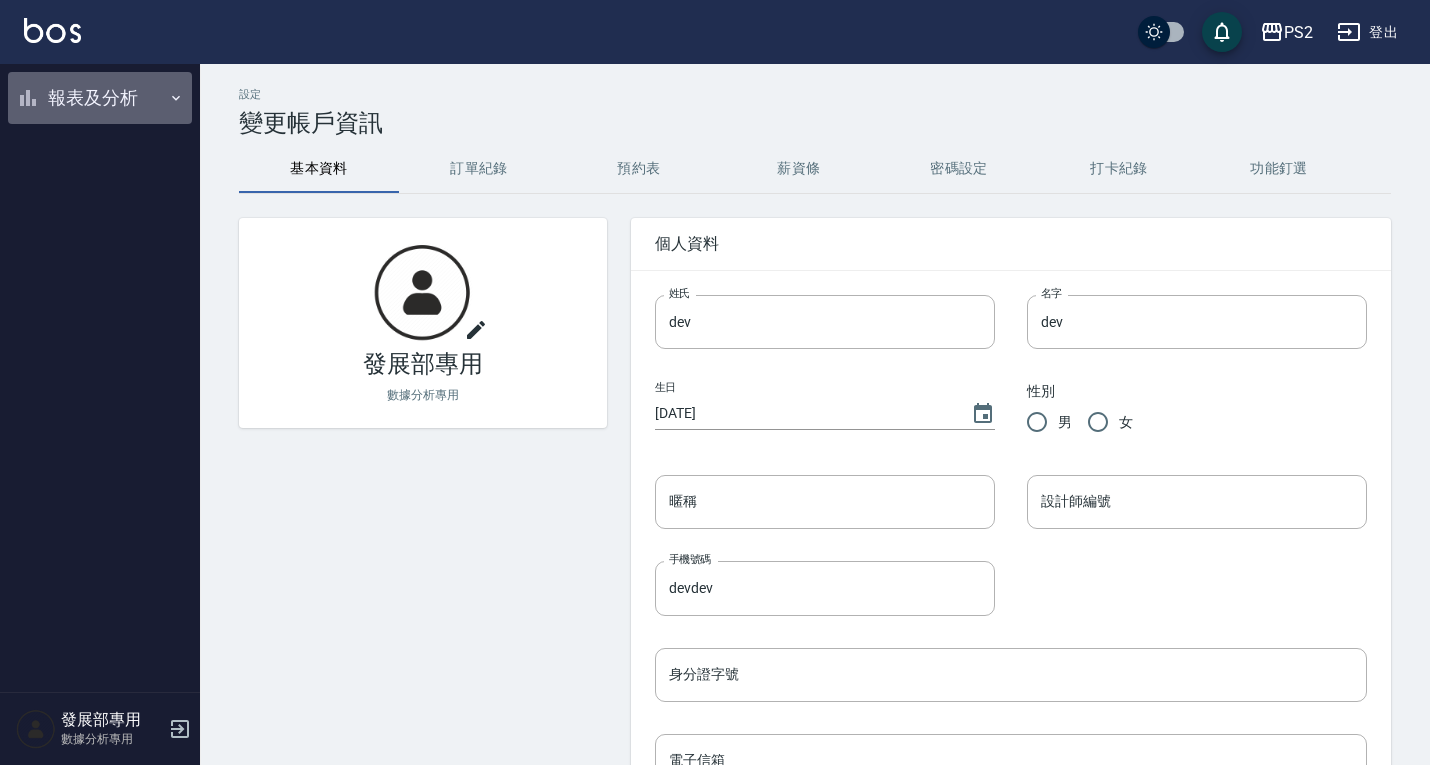 click on "報表及分析" at bounding box center (100, 98) 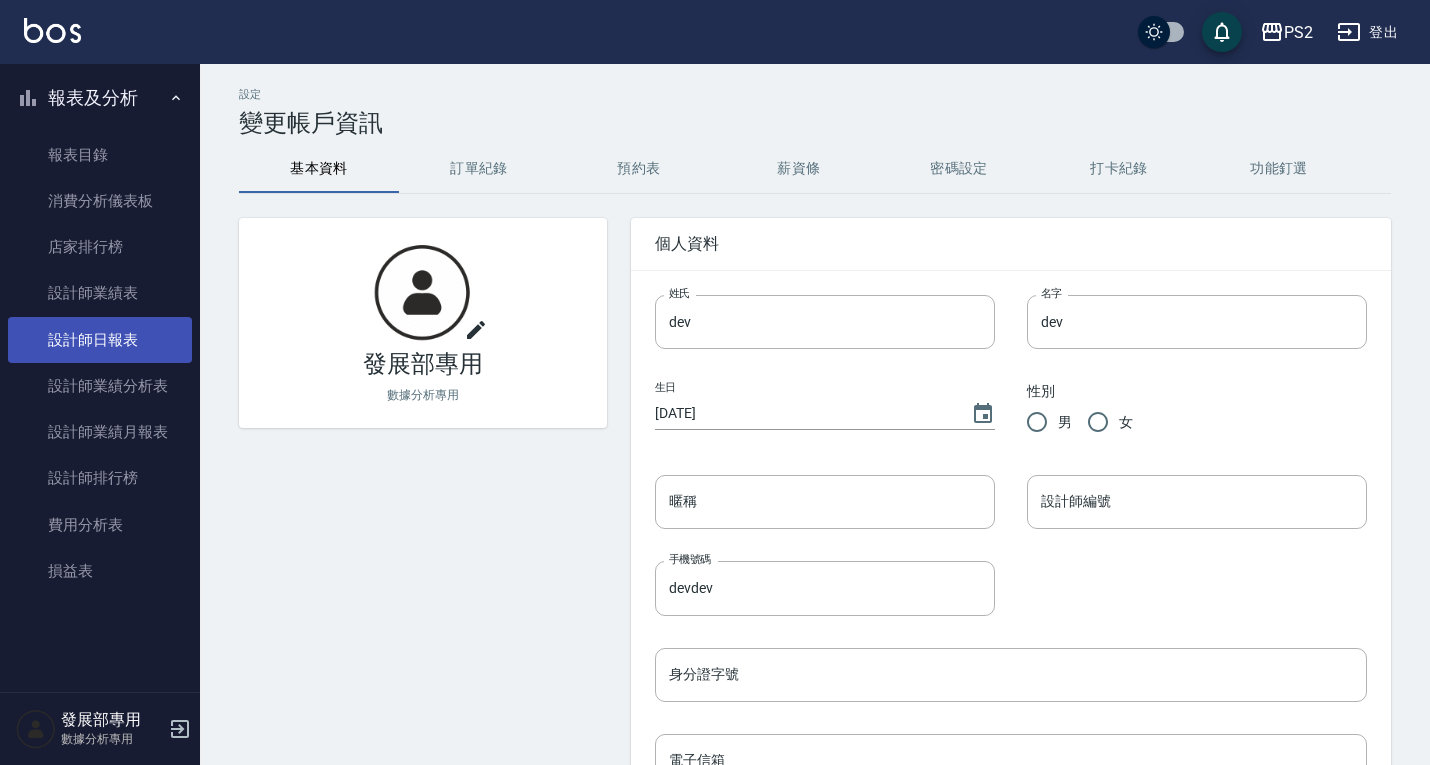 click on "設計師日報表" at bounding box center [100, 340] 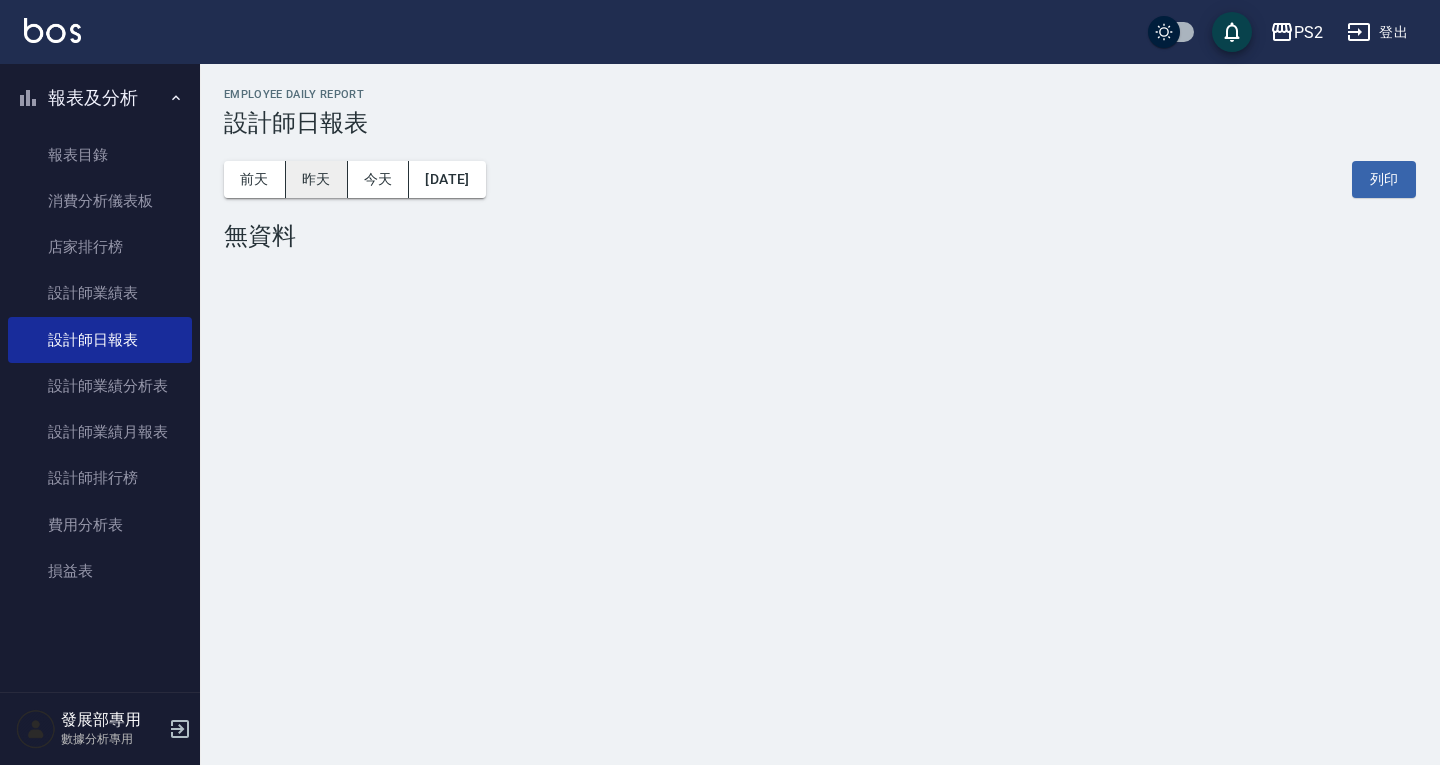 click on "昨天" at bounding box center [317, 179] 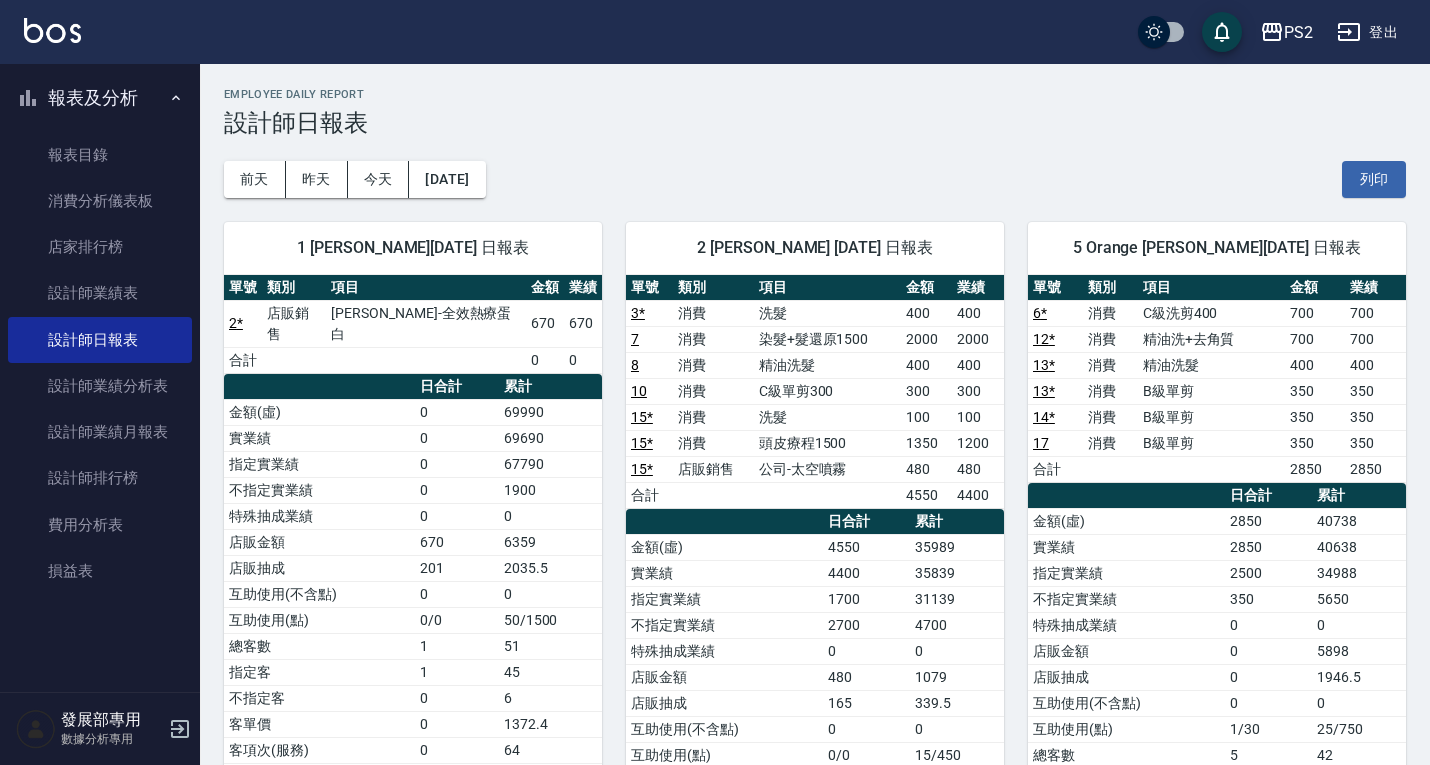 scroll, scrollTop: 0, scrollLeft: 0, axis: both 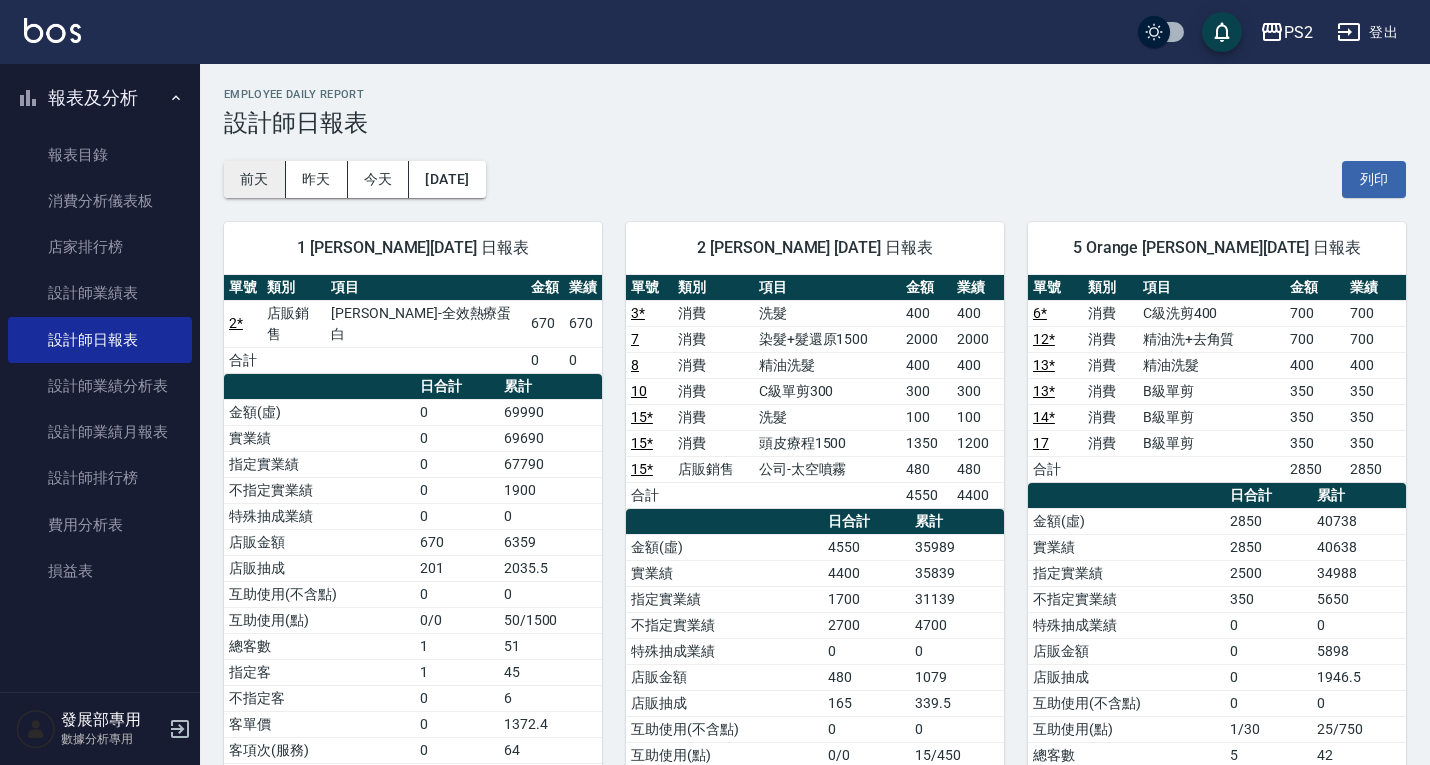 click on "前天" at bounding box center [255, 179] 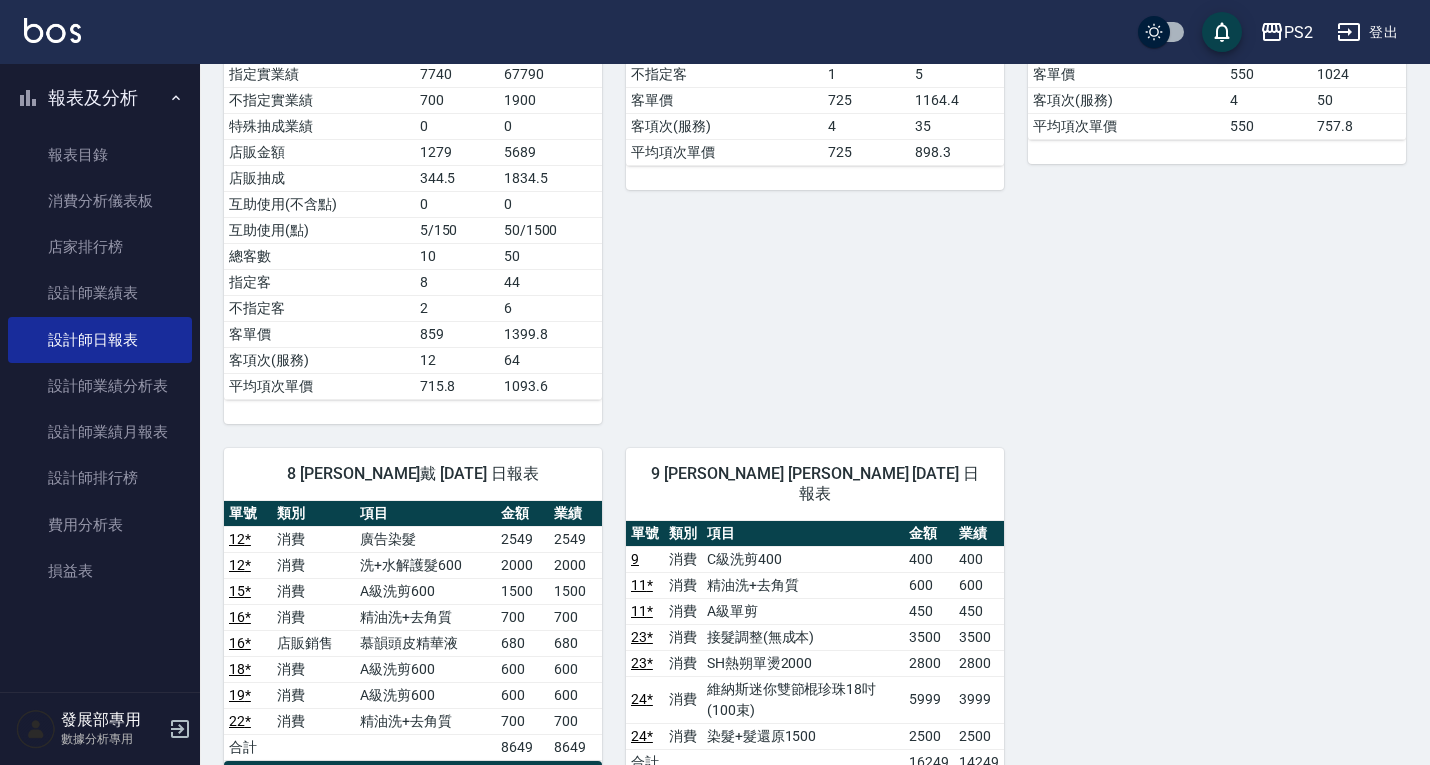 scroll, scrollTop: 1000, scrollLeft: 0, axis: vertical 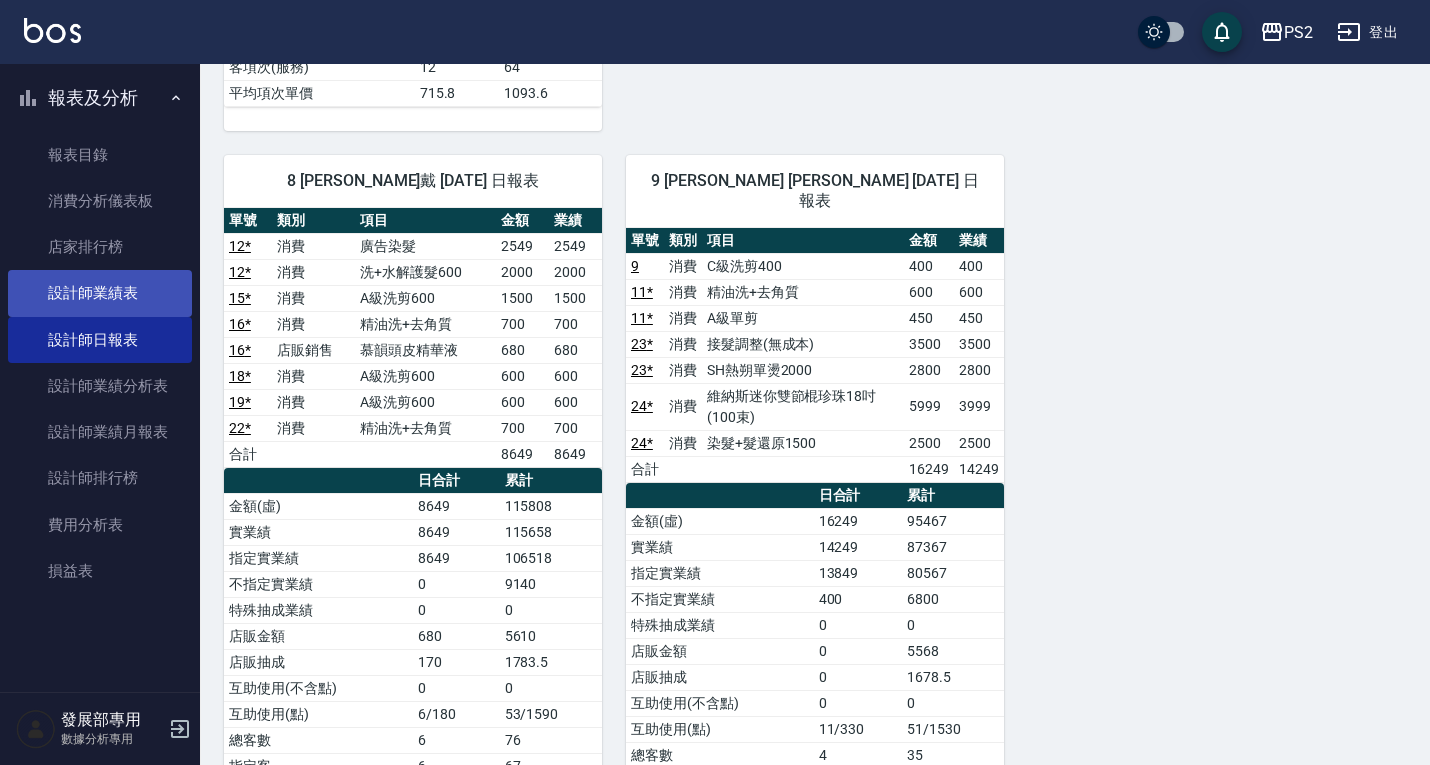 click on "設計師業績表" at bounding box center (100, 293) 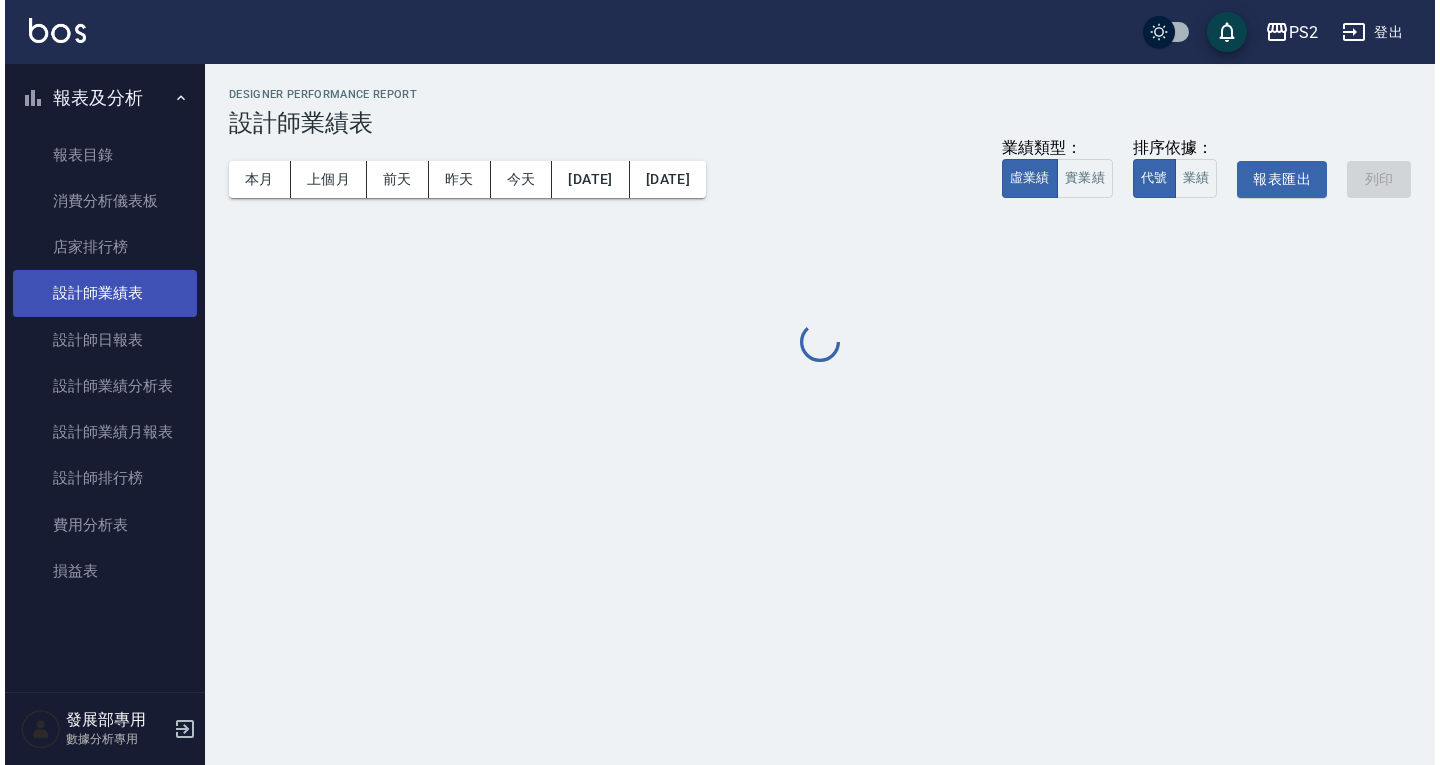 scroll, scrollTop: 0, scrollLeft: 0, axis: both 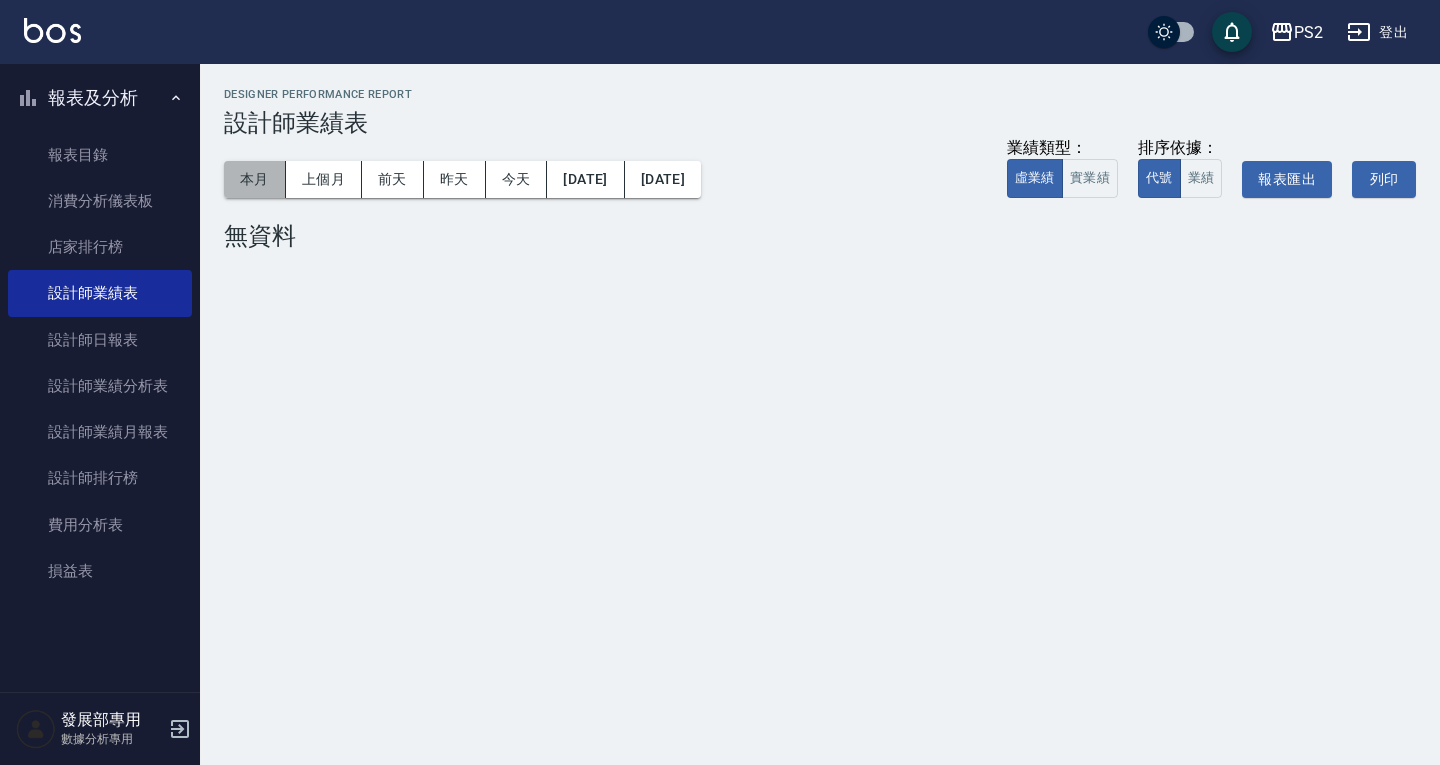 click on "本月" at bounding box center [255, 179] 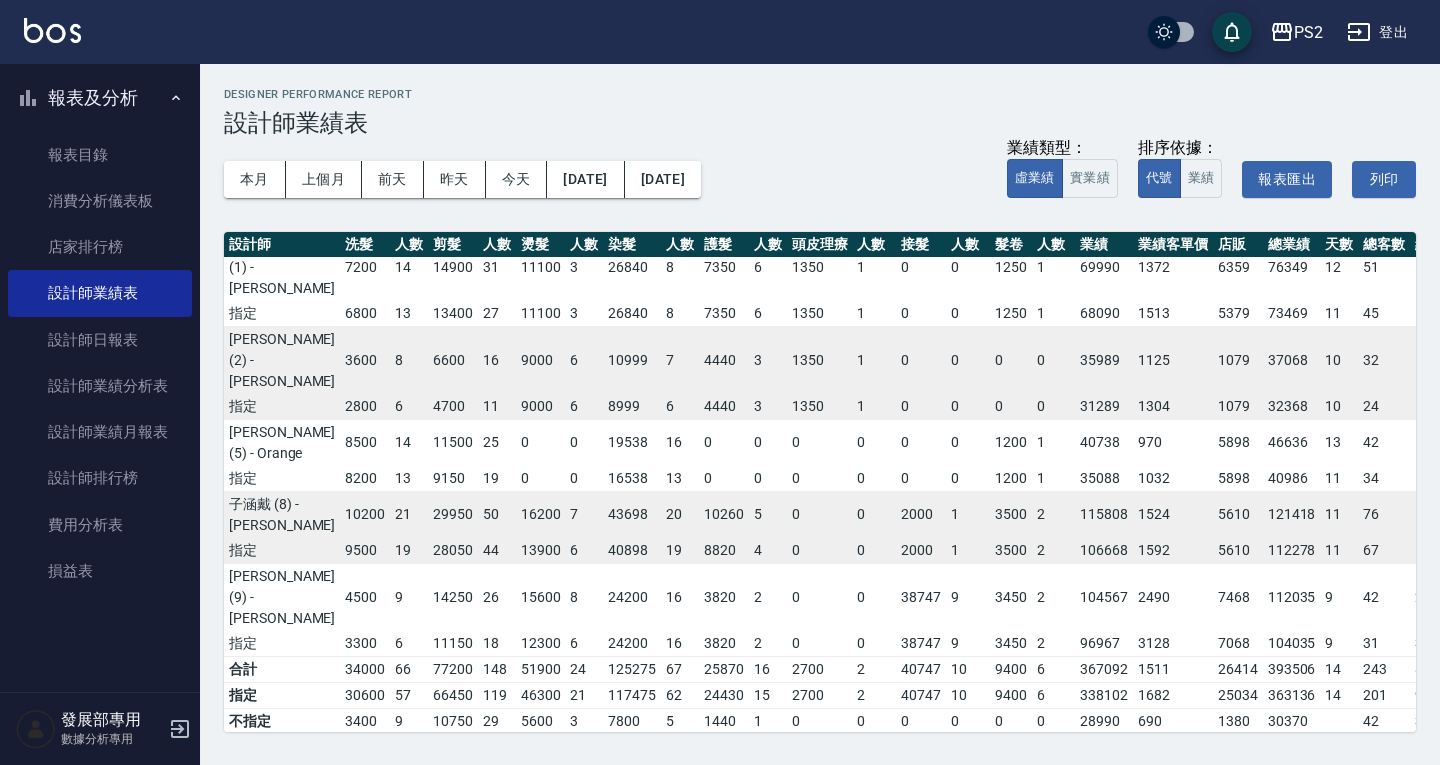 scroll, scrollTop: 26, scrollLeft: 0, axis: vertical 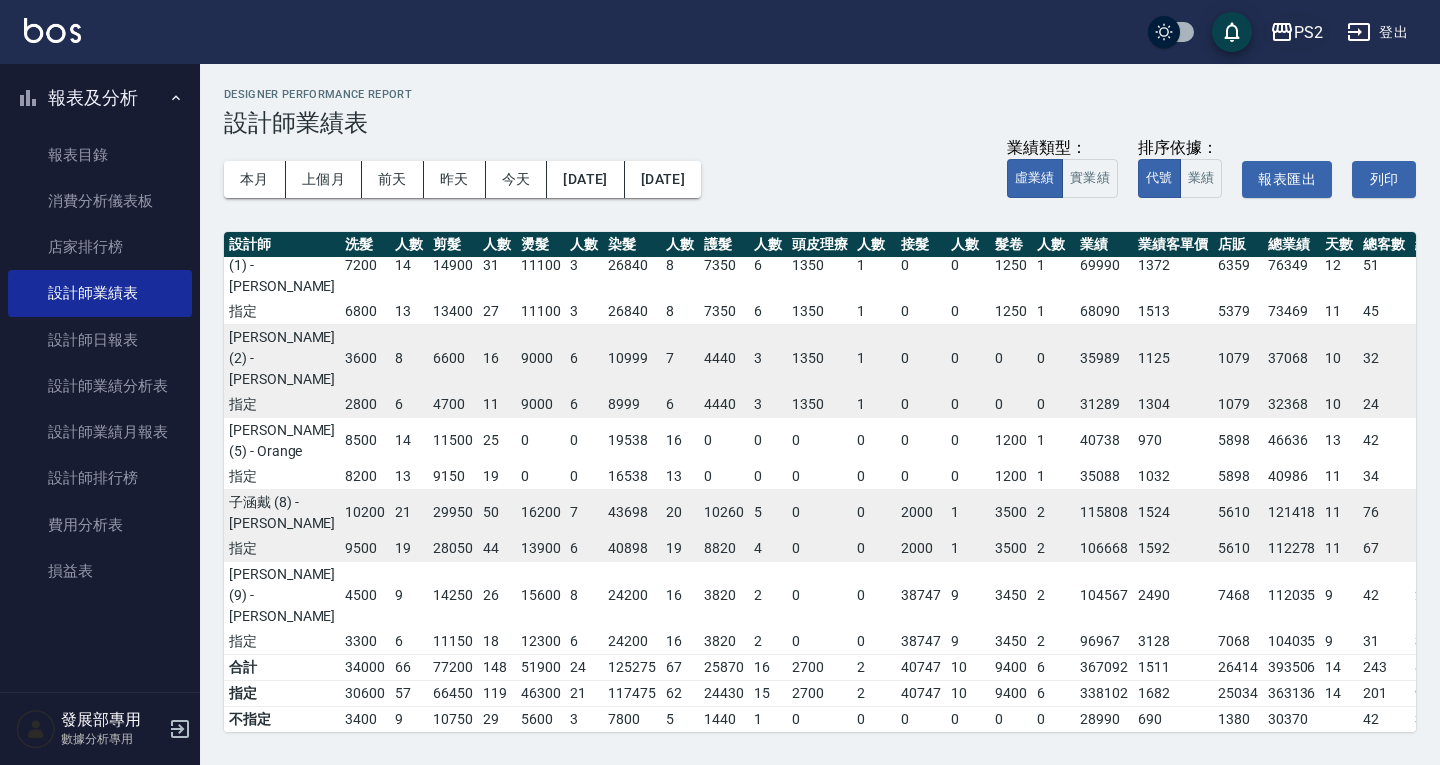 click on "PS2" at bounding box center (1308, 32) 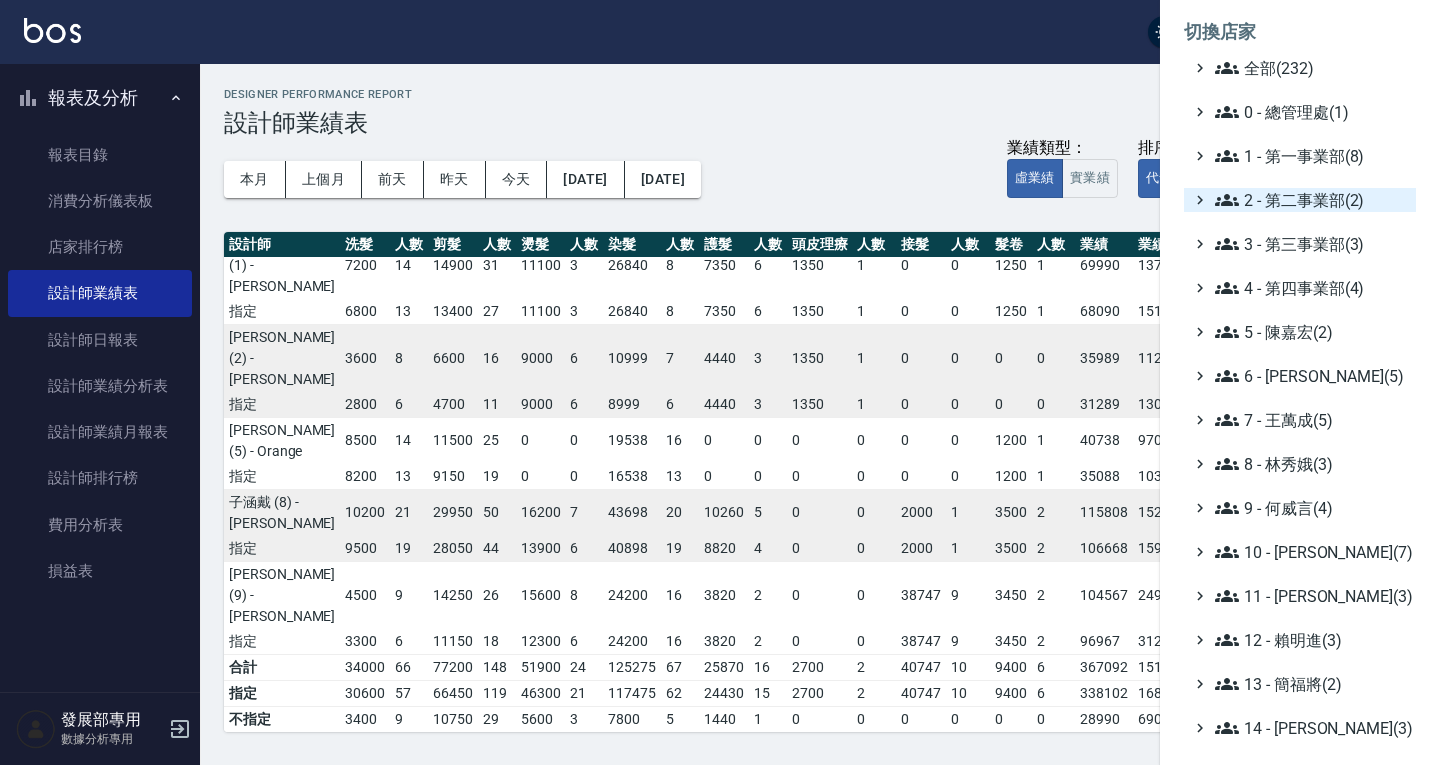 click on "2 - 第二事業部(2)" at bounding box center [1311, 200] 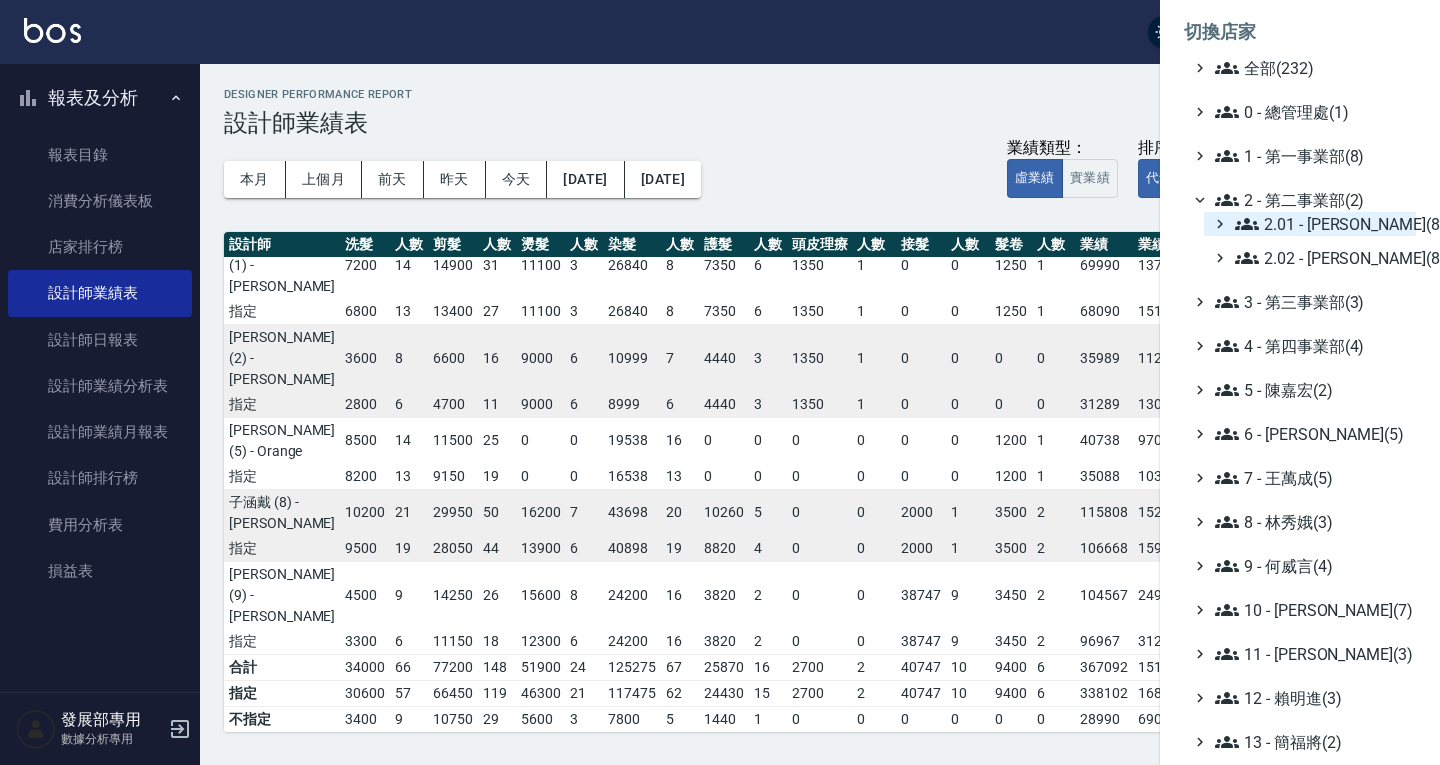 click on "2.01 - [PERSON_NAME](8)" at bounding box center (1321, 224) 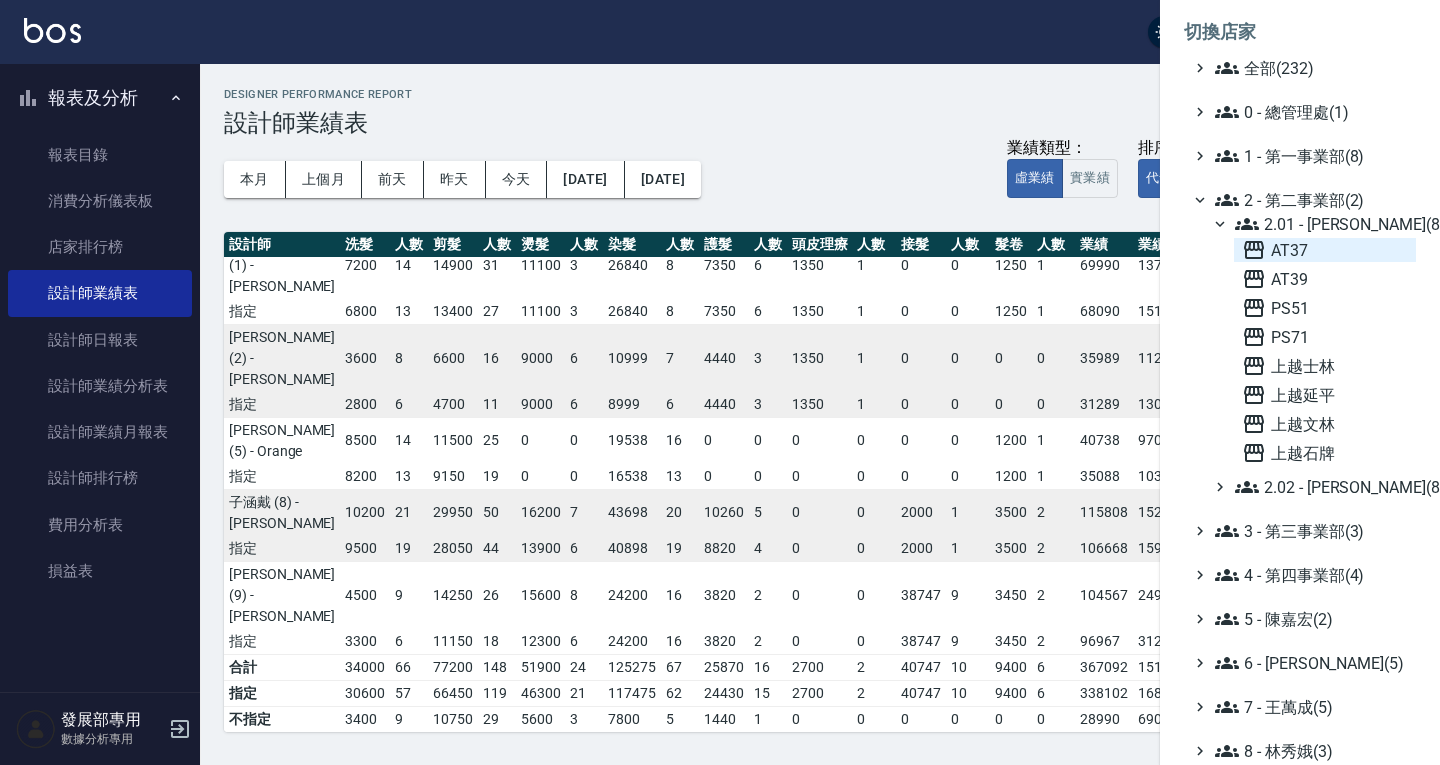 click on "AT37" at bounding box center [1325, 250] 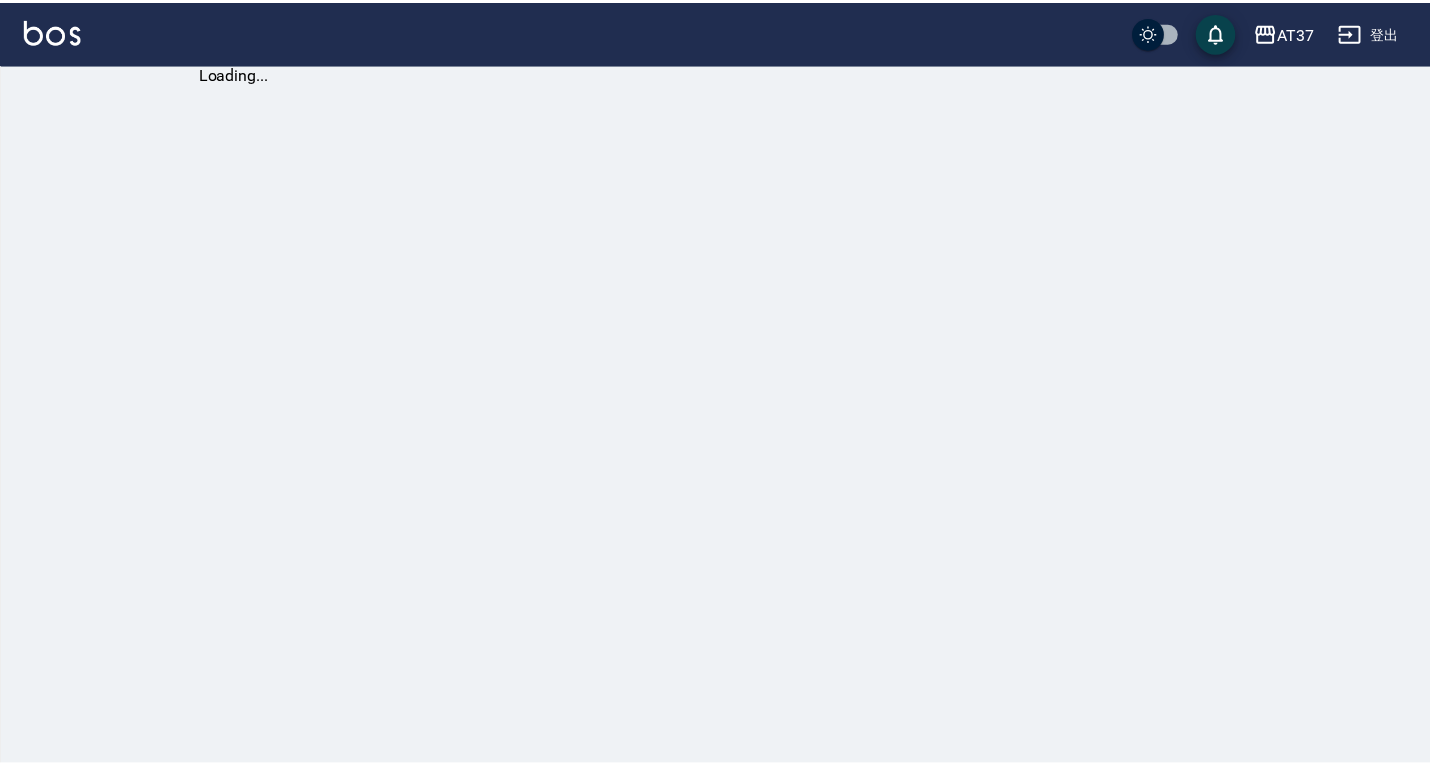 scroll, scrollTop: 0, scrollLeft: 0, axis: both 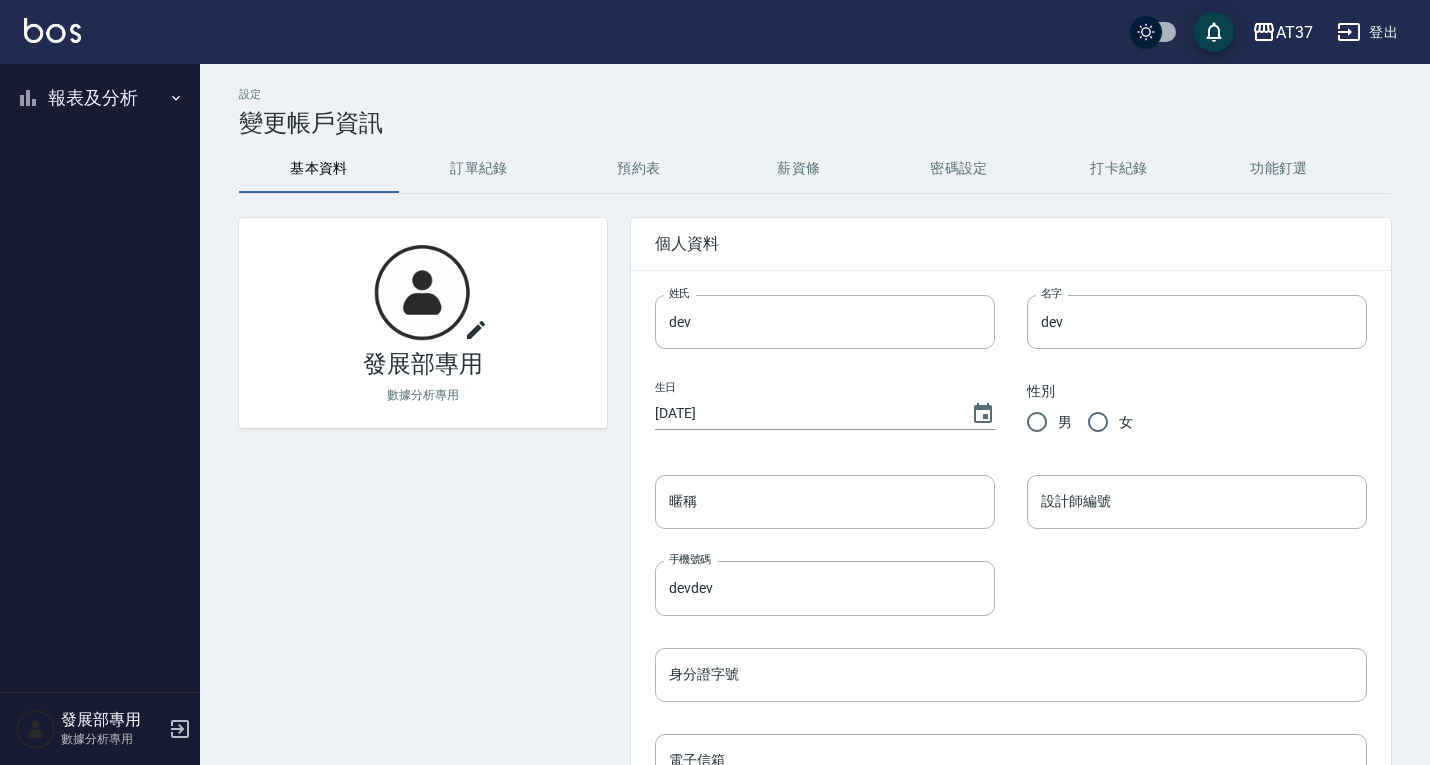click on "報表及分析" at bounding box center (100, 98) 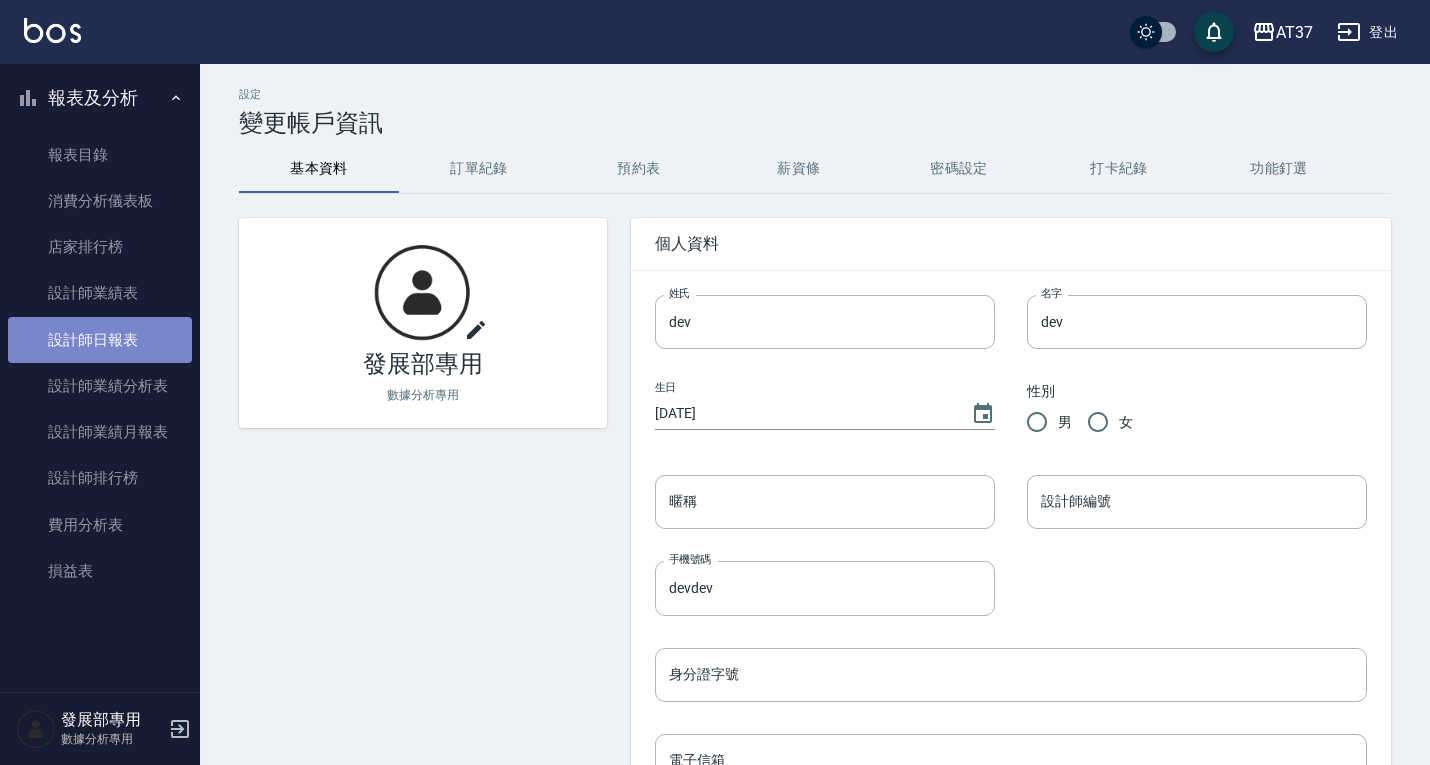 click on "設計師日報表" at bounding box center (100, 340) 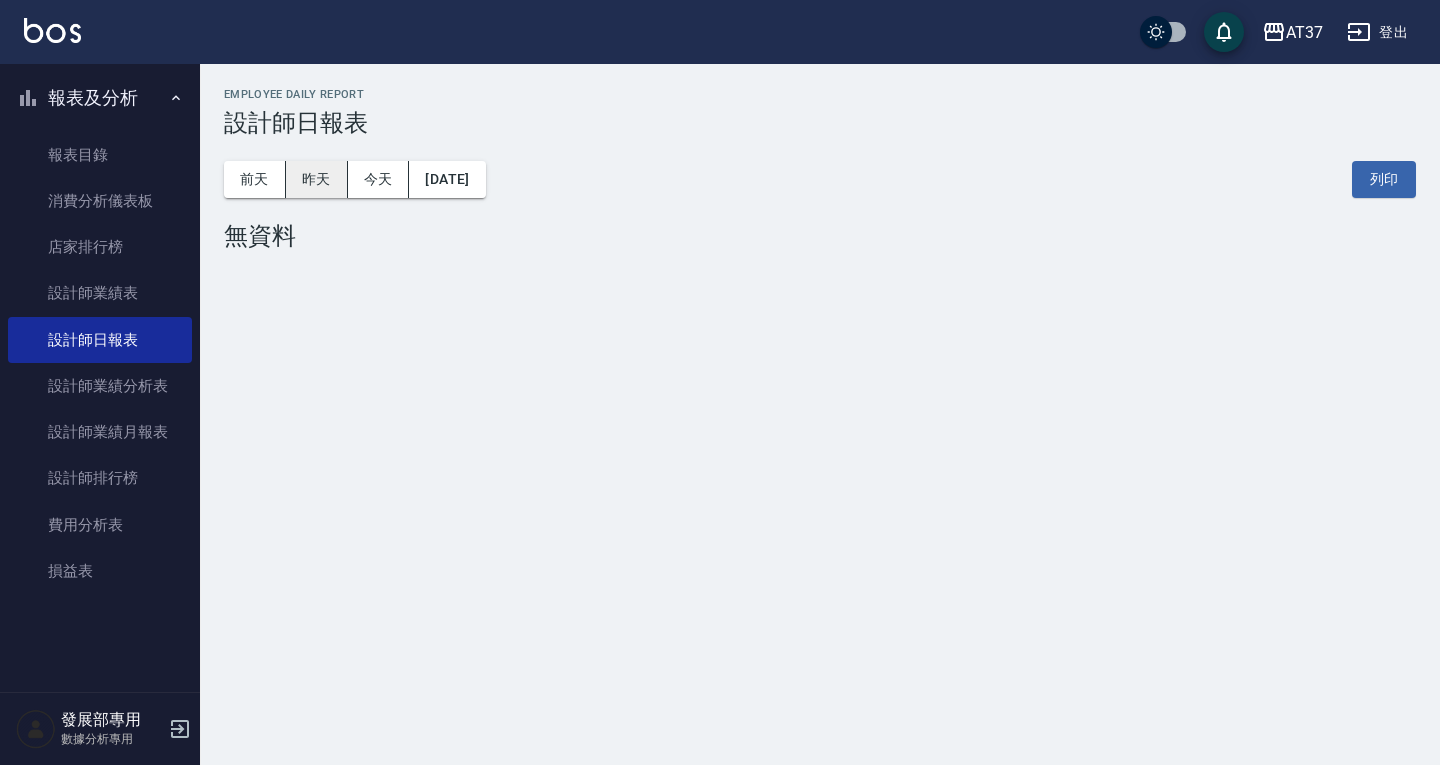 click on "昨天" at bounding box center (317, 179) 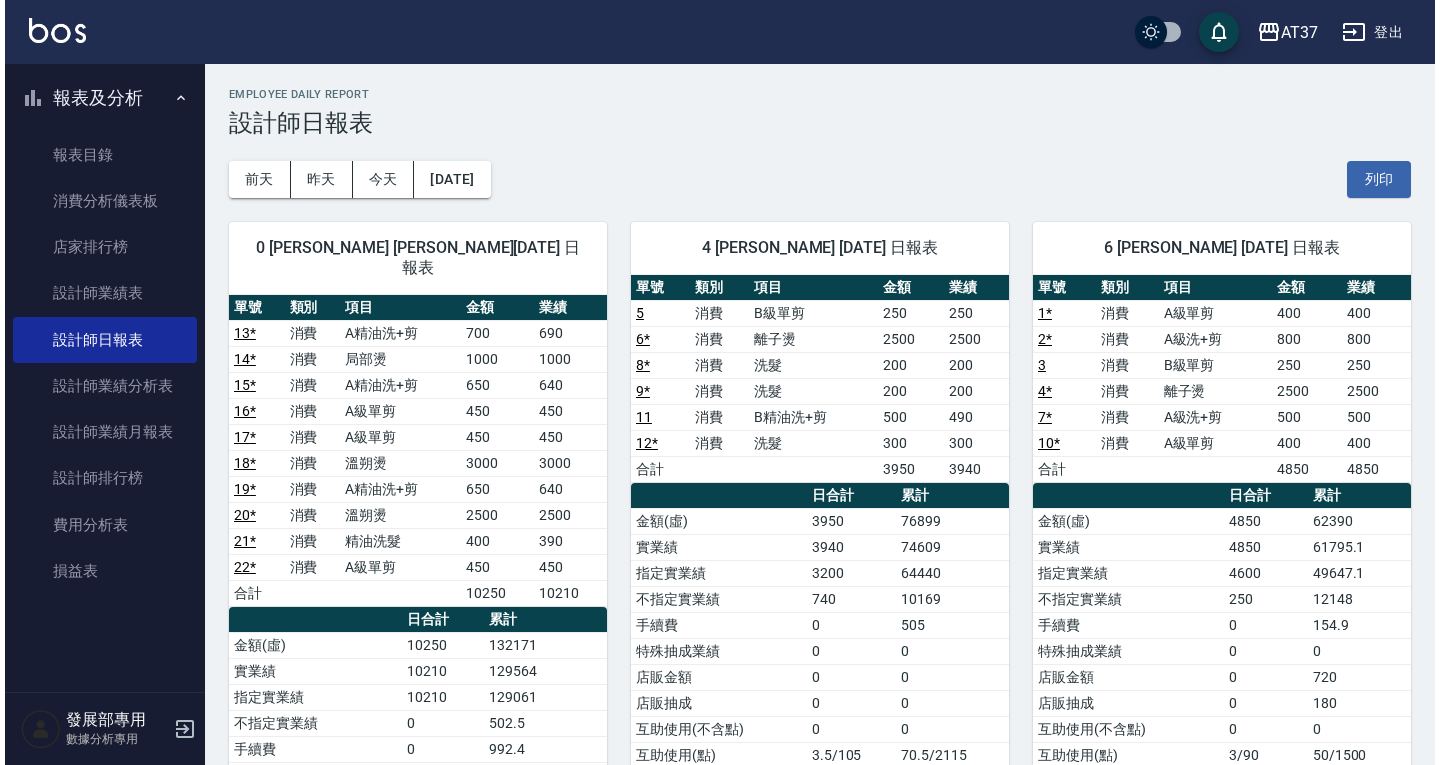 scroll, scrollTop: 0, scrollLeft: 0, axis: both 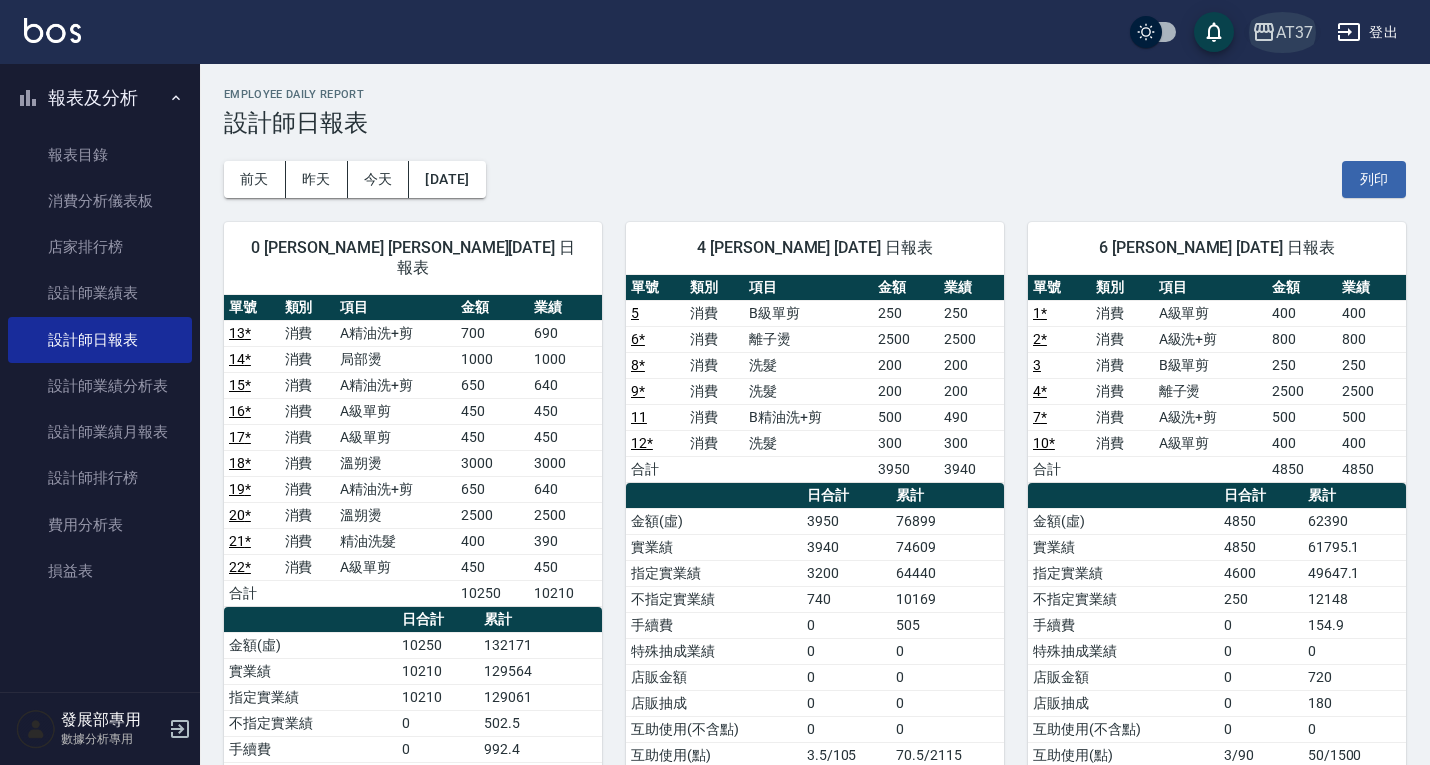 click on "AT37" at bounding box center [1294, 32] 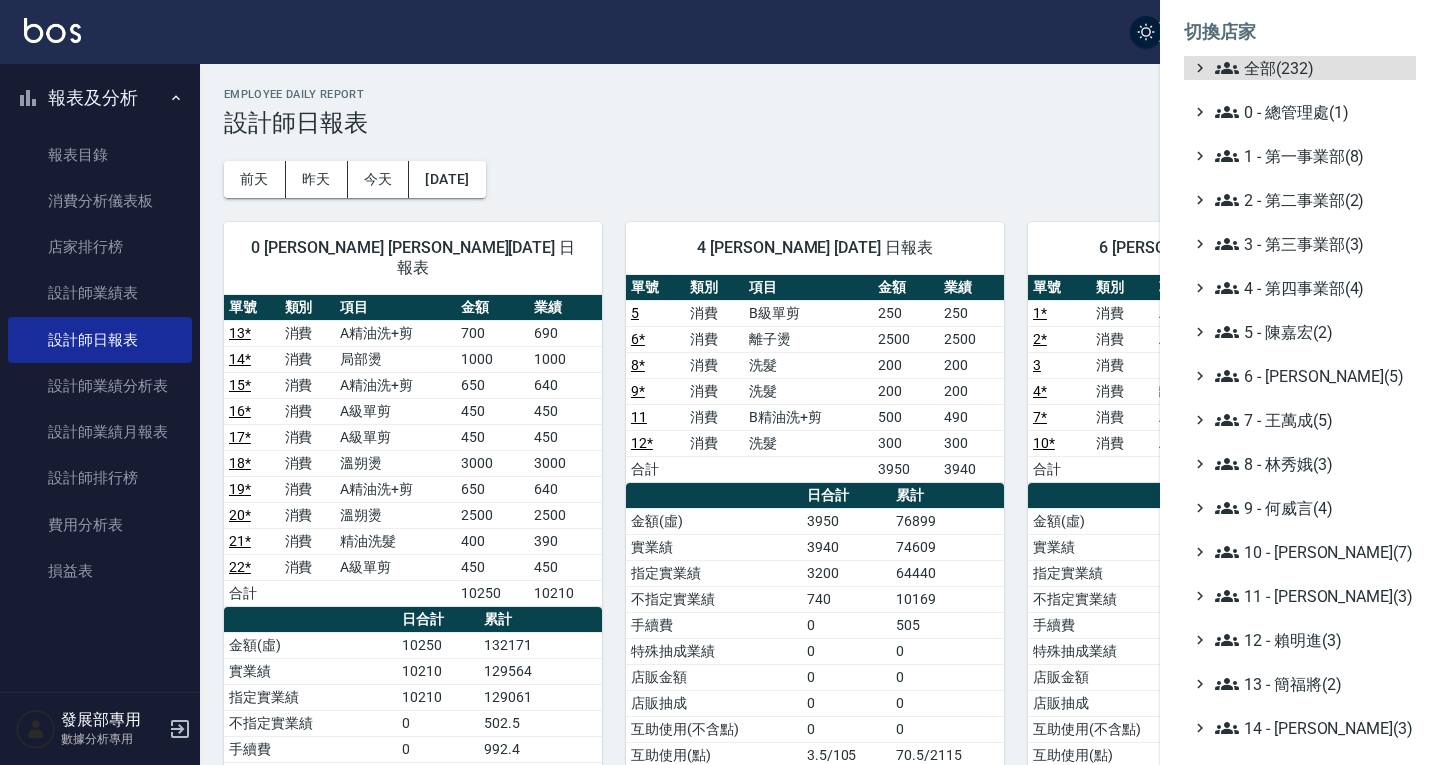 click on "全部(232) 0 - 總管理處(1) 1 - 第一事業部(8) 2 - 第二事業部(2) 3 - 第三事業部(3) 4 - 第四事業部(4) 5 - [PERSON_NAME](2) 6 - [PERSON_NAME](5) 7 - [PERSON_NAME](5) 8 - [PERSON_NAME](3) 9 - [PERSON_NAME](4) 10 - [PERSON_NAME](7) 11 - [PERSON_NAME](3) 12 - [PERSON_NAME](3) 13 - 簡福將(2) 14 - [PERSON_NAME](3) 16 - [PERSON_NAME](1) 17 - [PERSON_NAME]原(4) 18 - 單店(3) 19 - [GEOGRAPHIC_DATA](3) 20 - 測試區(1) 21 - 歷史區(35)  - BeautyOS(9)" at bounding box center (1300, 552) 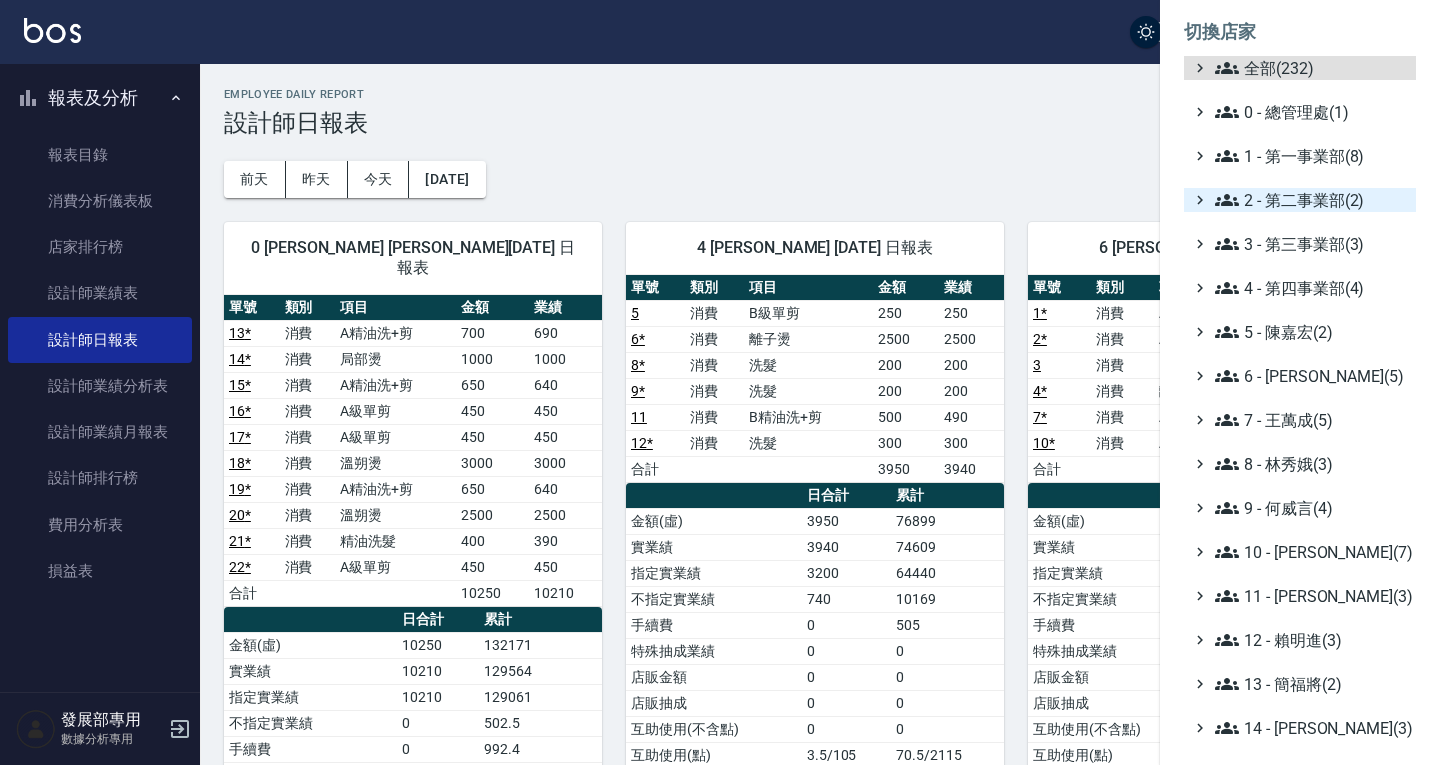 click on "2 - 第二事業部(2)" at bounding box center [1311, 200] 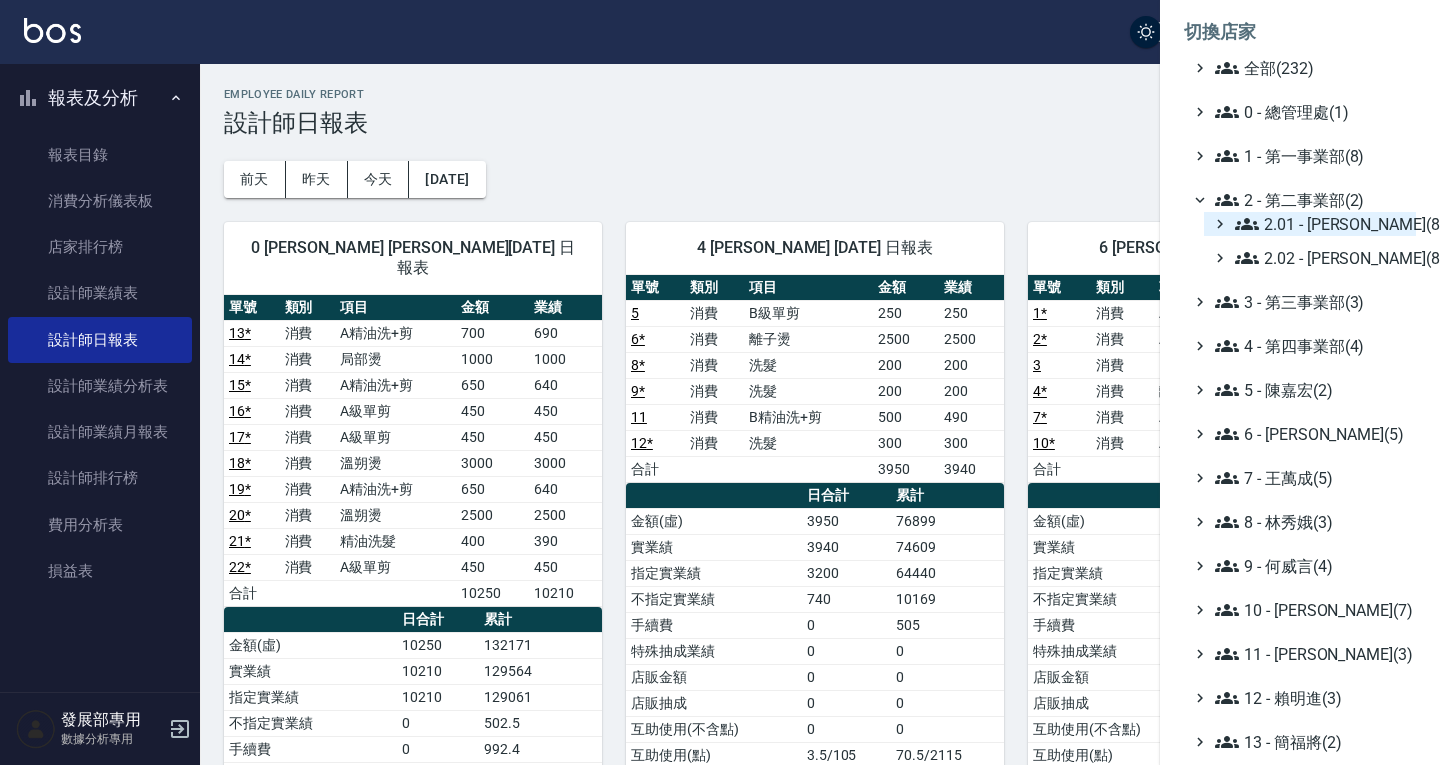 click on "2.01 - [PERSON_NAME](8)" at bounding box center [1321, 224] 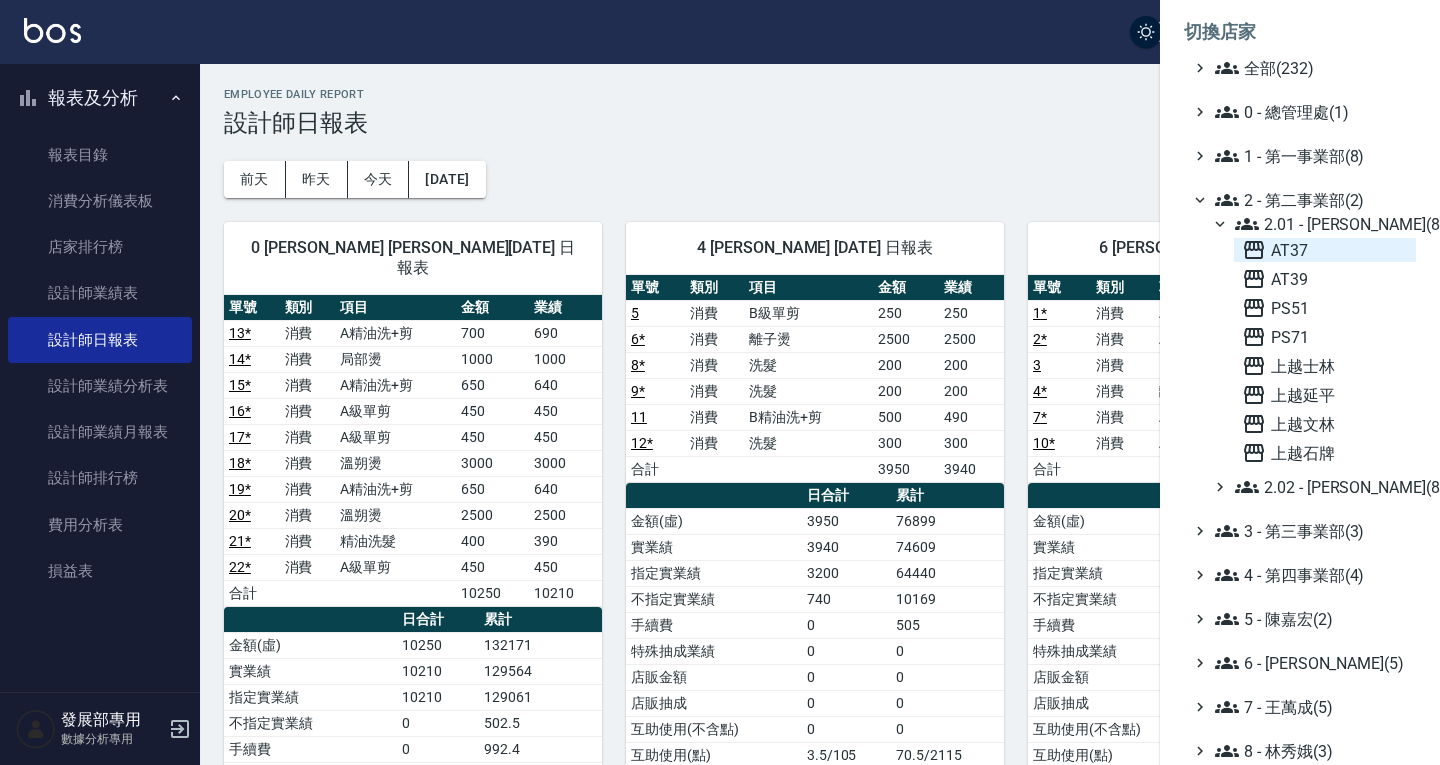 click on "AT37" at bounding box center [1325, 250] 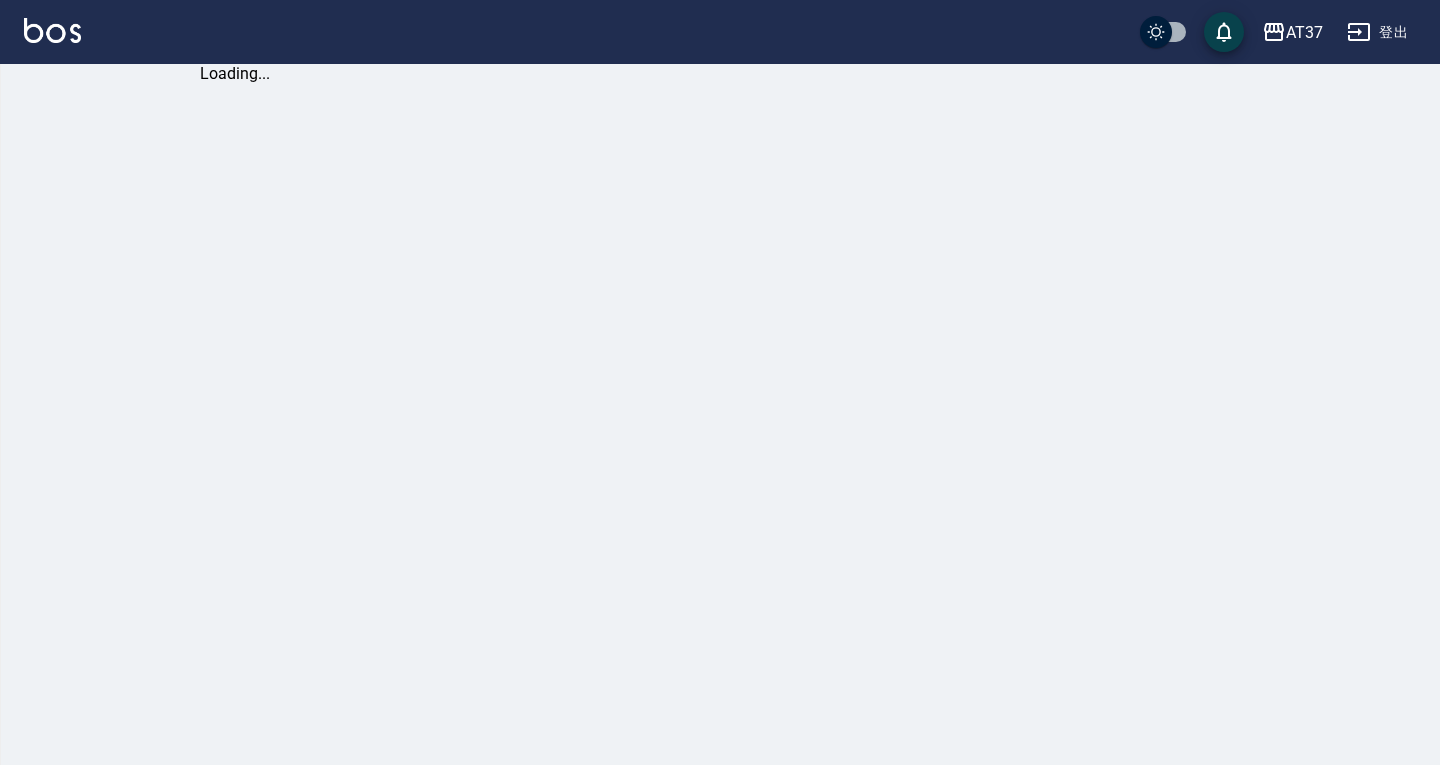 scroll, scrollTop: 0, scrollLeft: 0, axis: both 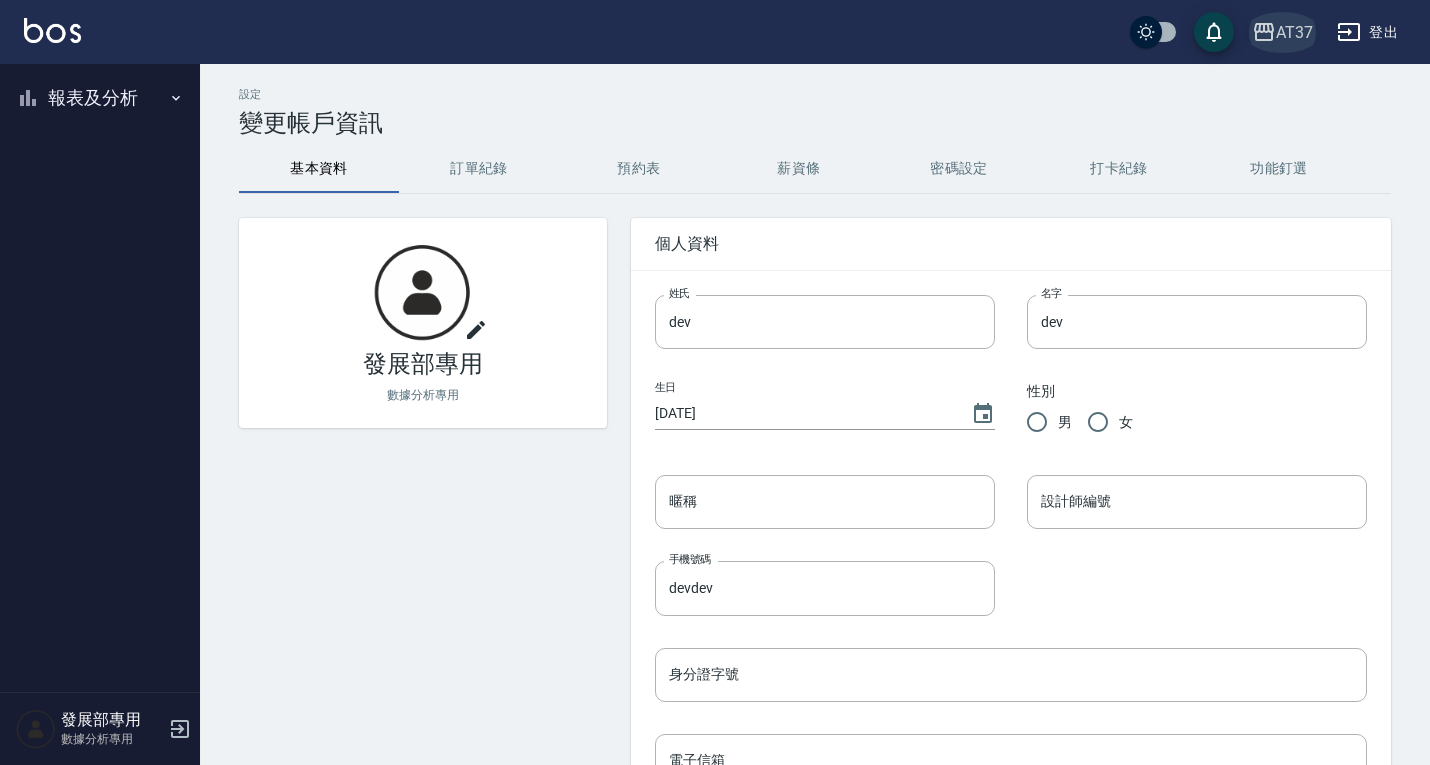 click on "AT37" at bounding box center (1294, 32) 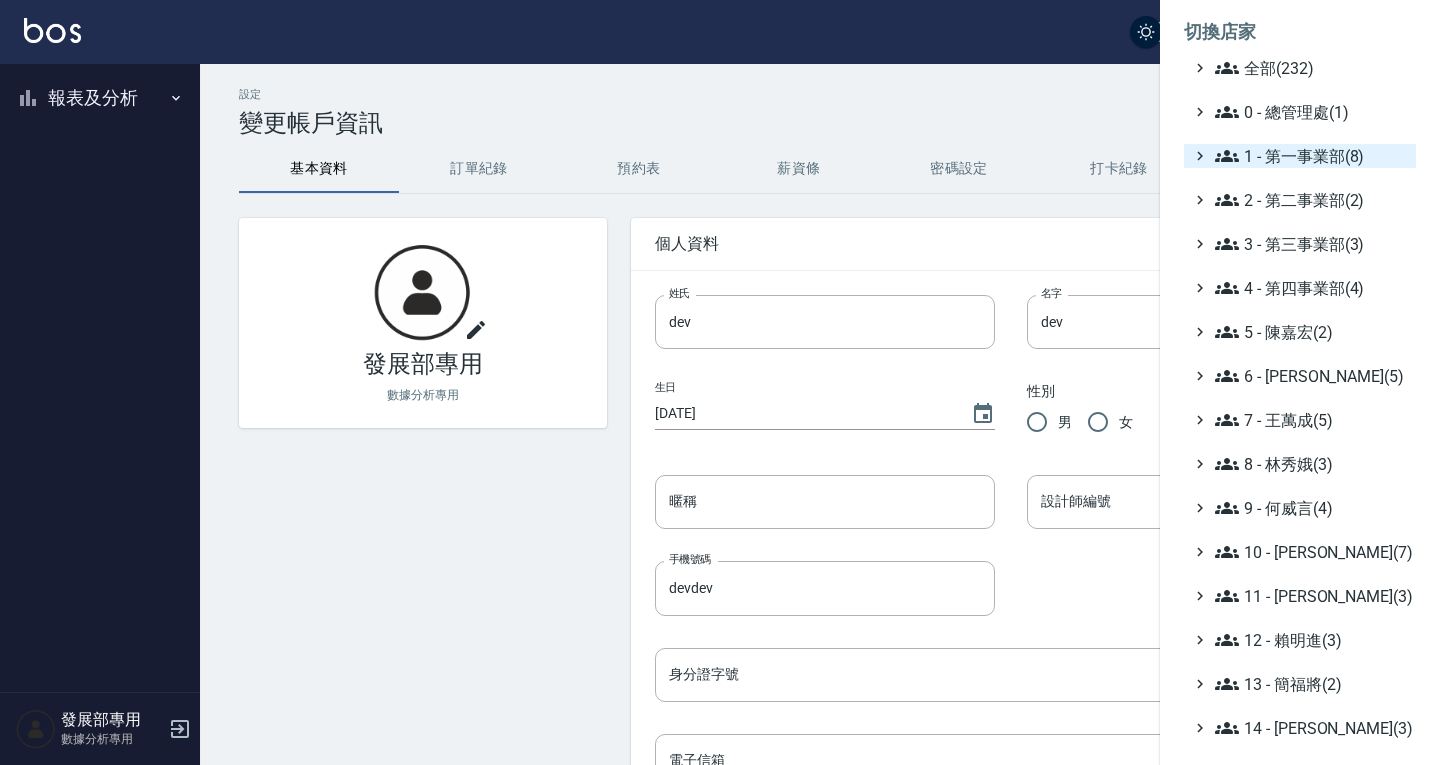 click on "1 - 第一事業部(8)" at bounding box center (1311, 156) 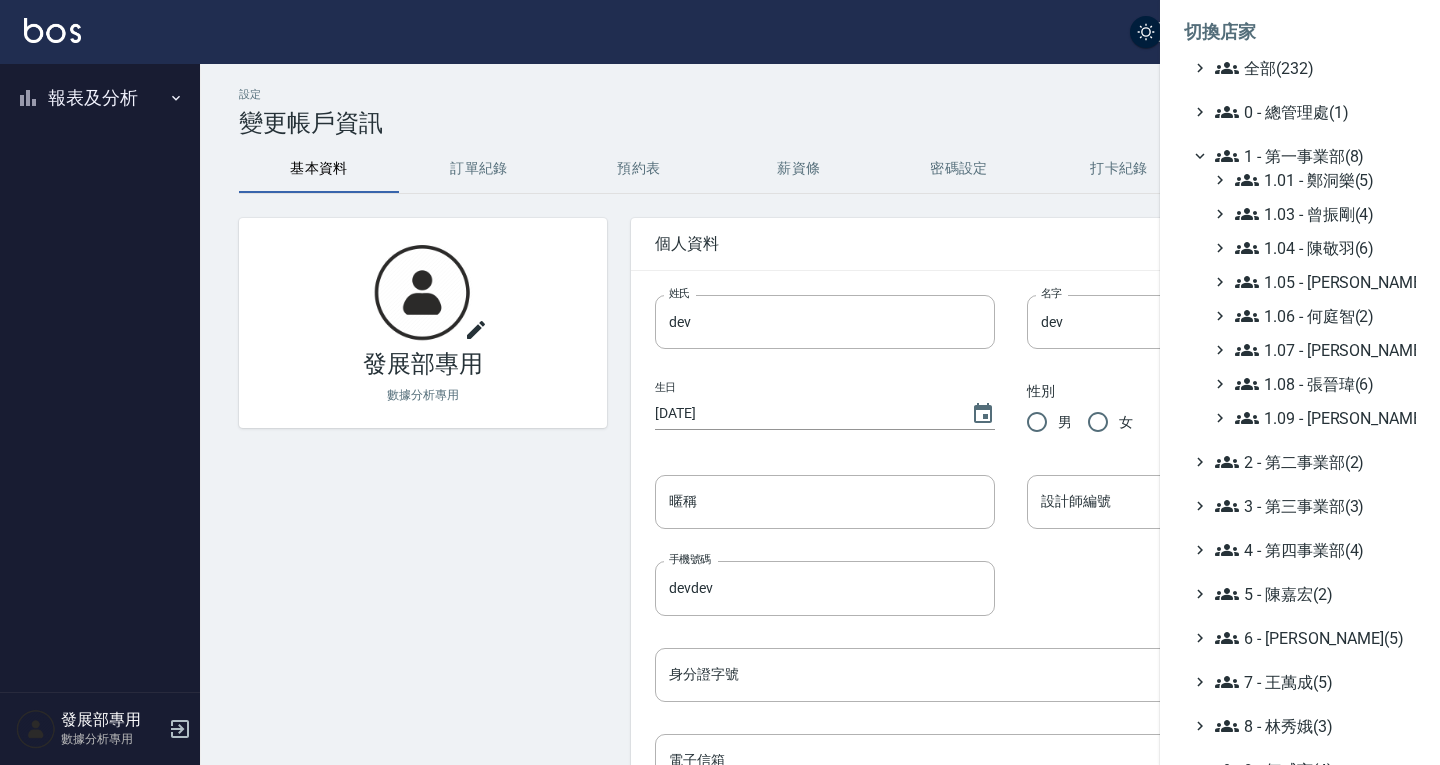 click on "1 - 第一事業部(8)" at bounding box center (1311, 156) 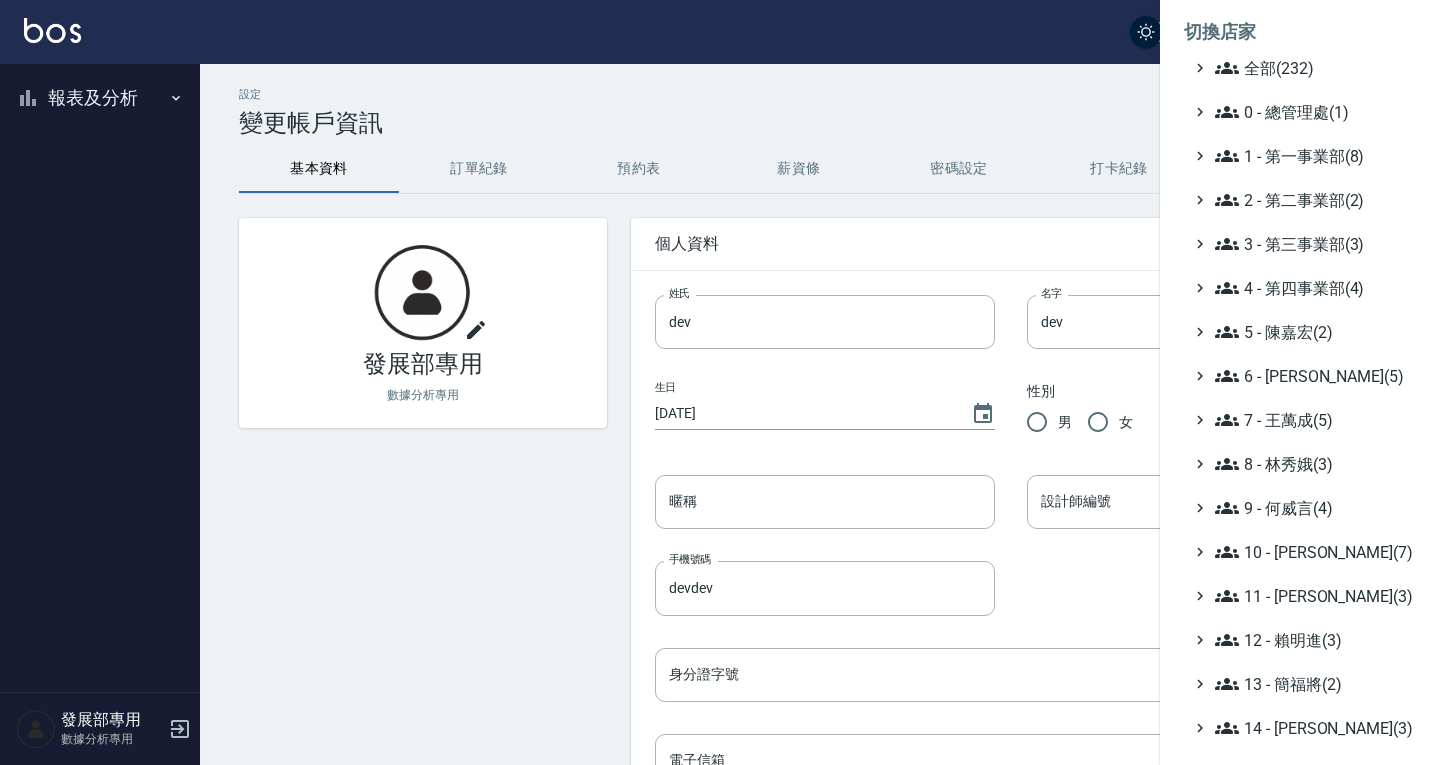 click on "2 - 第二事業部(2)" at bounding box center [1311, 200] 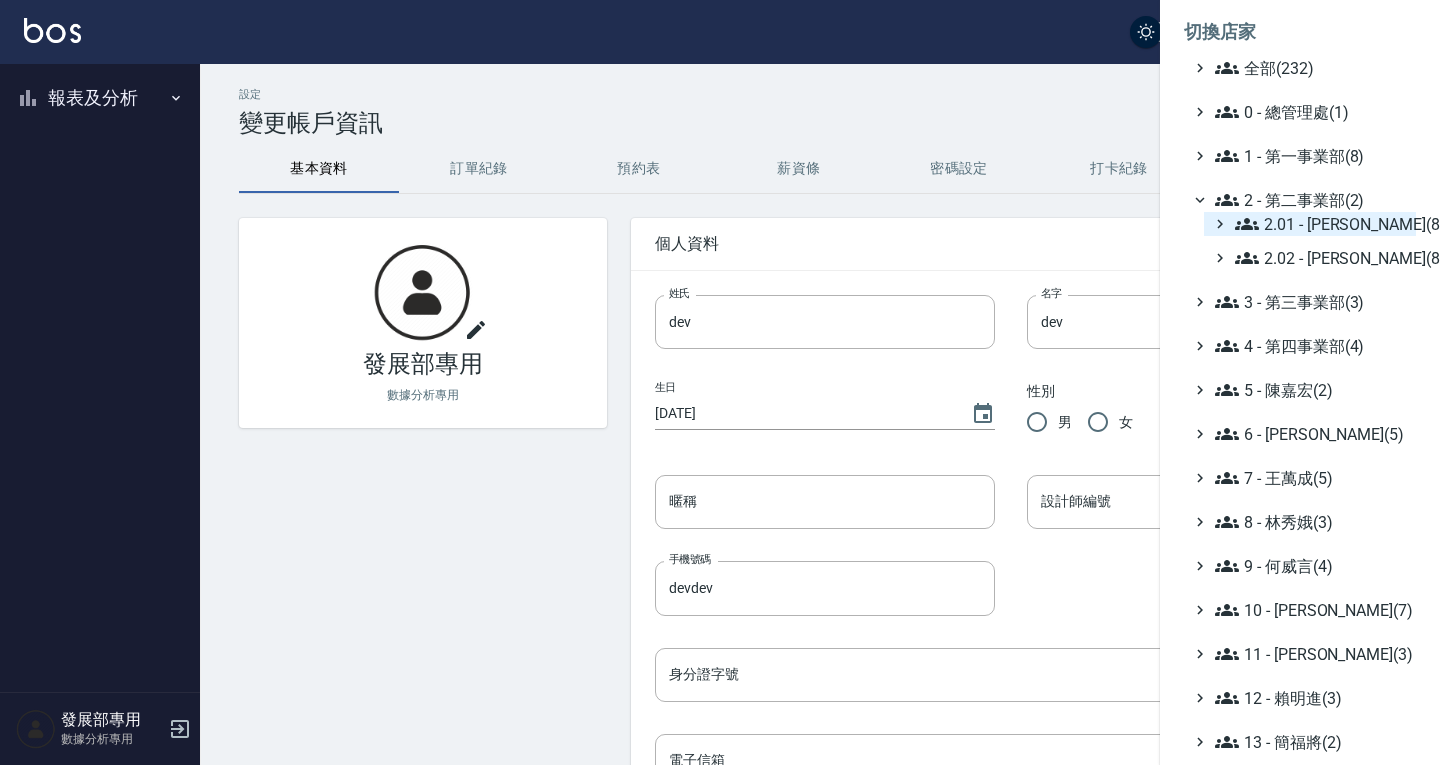 click on "2.01 - [PERSON_NAME](8)" at bounding box center (1321, 224) 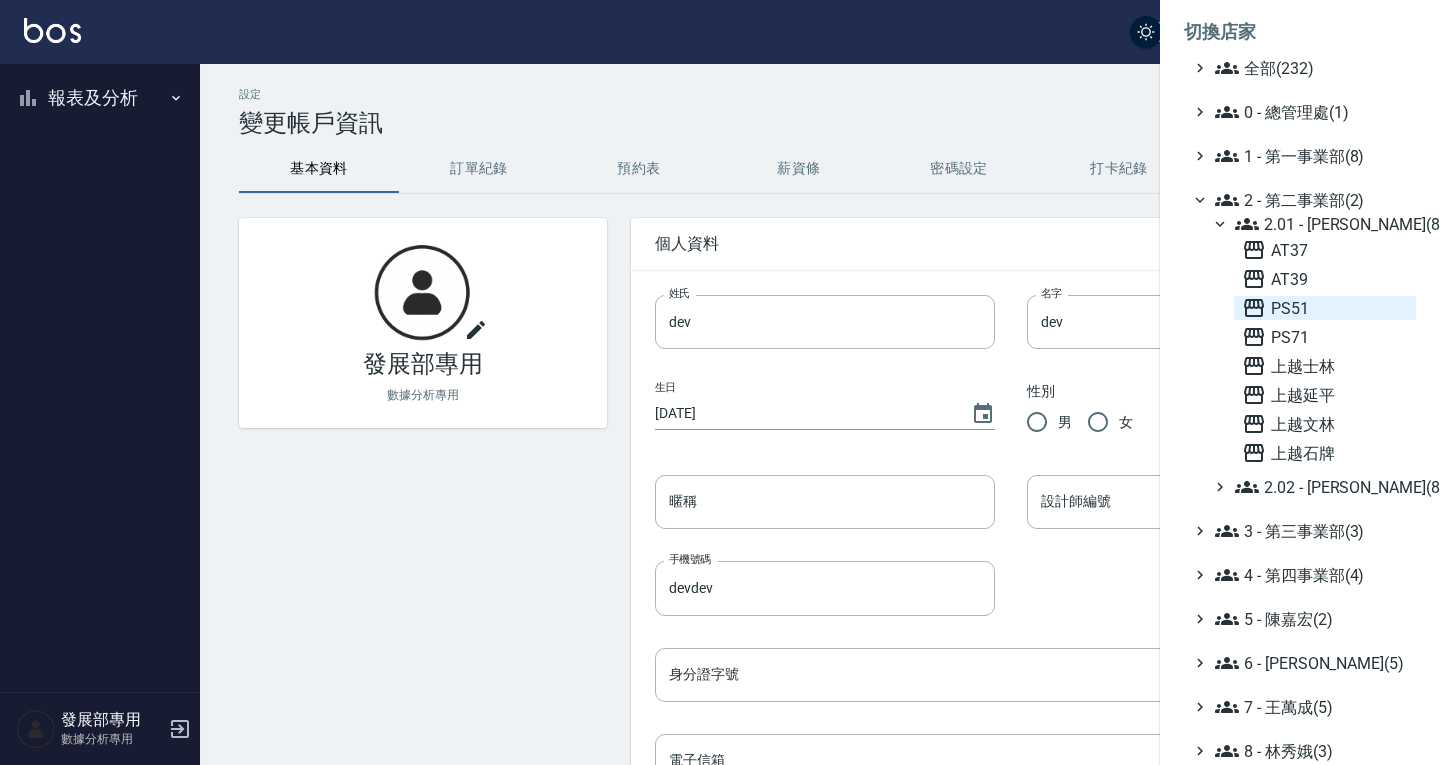 click on "PS51" at bounding box center [1325, 308] 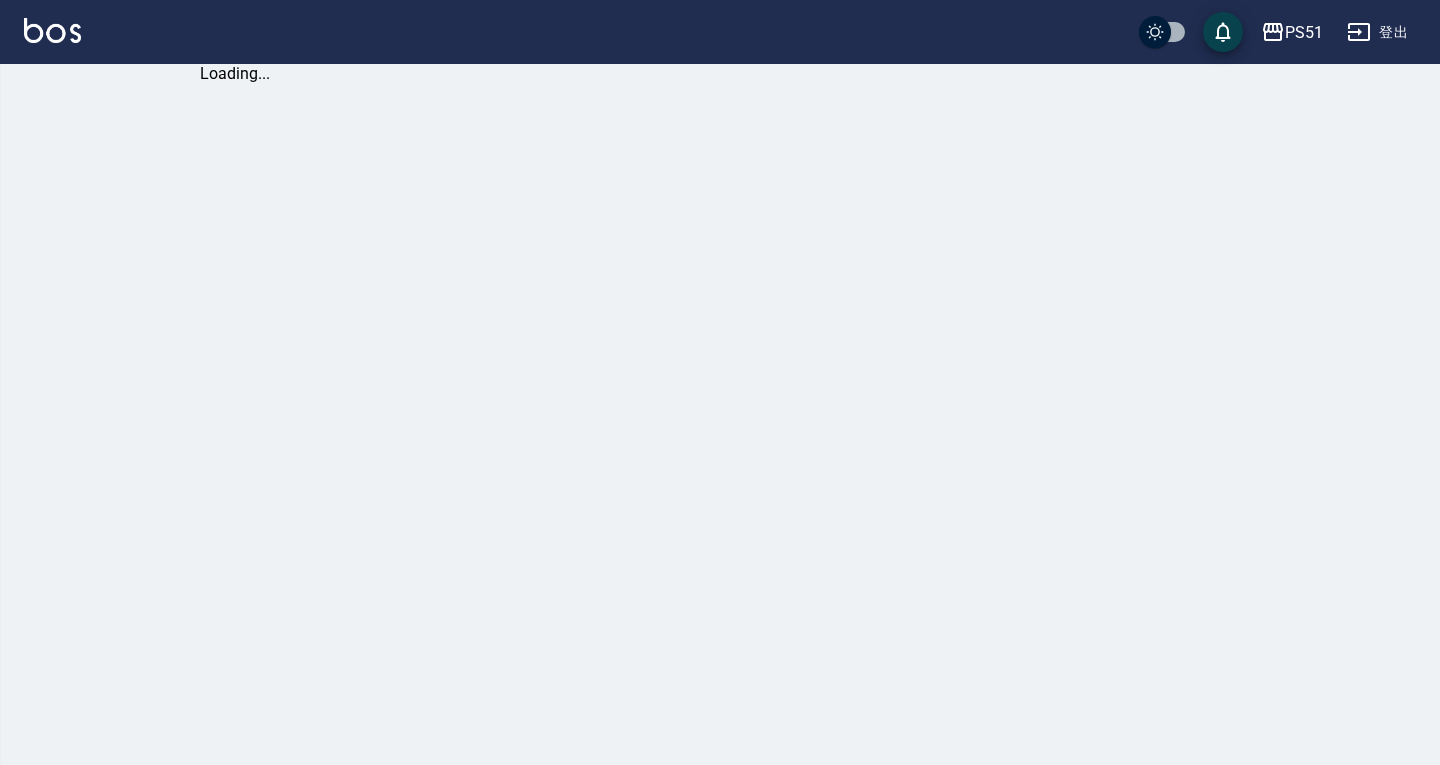 scroll, scrollTop: 0, scrollLeft: 0, axis: both 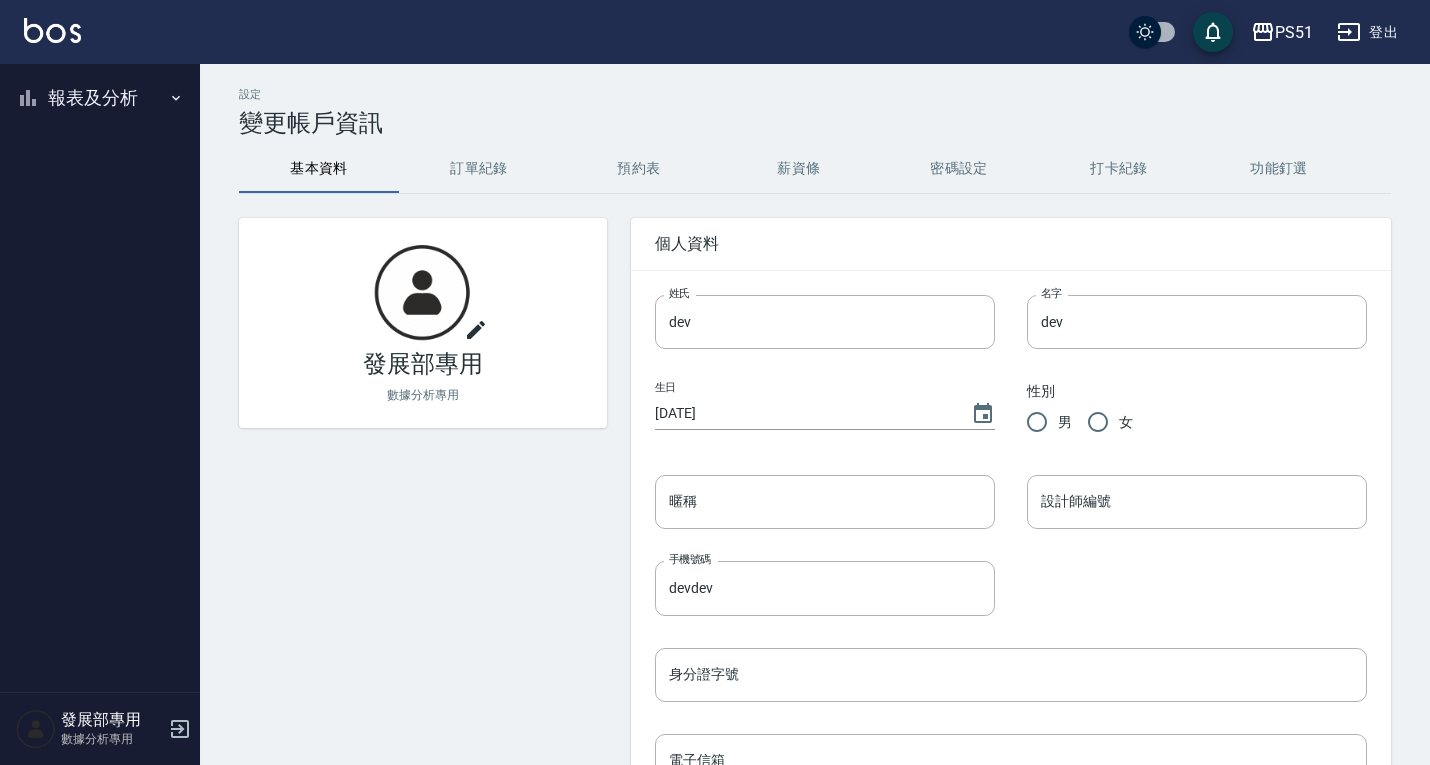 click on "報表及分析" at bounding box center [100, 98] 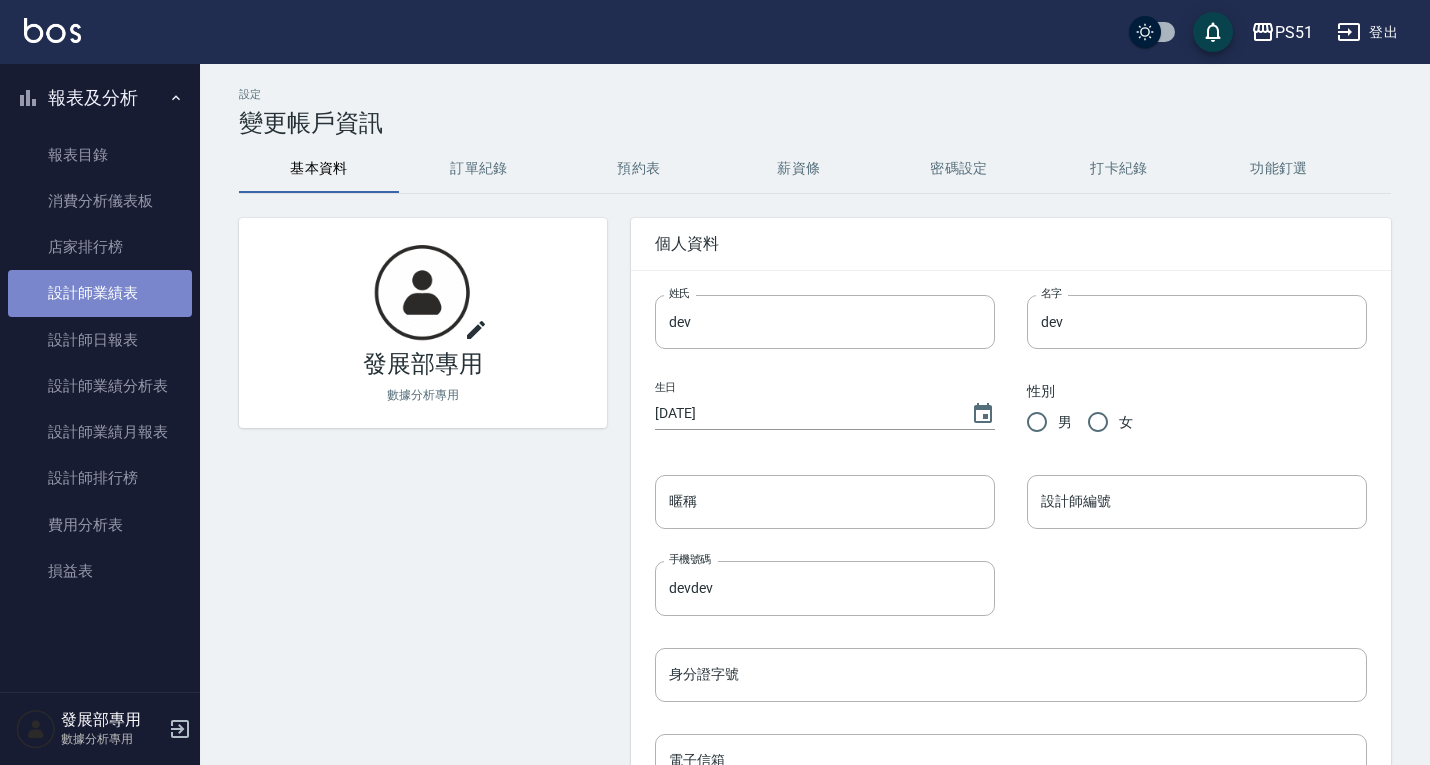 click on "設計師業績表" at bounding box center (100, 293) 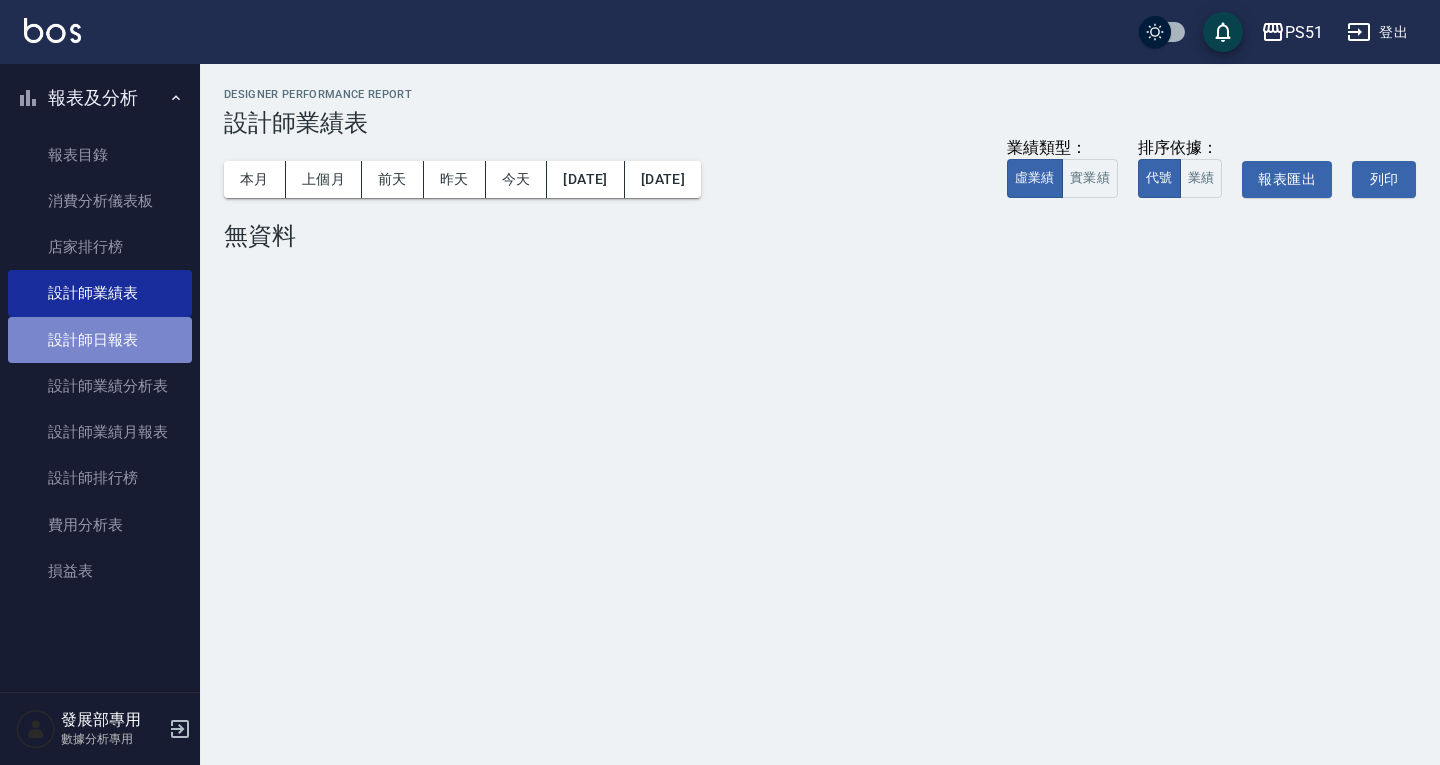 click on "設計師日報表" at bounding box center [100, 340] 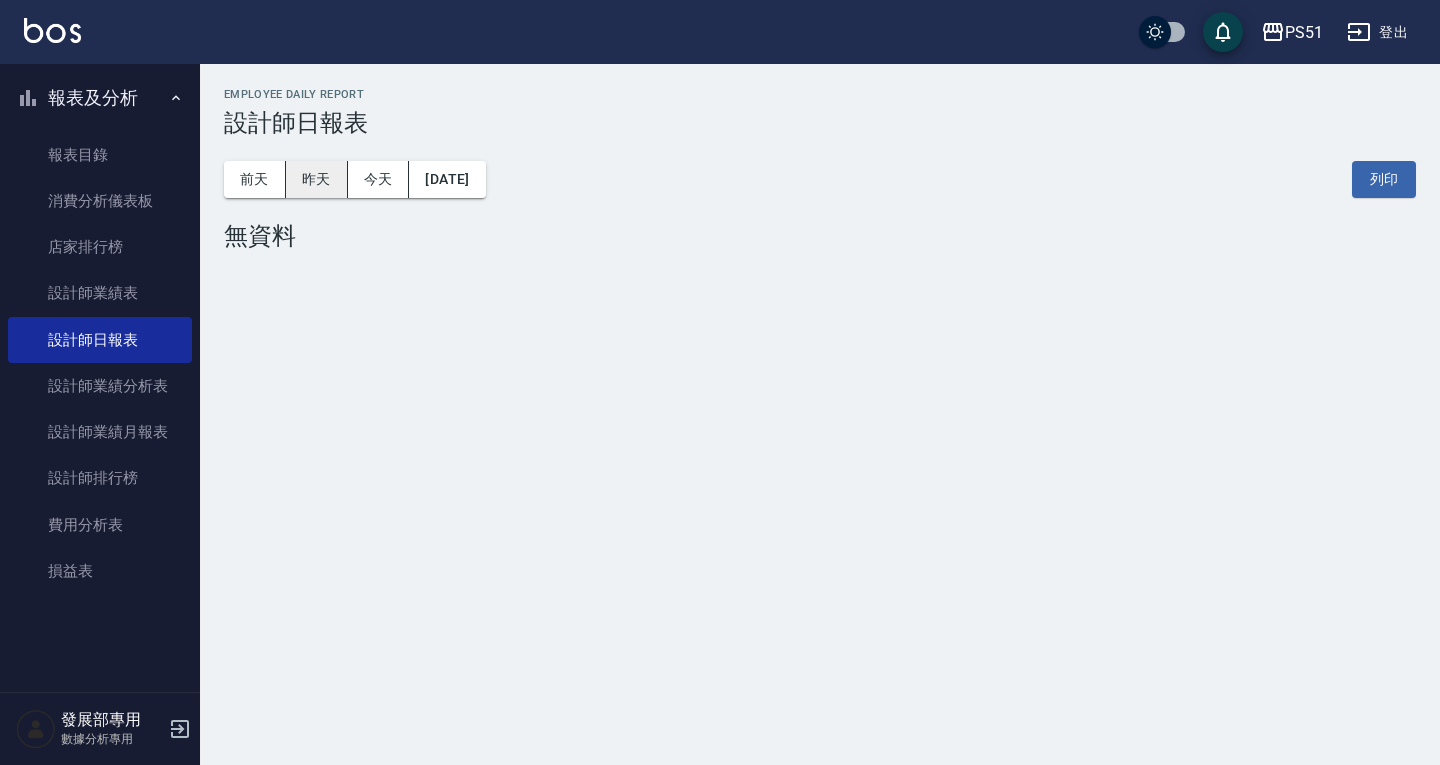 click on "昨天" at bounding box center (317, 179) 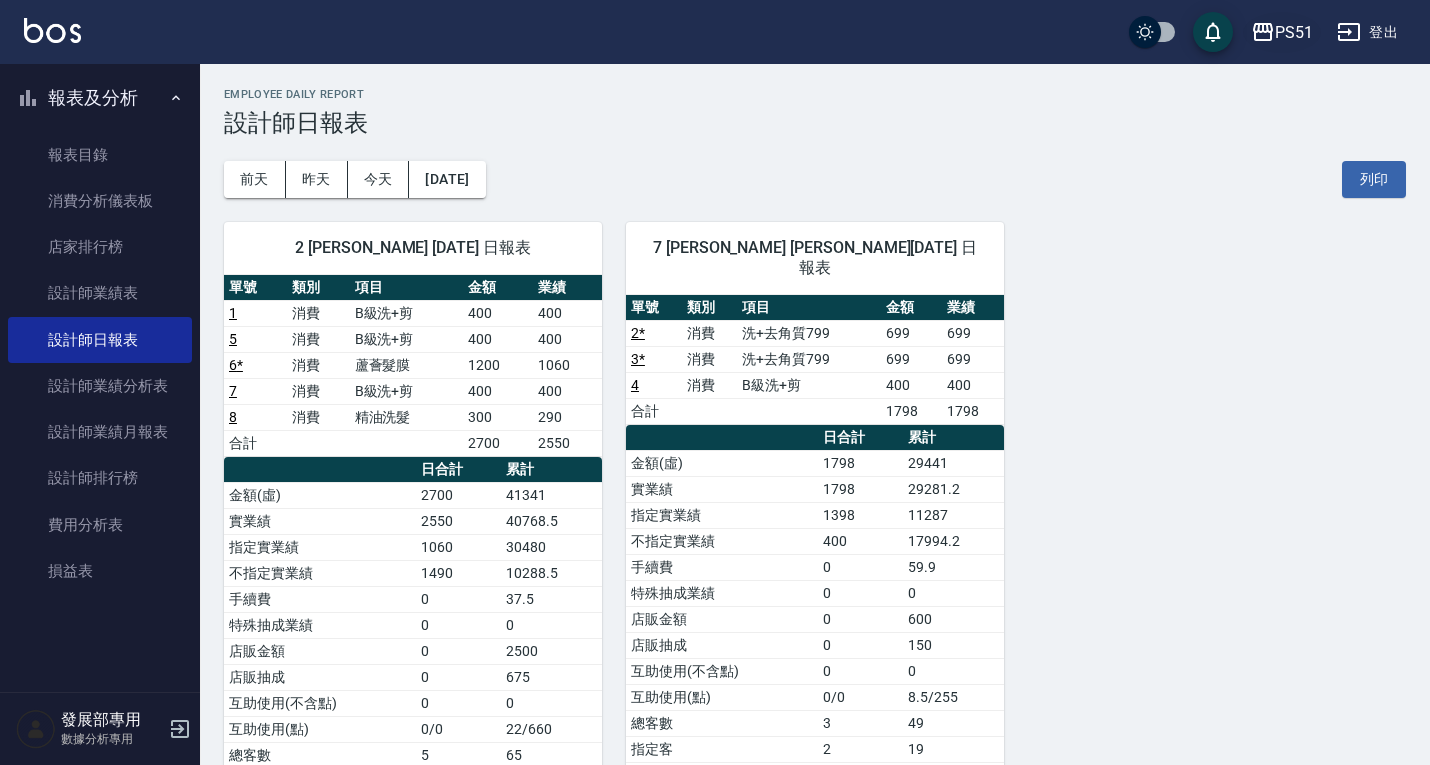 click 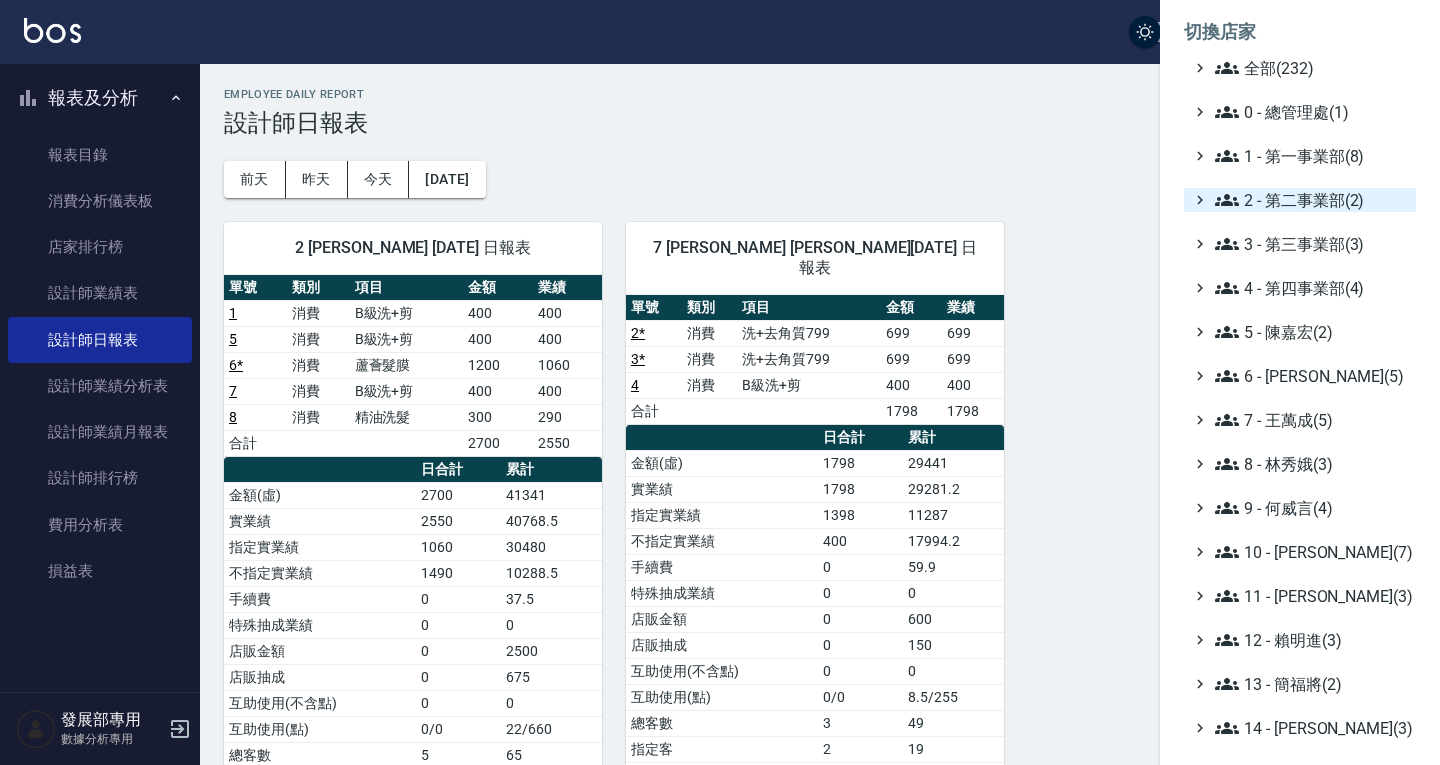 click on "2 - 第二事業部(2)" at bounding box center (1311, 200) 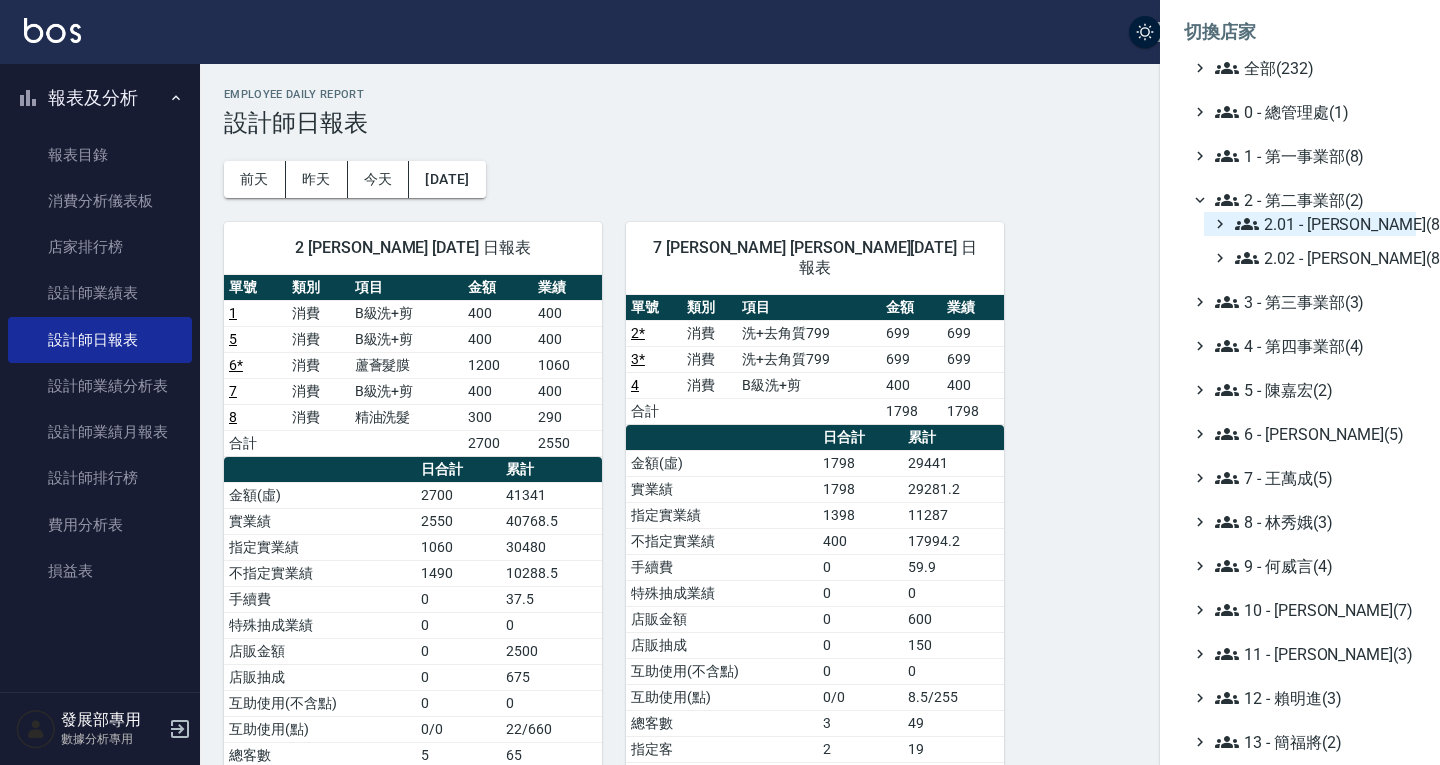 click on "2.01 - [PERSON_NAME](8)" at bounding box center [1321, 224] 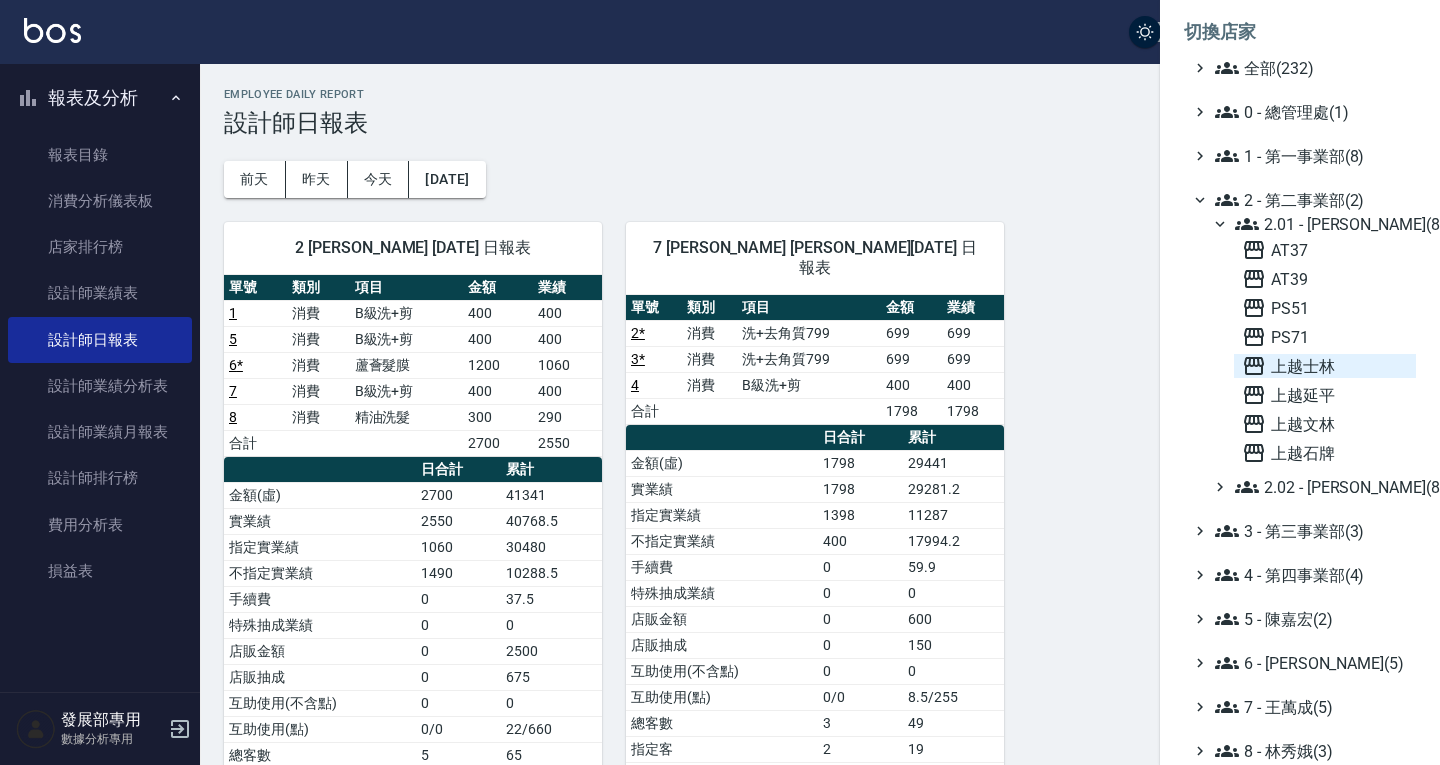 click on "上越士林" at bounding box center [1325, 366] 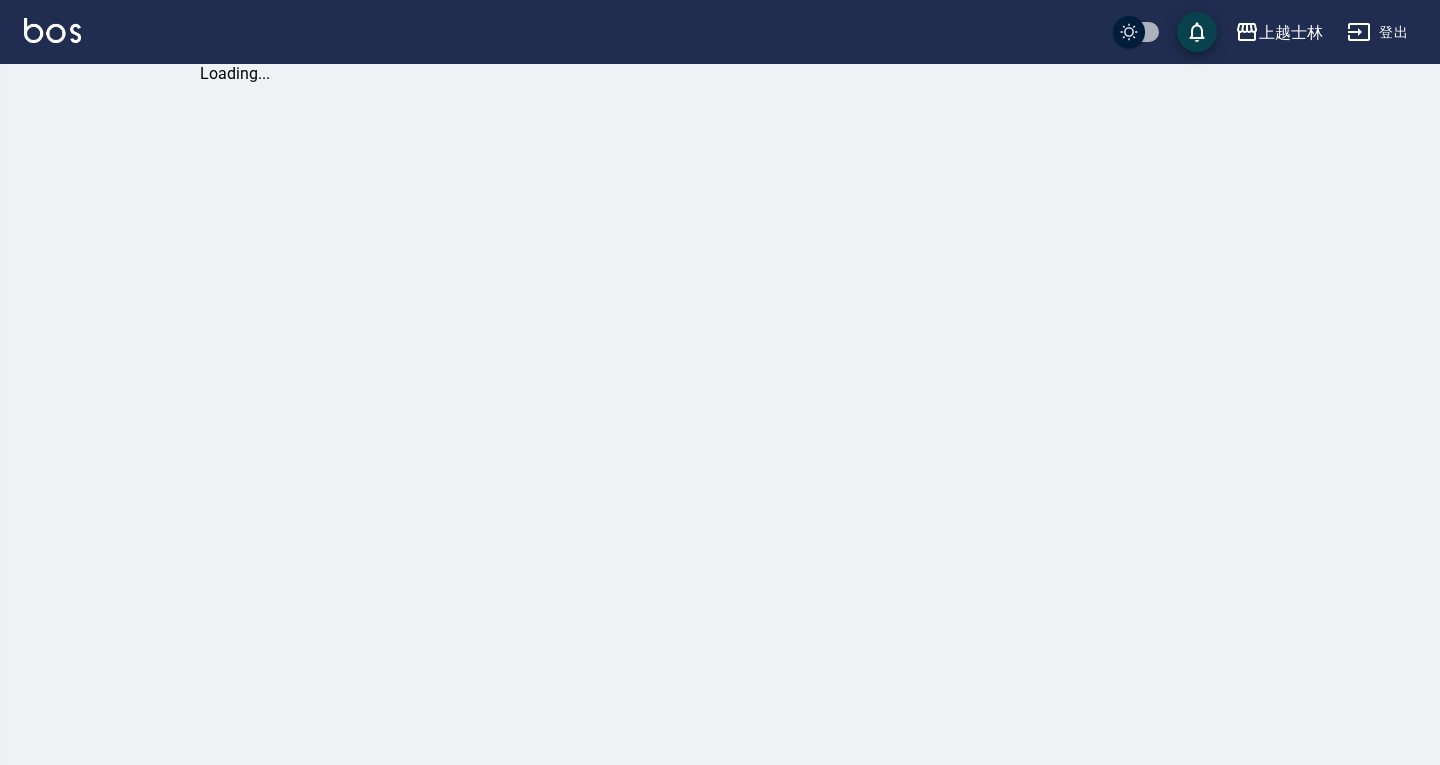 scroll, scrollTop: 0, scrollLeft: 0, axis: both 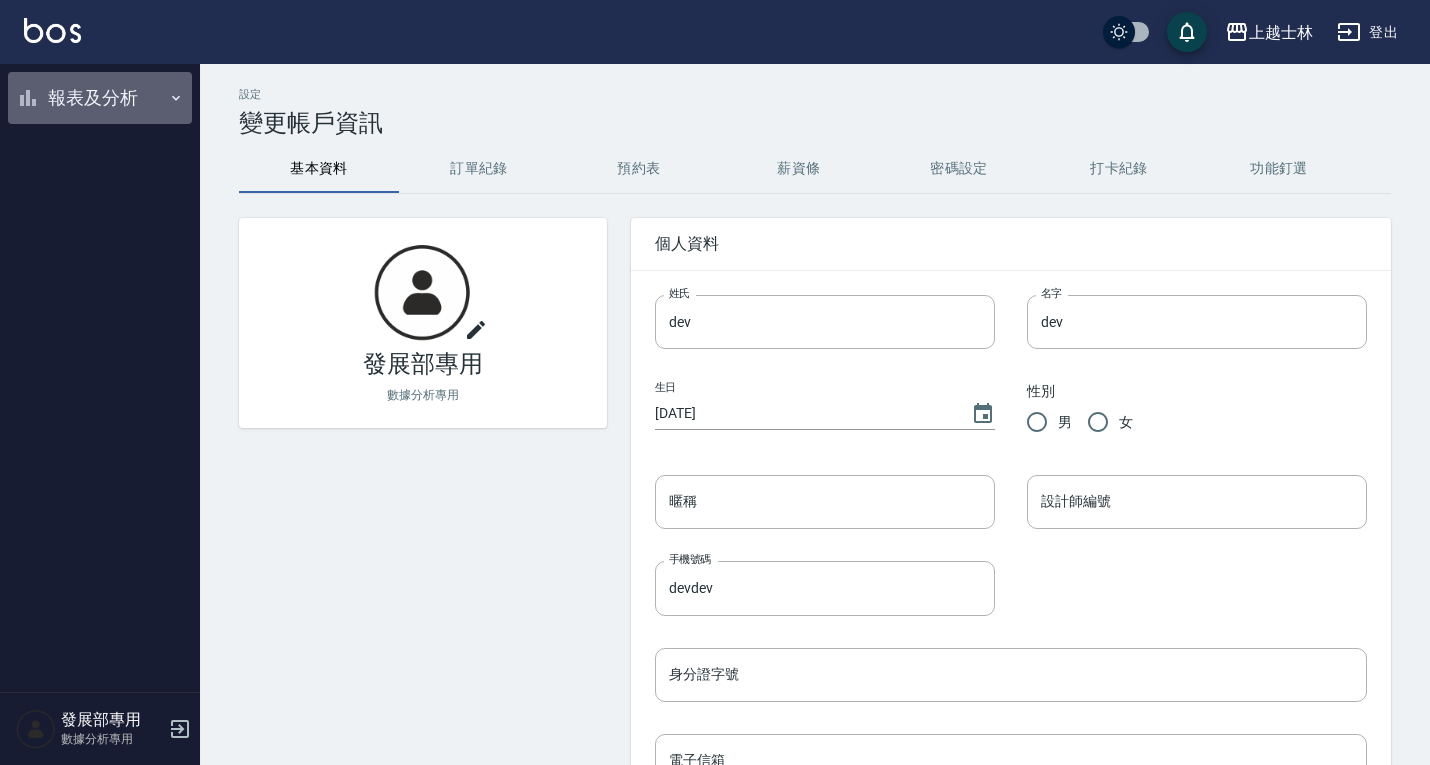 click on "報表及分析" at bounding box center [100, 98] 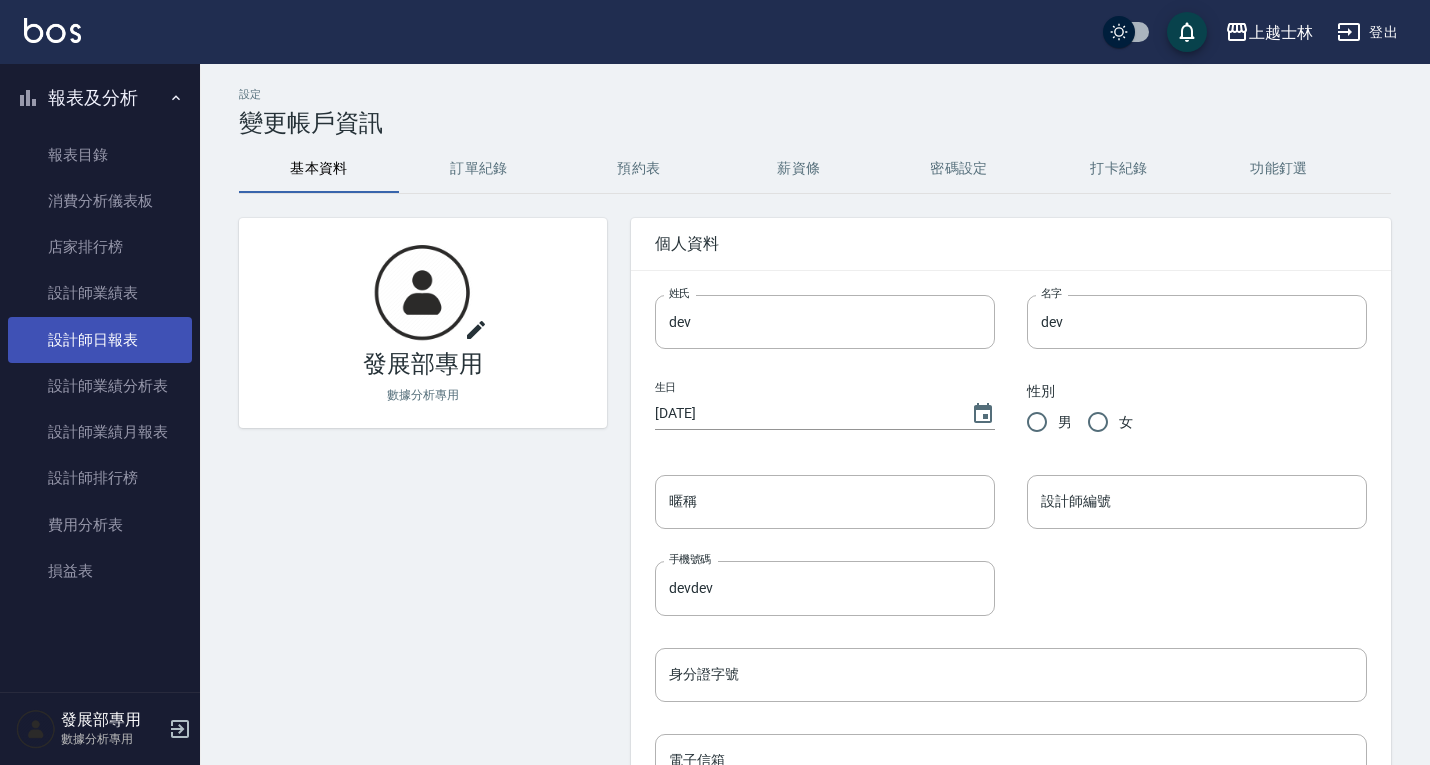 click on "設計師日報表" at bounding box center (100, 340) 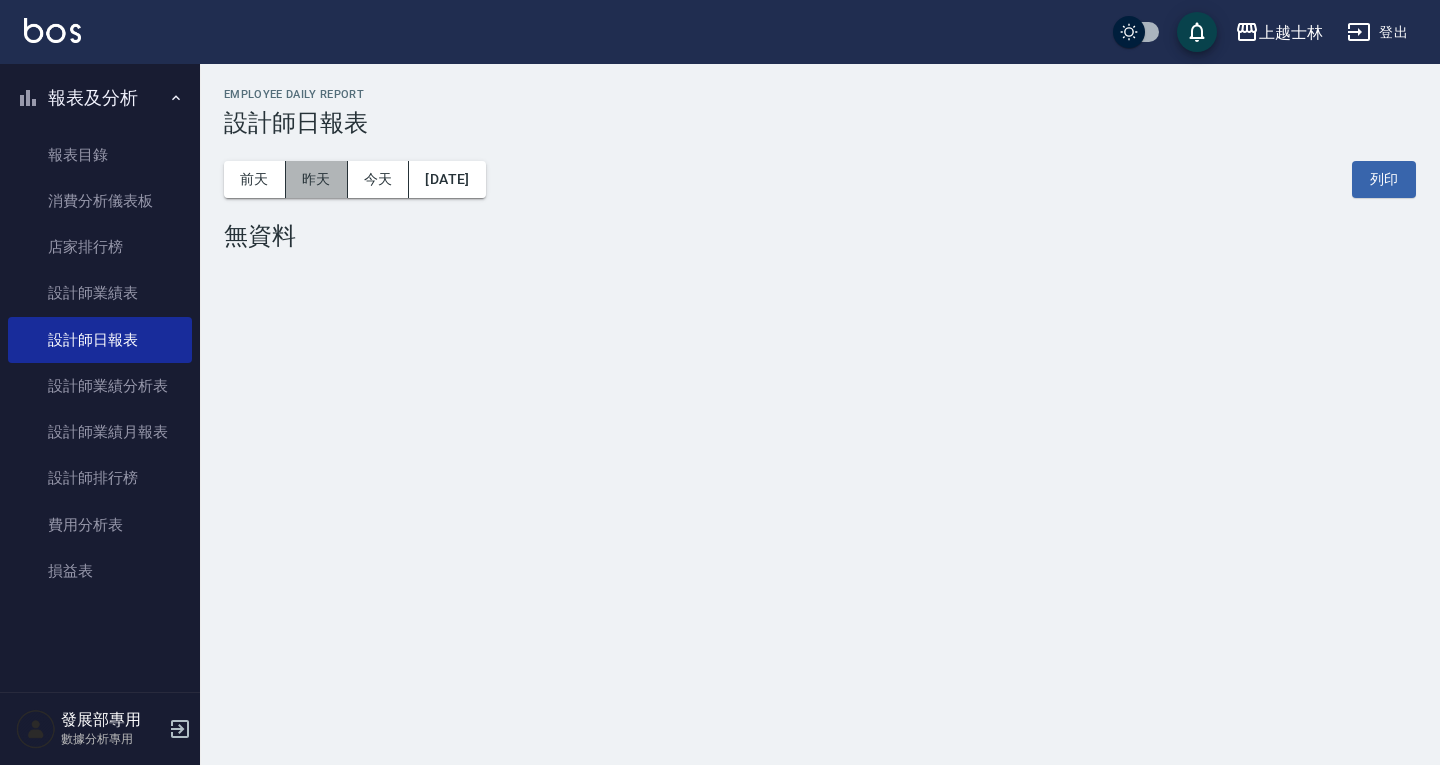 click on "昨天" at bounding box center (317, 179) 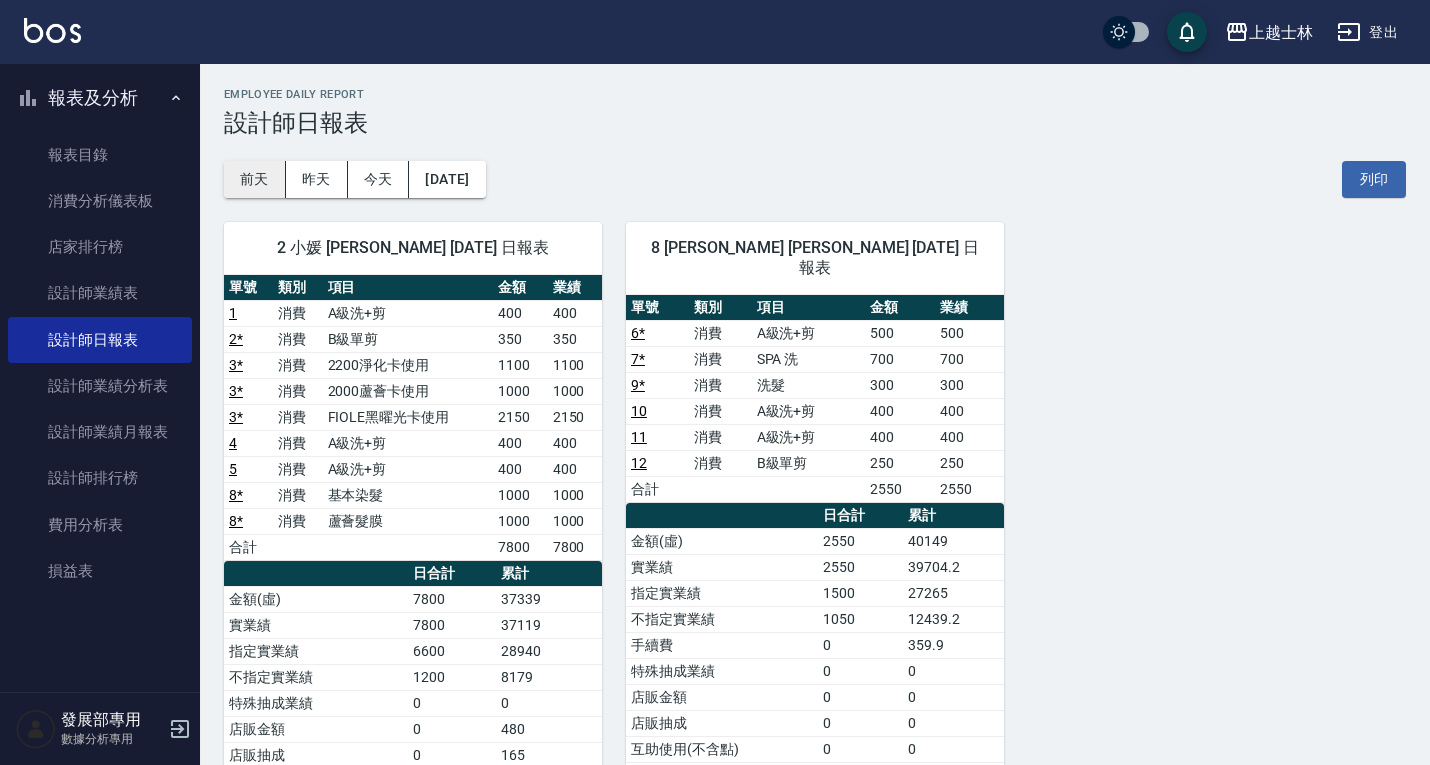 click on "前天" at bounding box center [255, 179] 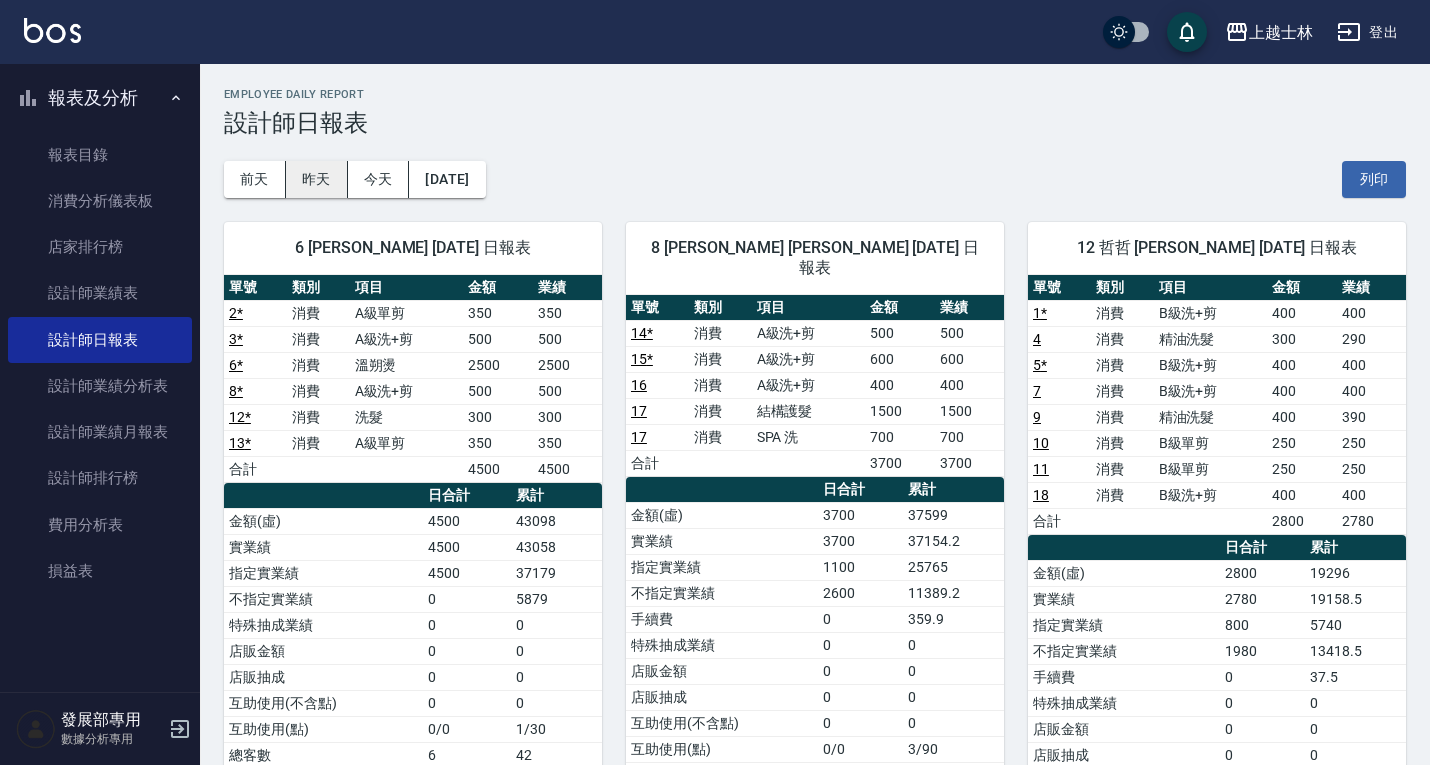 click on "昨天" at bounding box center (317, 179) 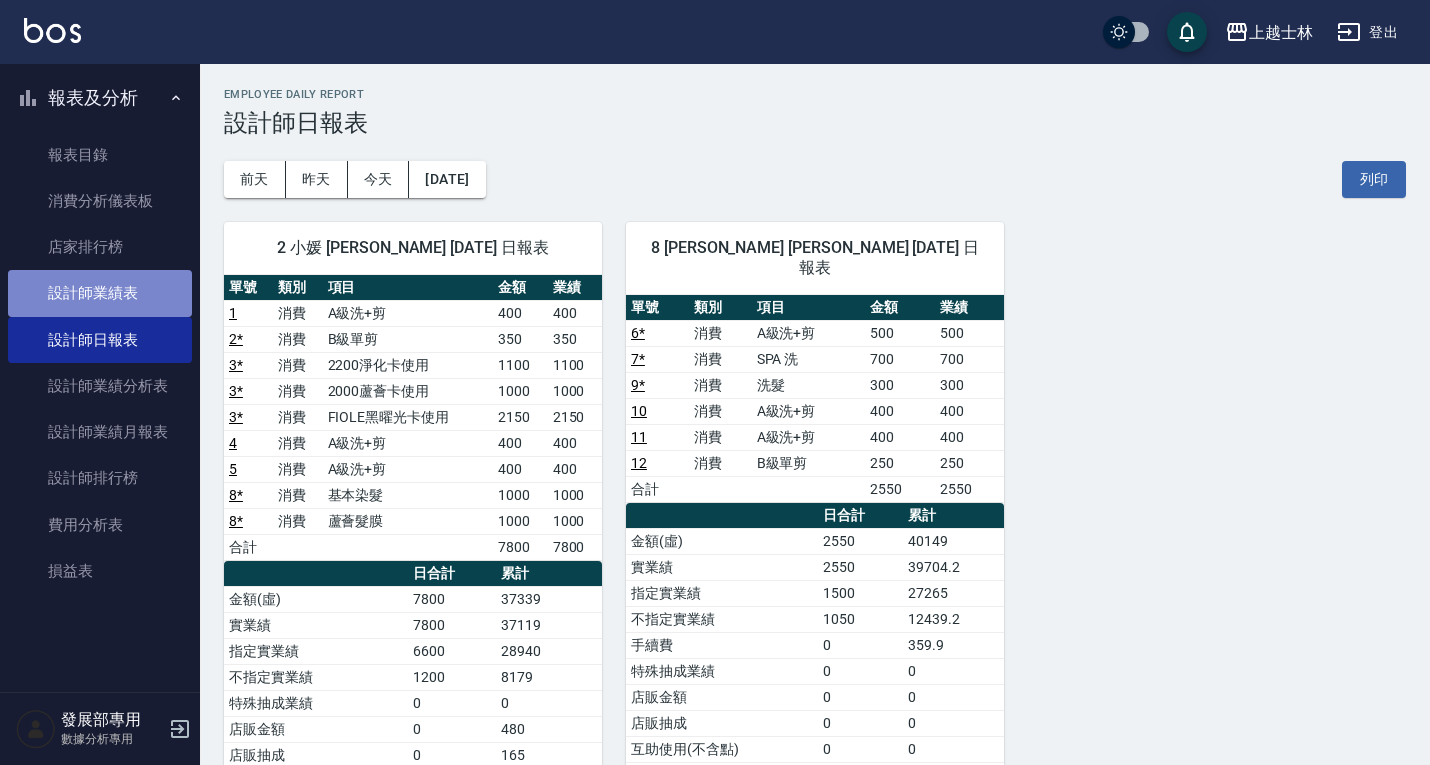 click on "設計師業績表" at bounding box center [100, 293] 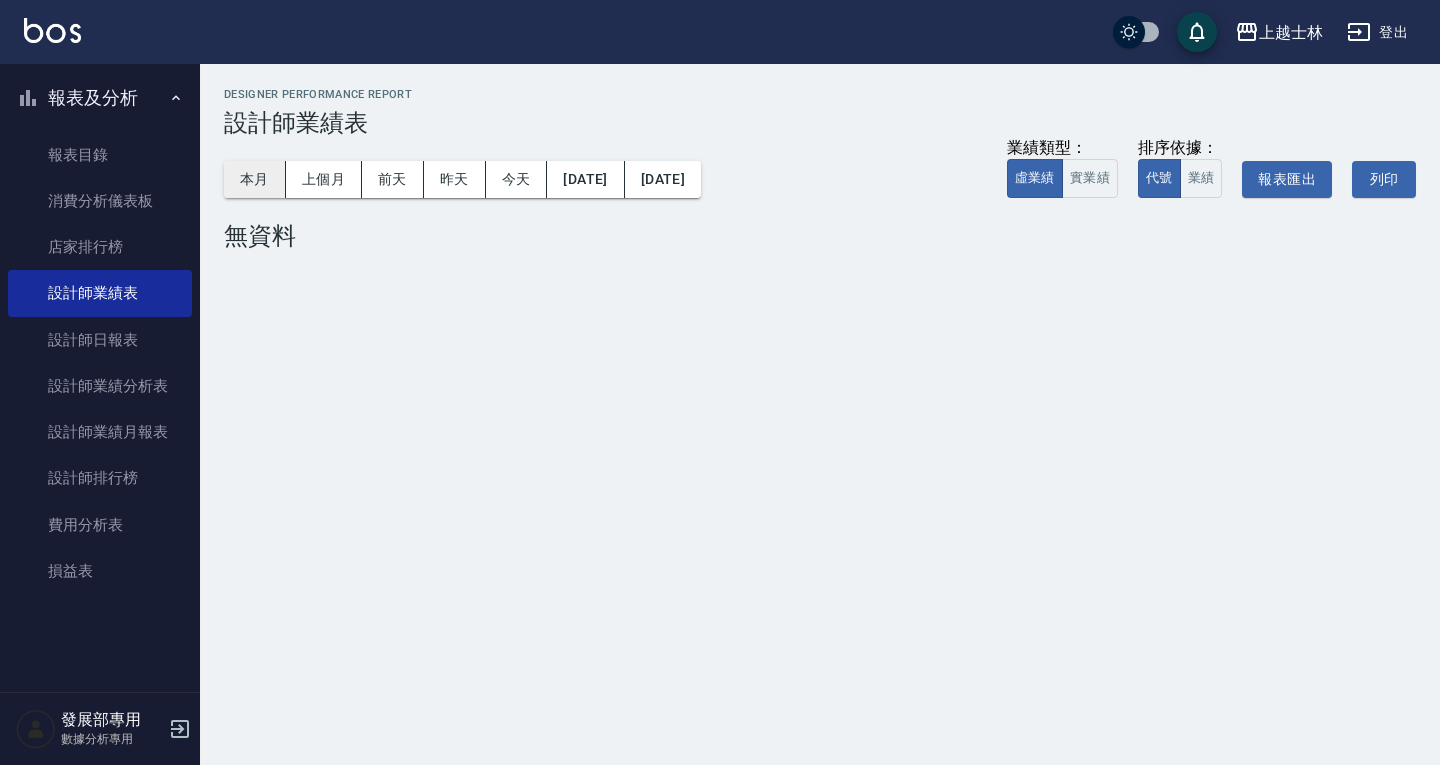 click on "本月" at bounding box center [255, 179] 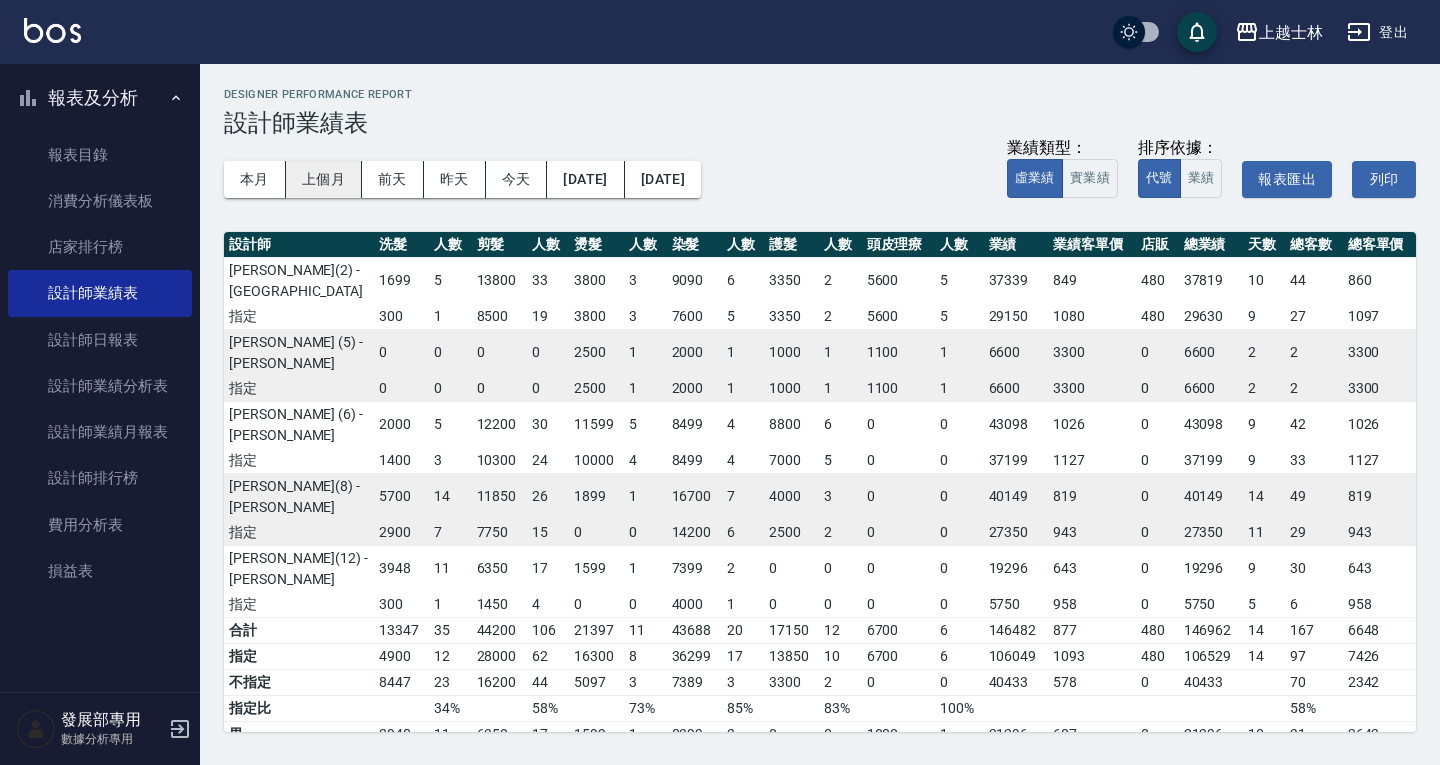 click on "上個月" at bounding box center [324, 179] 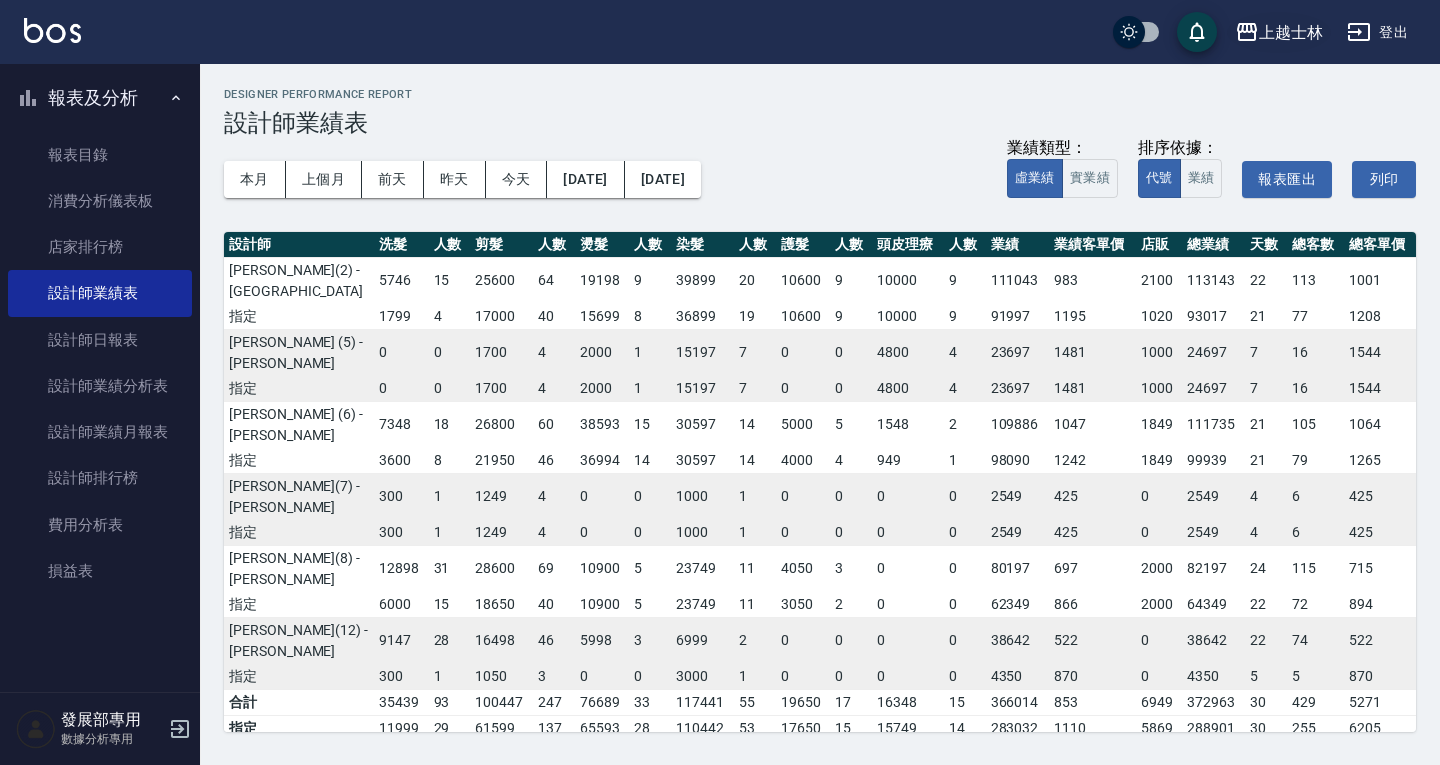 click on "上越士林" at bounding box center (1291, 32) 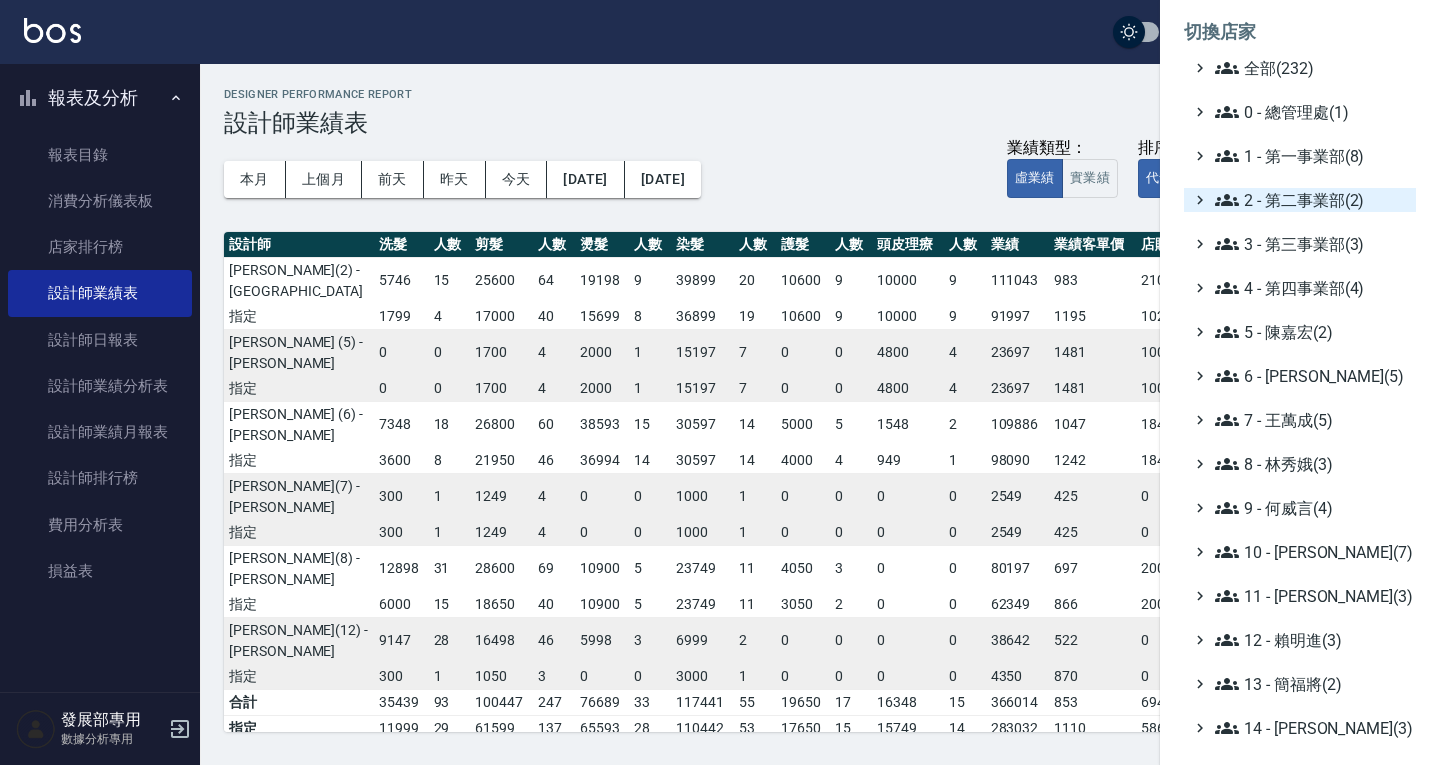 click on "2 - 第二事業部(2)" at bounding box center (1311, 200) 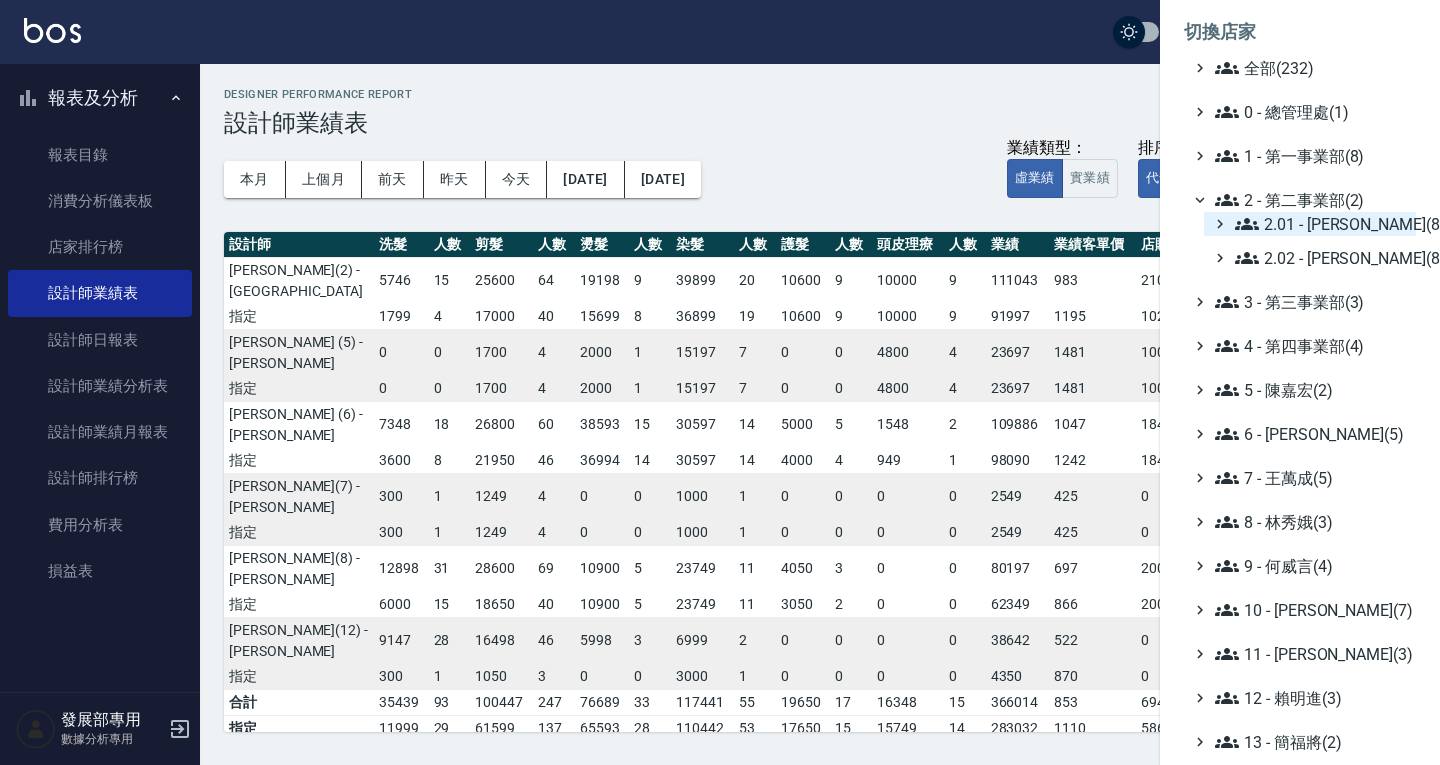 click on "2.01 - 李思敏(8)" at bounding box center [1321, 224] 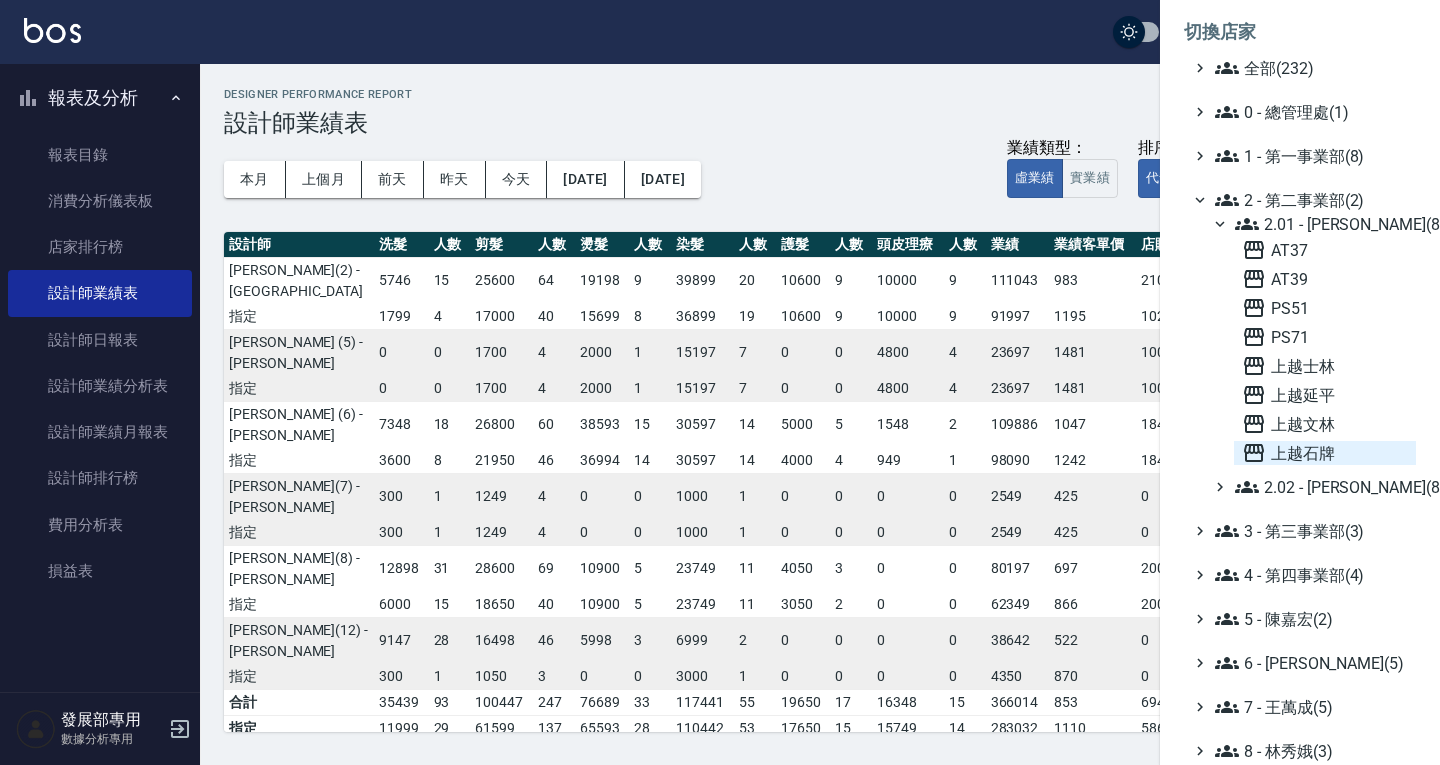 click on "上越石牌" at bounding box center (1325, 453) 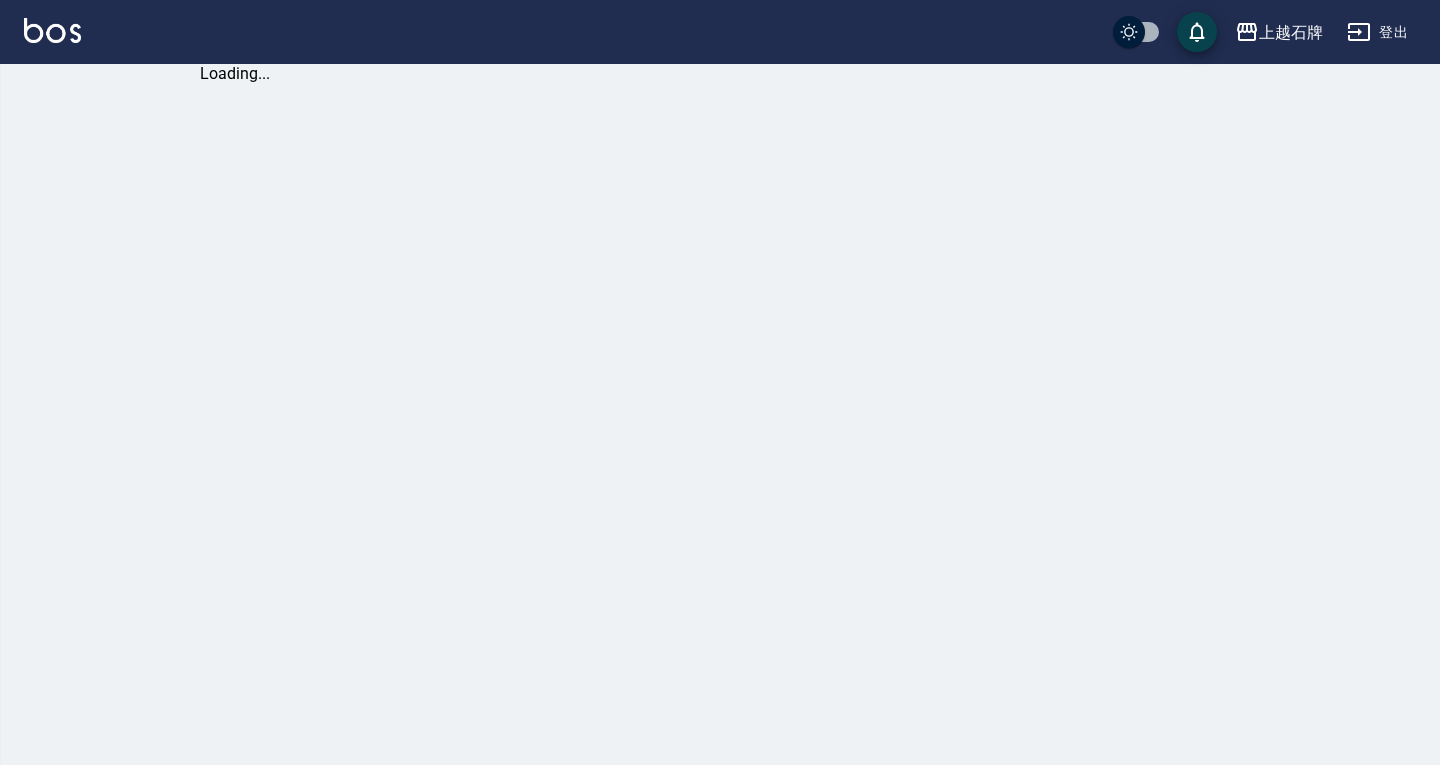 scroll, scrollTop: 0, scrollLeft: 0, axis: both 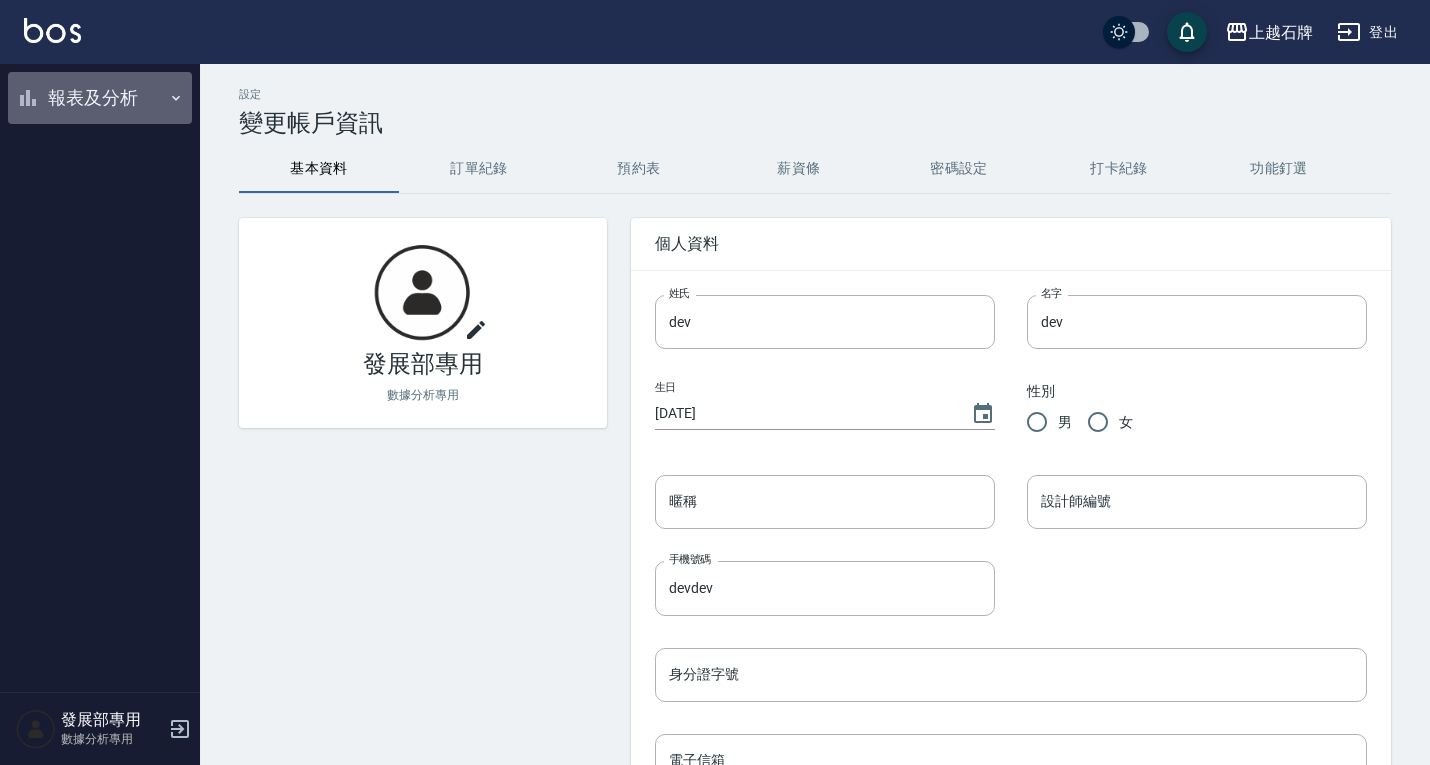 click on "報表及分析" at bounding box center (100, 98) 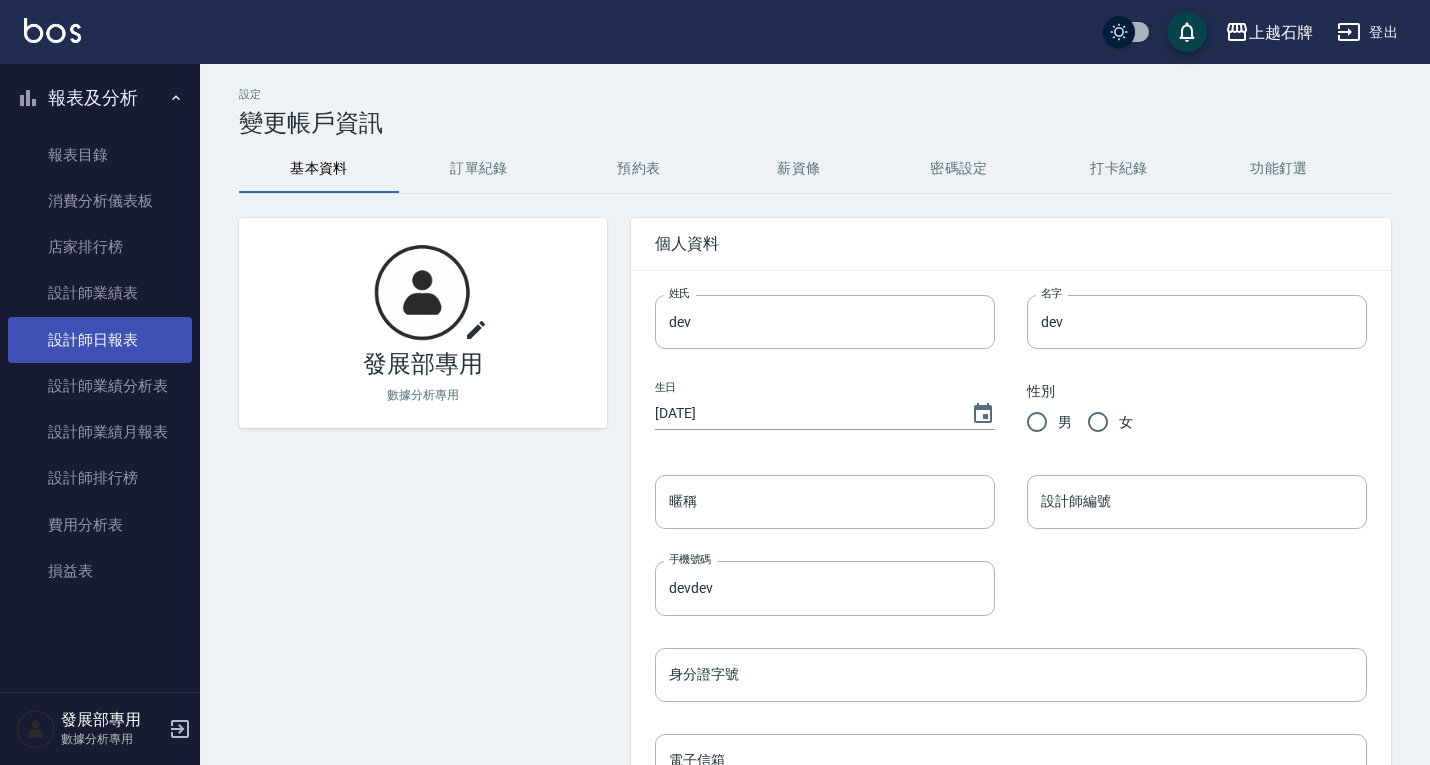 click on "設計師日報表" at bounding box center [100, 340] 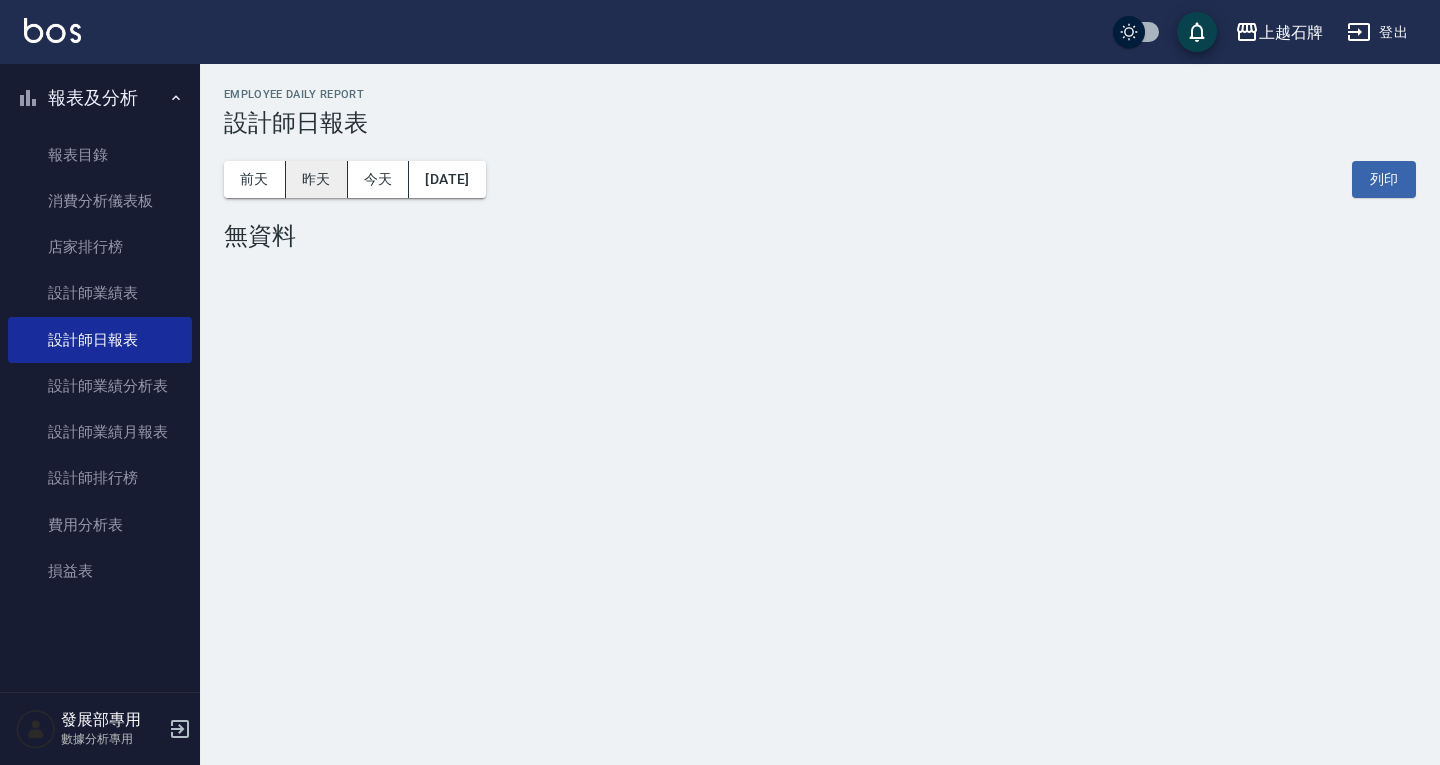 click on "昨天" at bounding box center [317, 179] 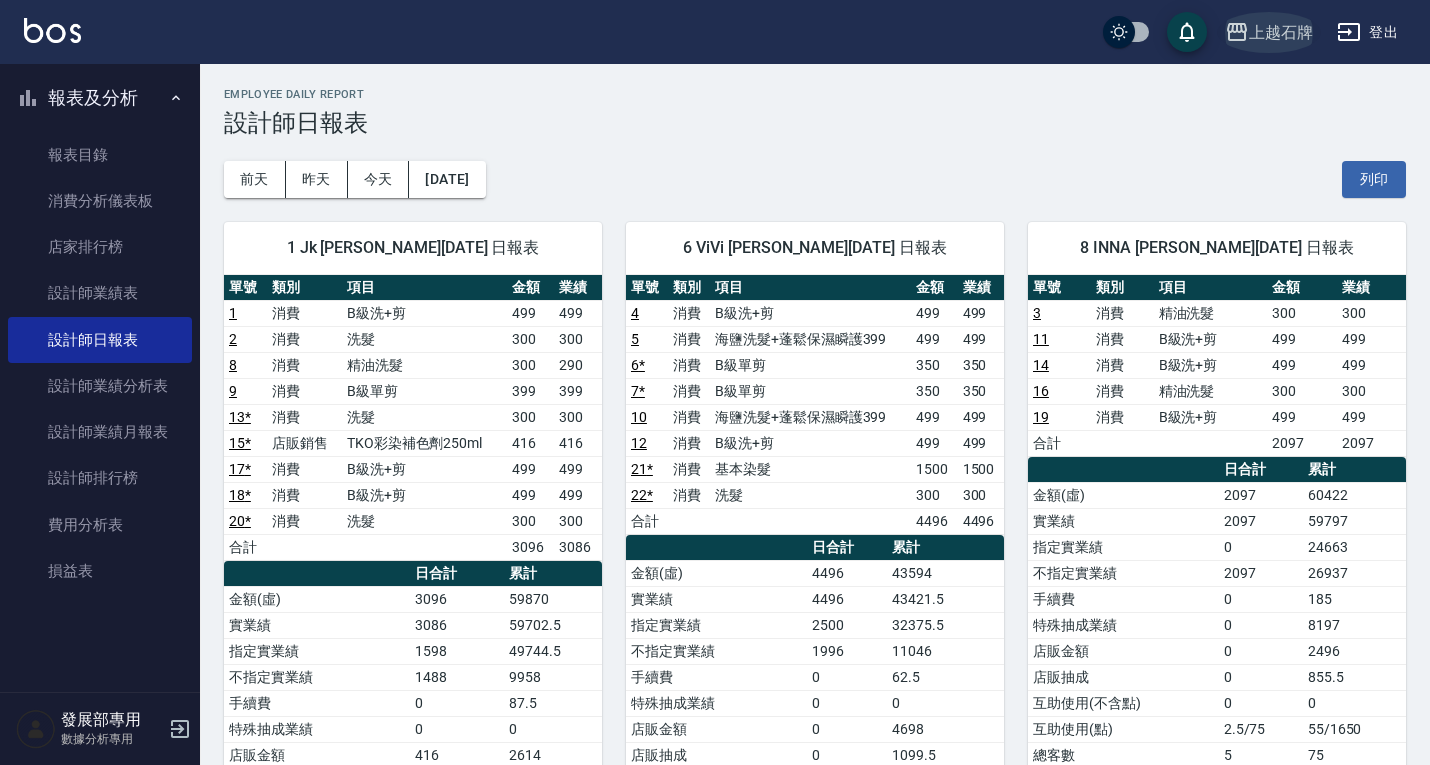 click on "上越石牌" at bounding box center (1281, 32) 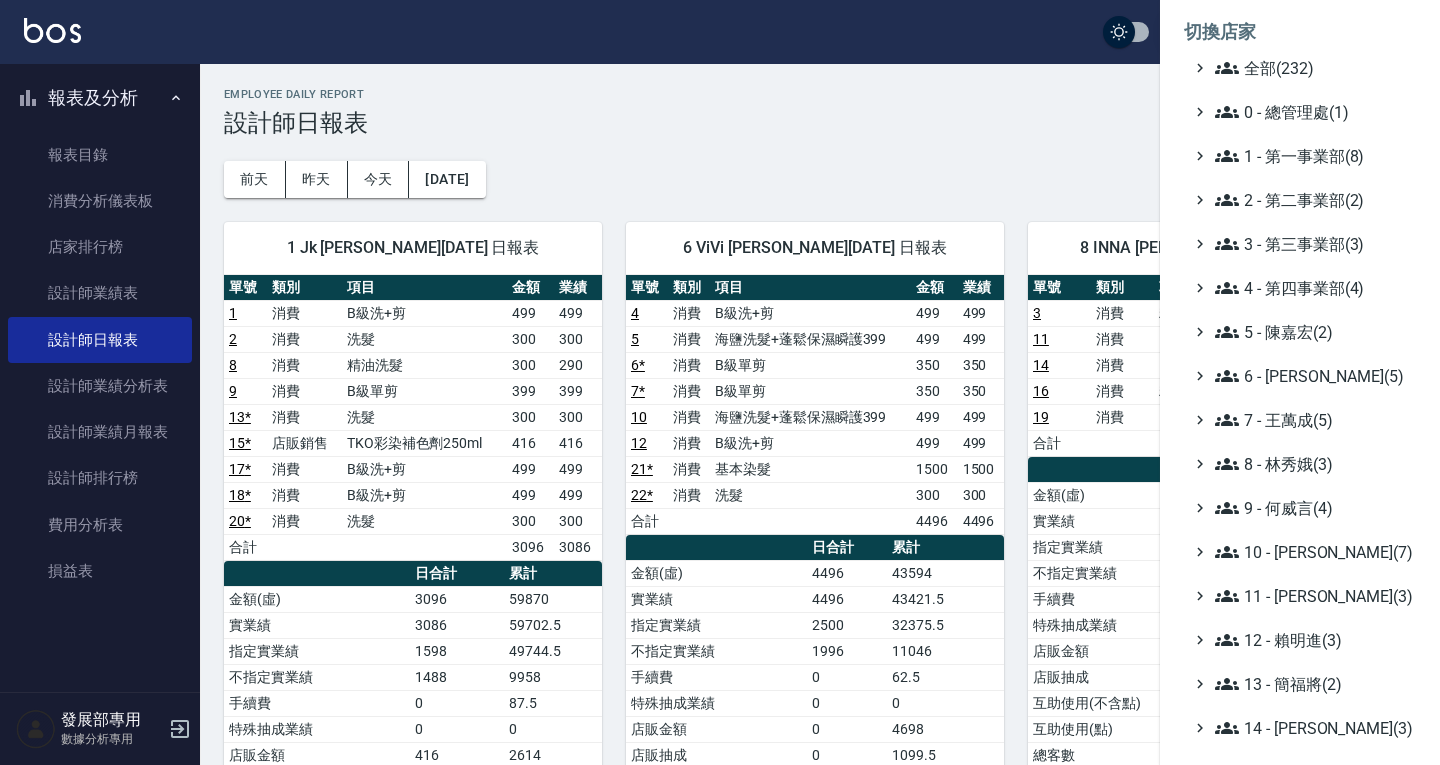 click on "全部(232) 0 - 總管理處(1) 1 - 第一事業部(8) 2 - 第二事業部(2) 3 - 第三事業部(3) 4 - 第四事業部(4) 5 - 陳嘉宏(2) 6 - 賴明男(5) 7 - 王萬成(5) 8 - 林秀娥(3) 9 - 何威言(4) 10 - 楊家昕(7) 11 - 陳清江(3) 12 - 賴明進(3) 13 - 簡福將(2) 14 - 李欣哲(3) 16 - 蕭楊吉(1) 17 - 顏鵬原(4) 18 - 單店(3) 19 - 新城區(3) 20 - 測試區(1) 21 - 歷史區(35)  - BeautyOS(9)" at bounding box center (1300, 552) 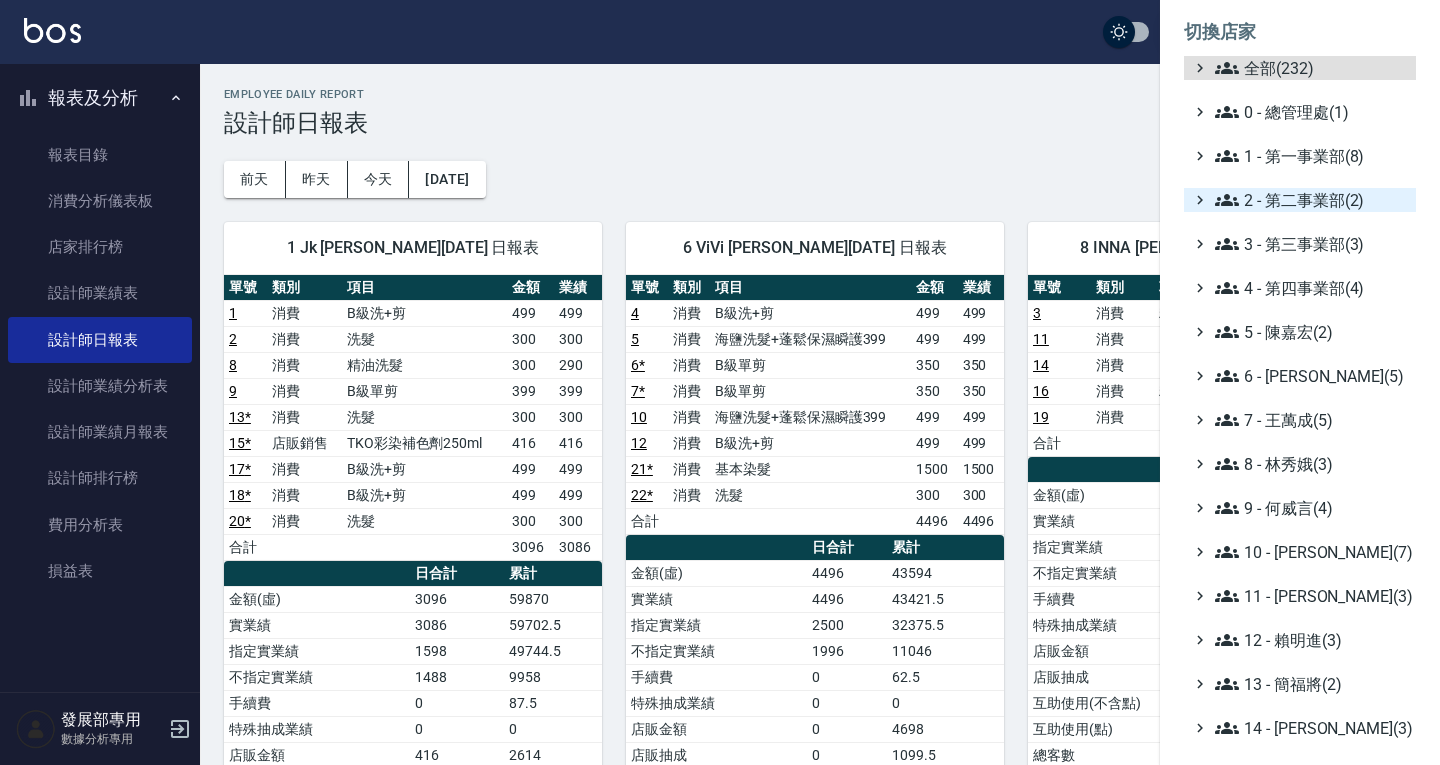 click on "2 - 第二事業部(2)" at bounding box center [1311, 200] 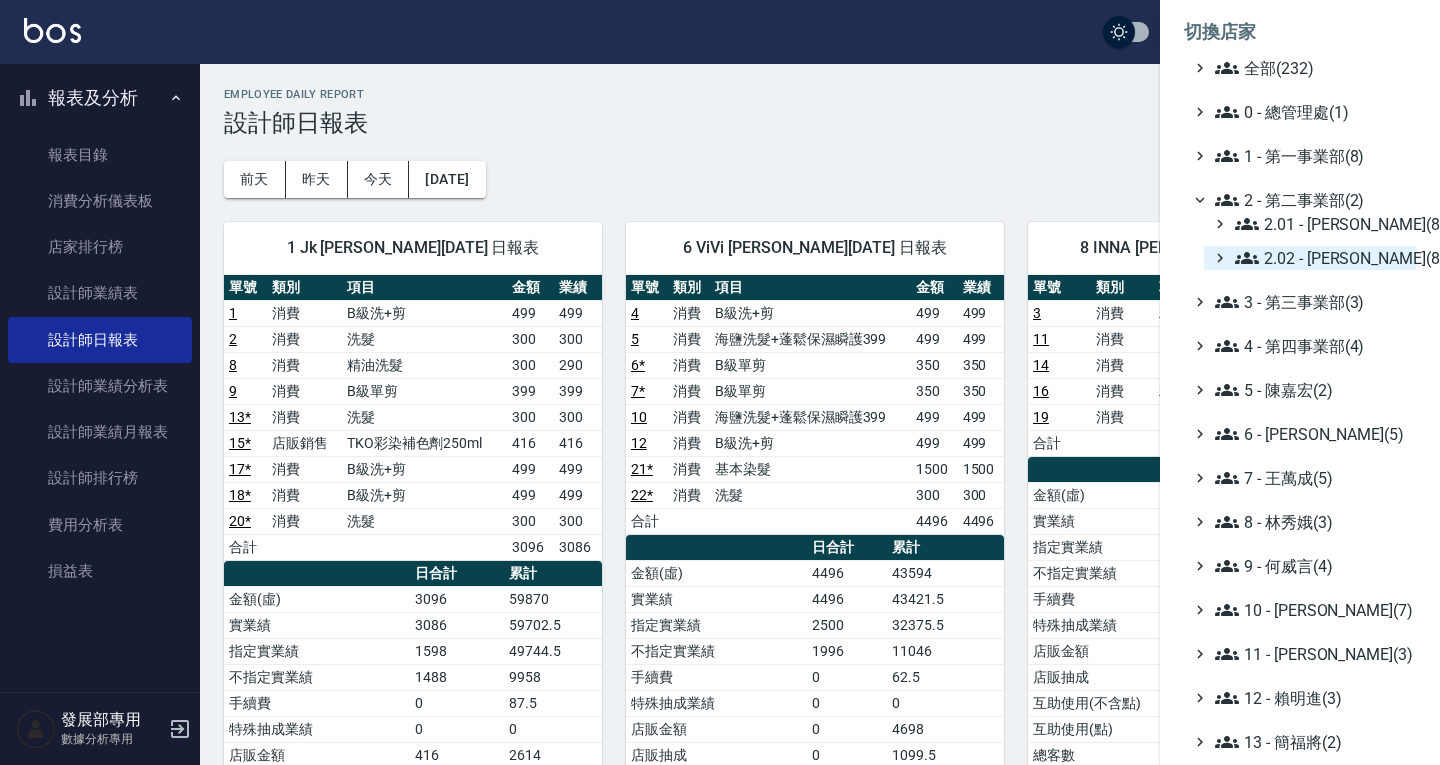 click on "2.02 - 何恭霖(8)" at bounding box center [1321, 258] 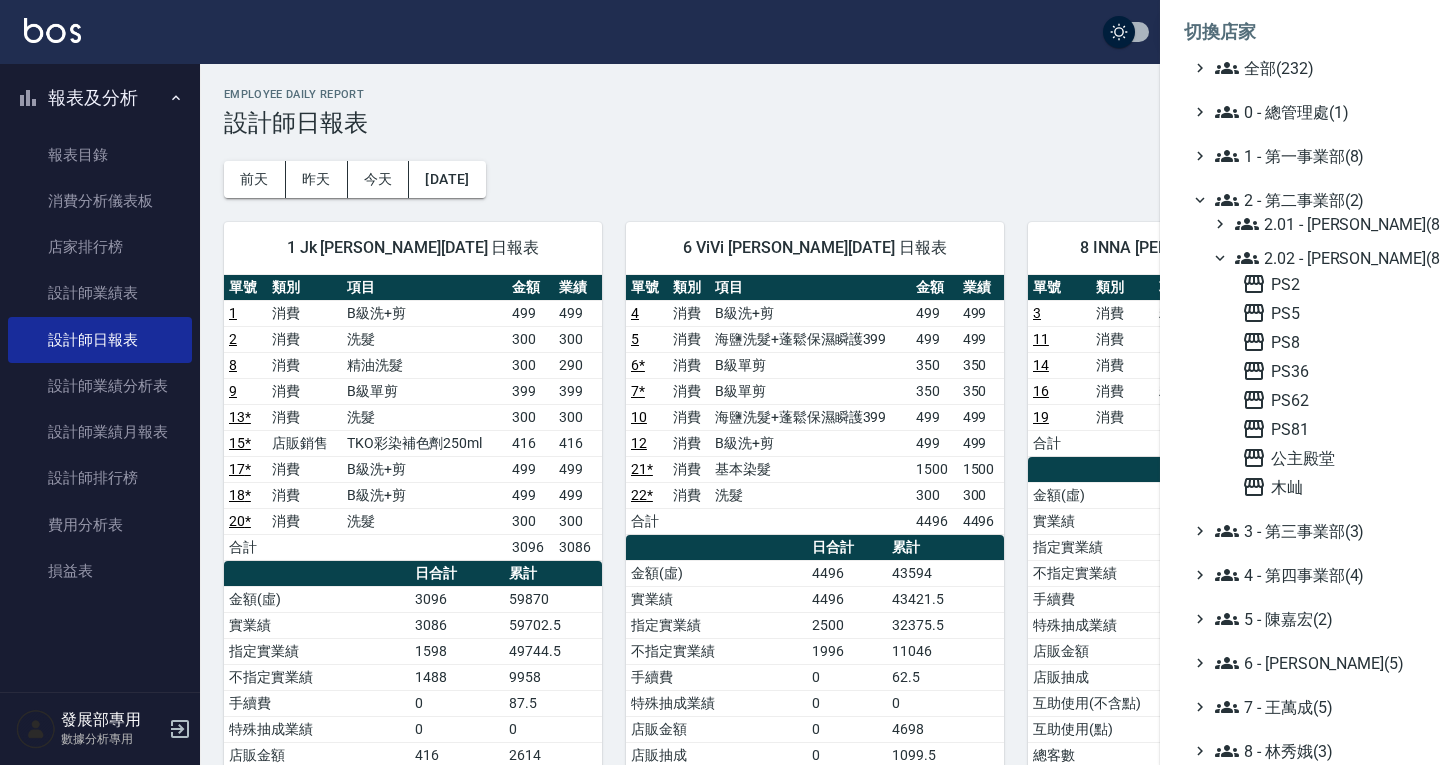 click on "PS2 PS5 PS8 PS36 PS62 PS81 公主殿堂 木屾" at bounding box center [1325, 385] 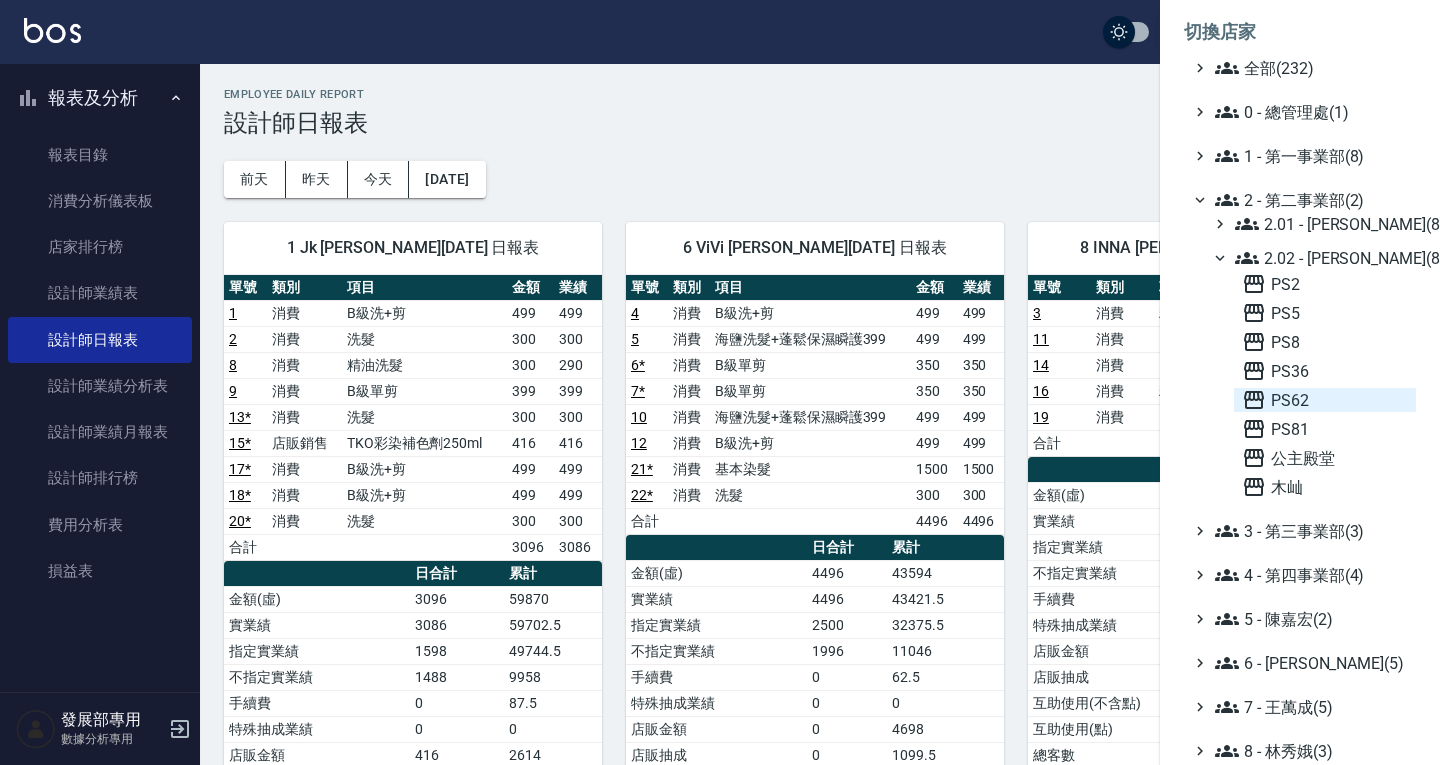 click on "PS62" at bounding box center [1325, 400] 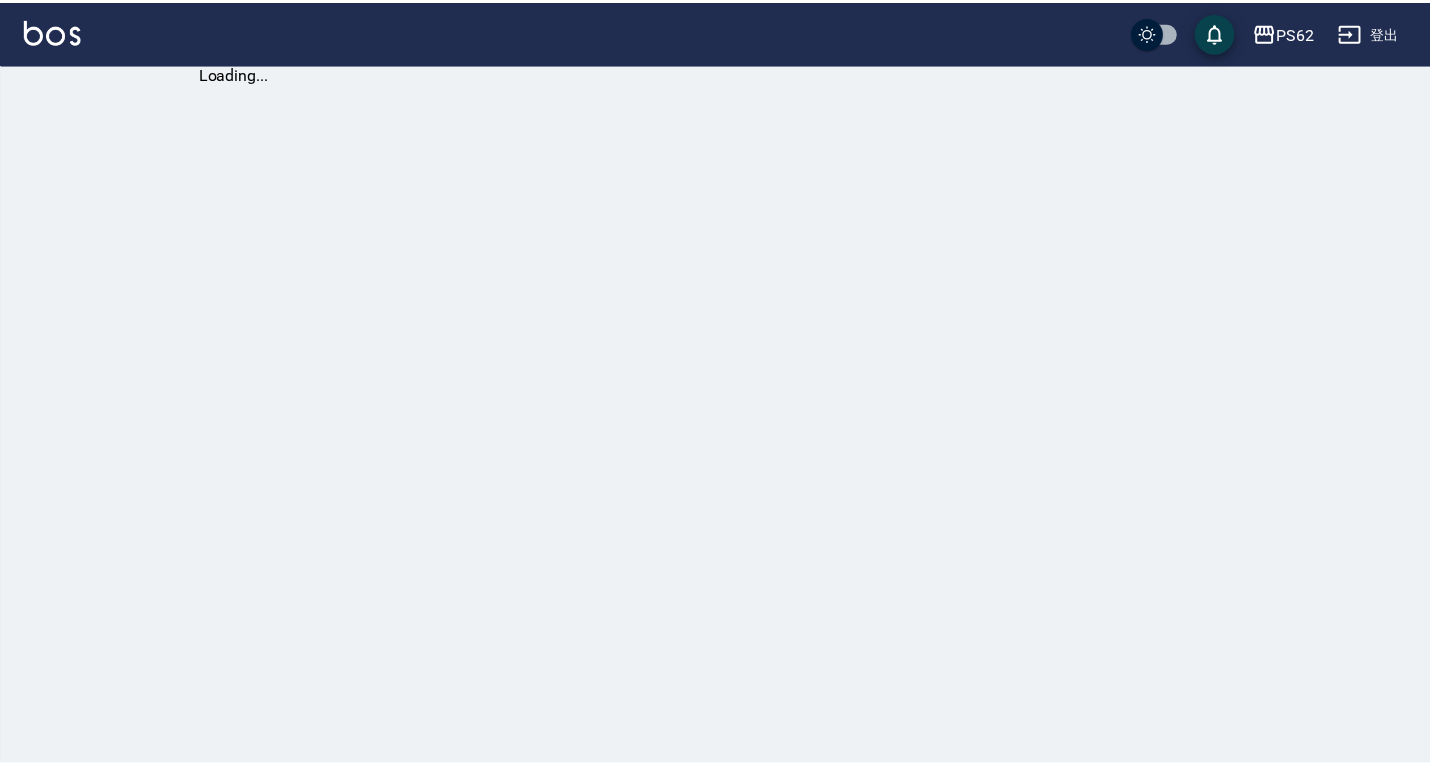 scroll, scrollTop: 0, scrollLeft: 0, axis: both 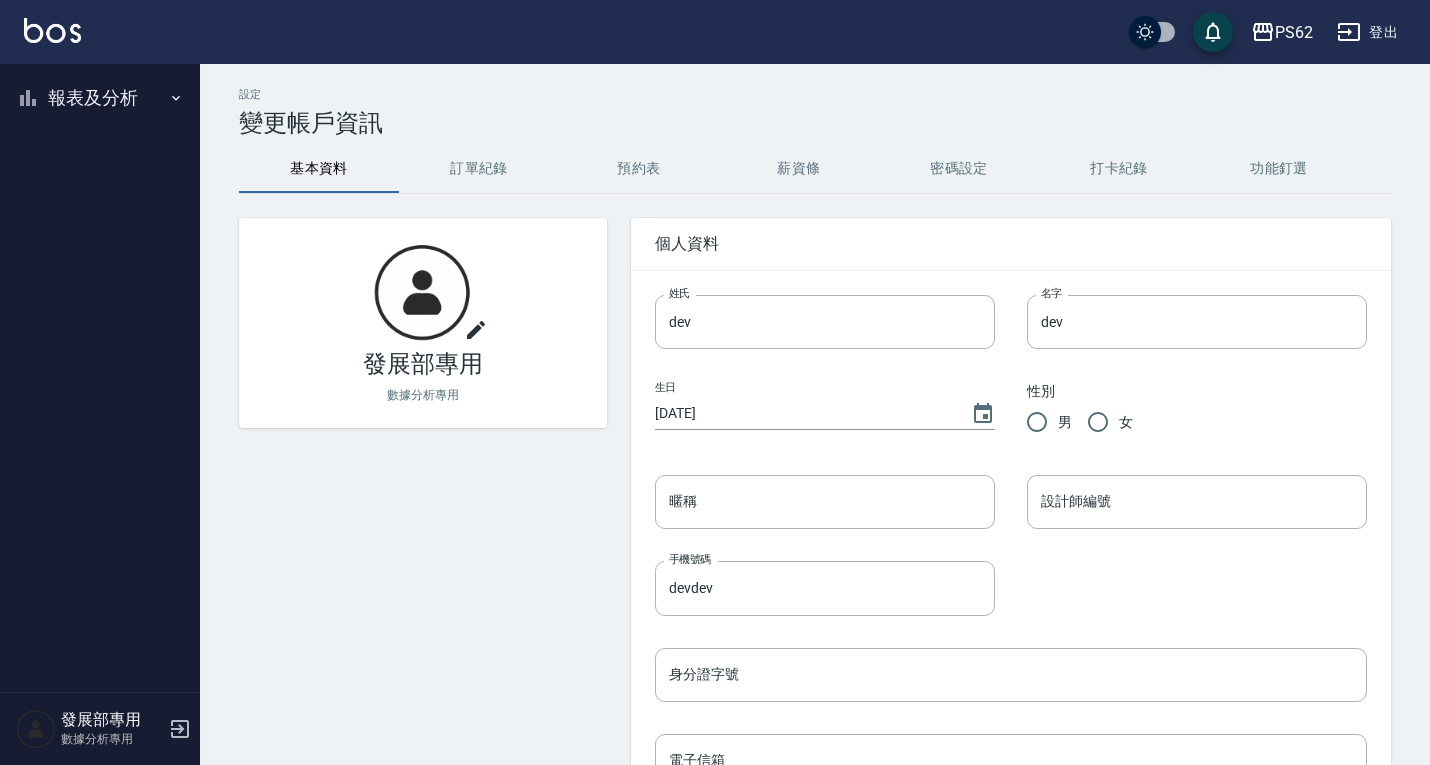 click on "報表及分析" at bounding box center [100, 98] 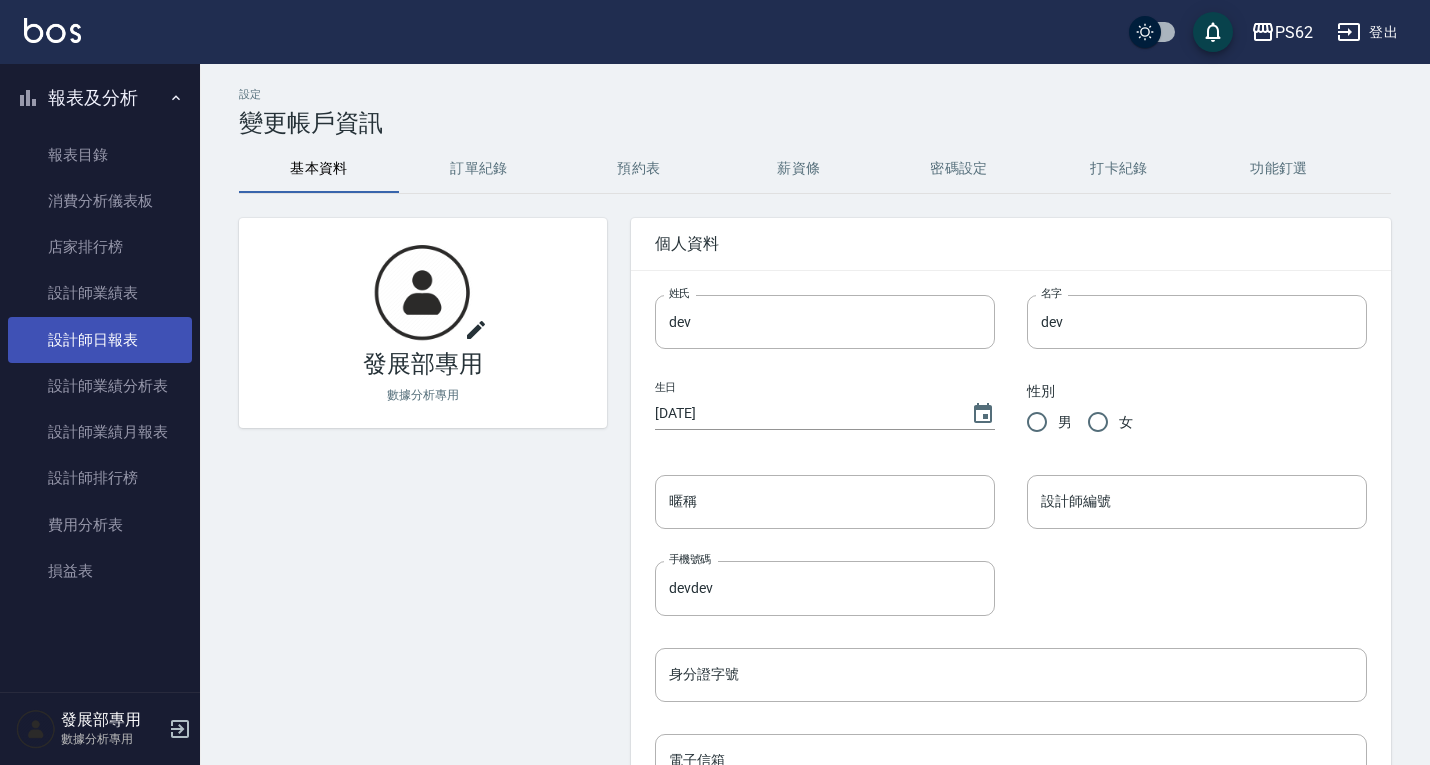 click on "設計師日報表" at bounding box center [100, 340] 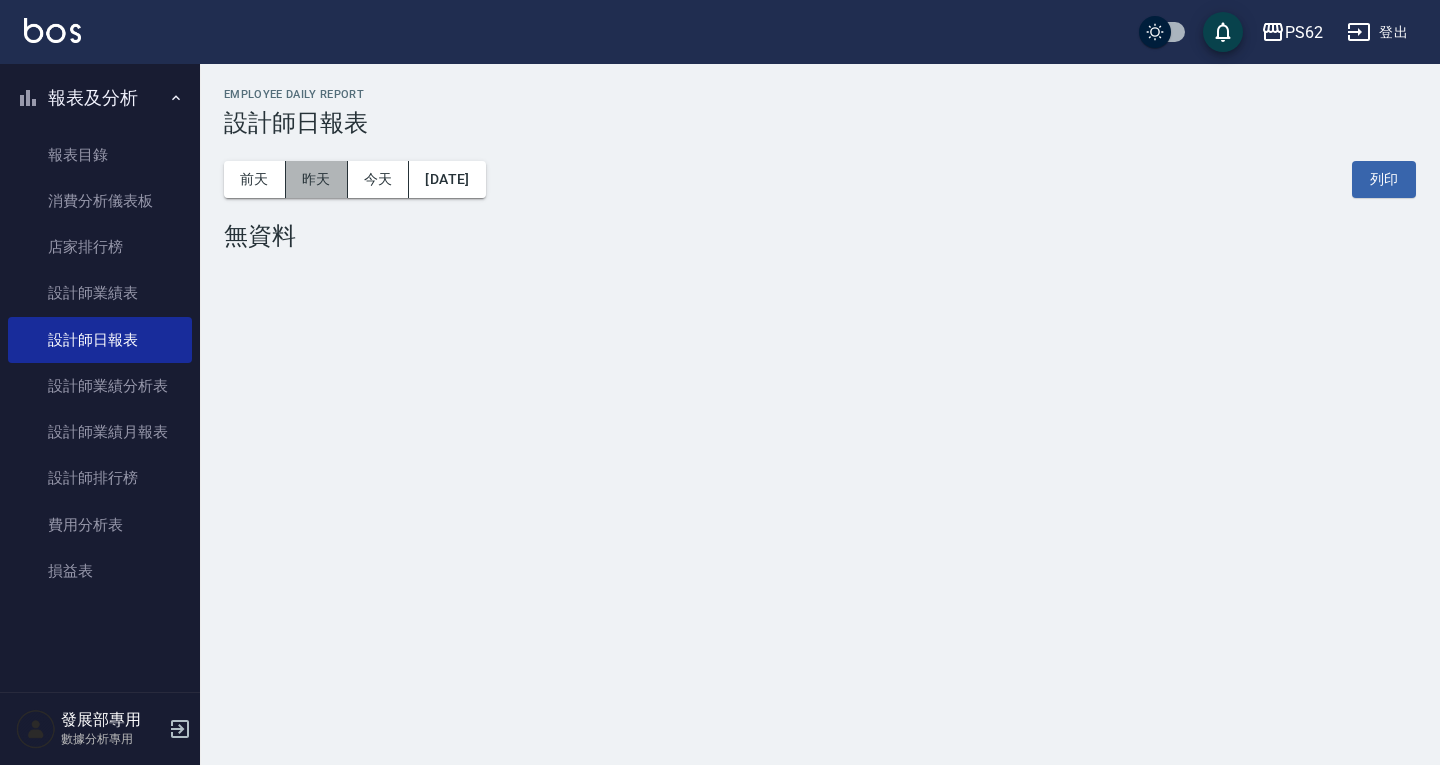 click on "昨天" at bounding box center (317, 179) 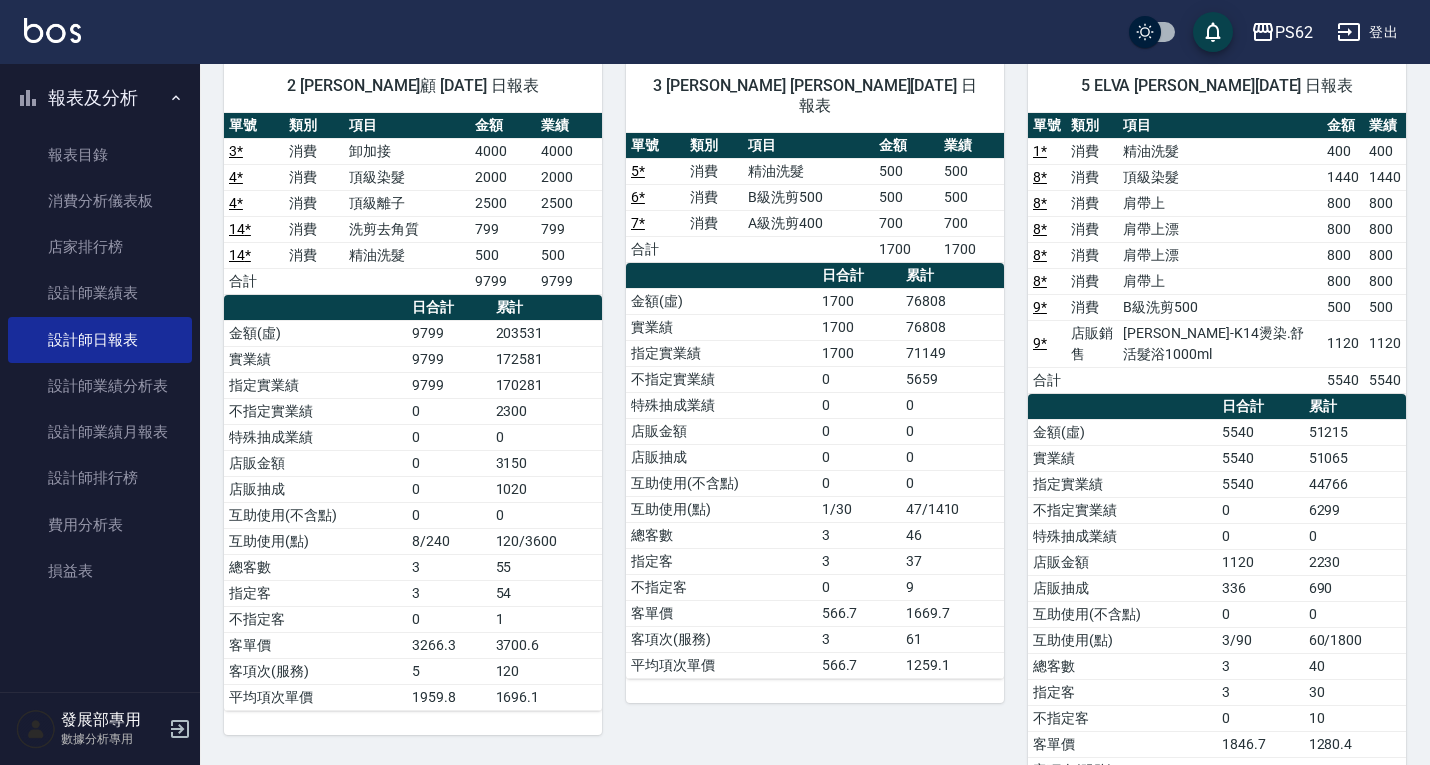 scroll, scrollTop: 0, scrollLeft: 0, axis: both 